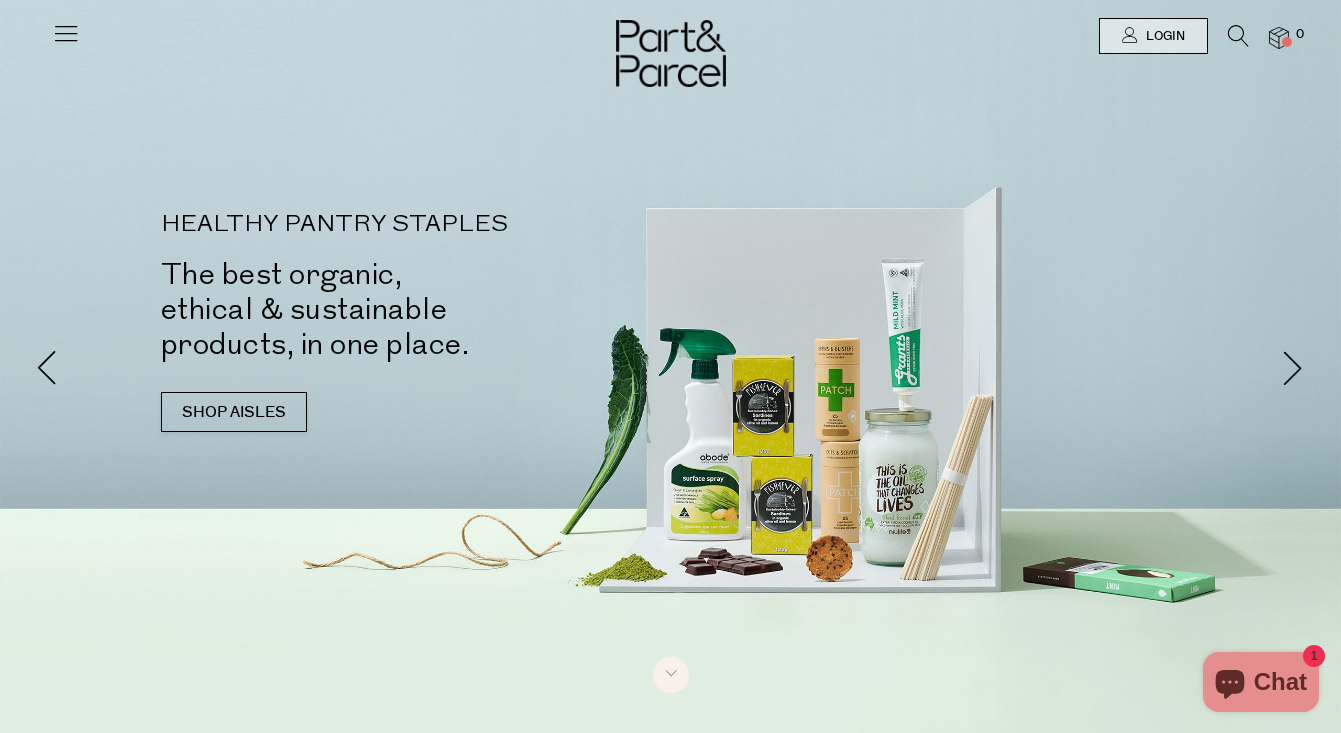 scroll, scrollTop: 0, scrollLeft: 0, axis: both 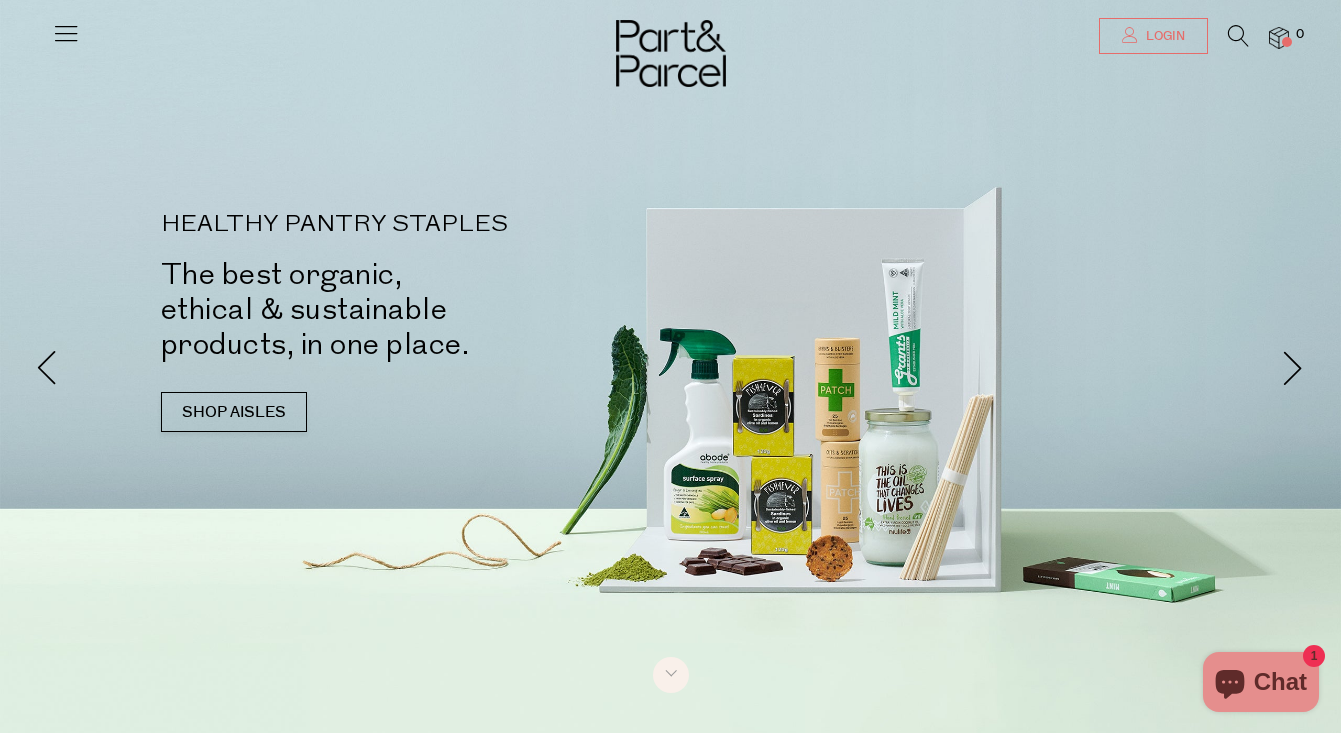 click on "Login" at bounding box center (1163, 36) 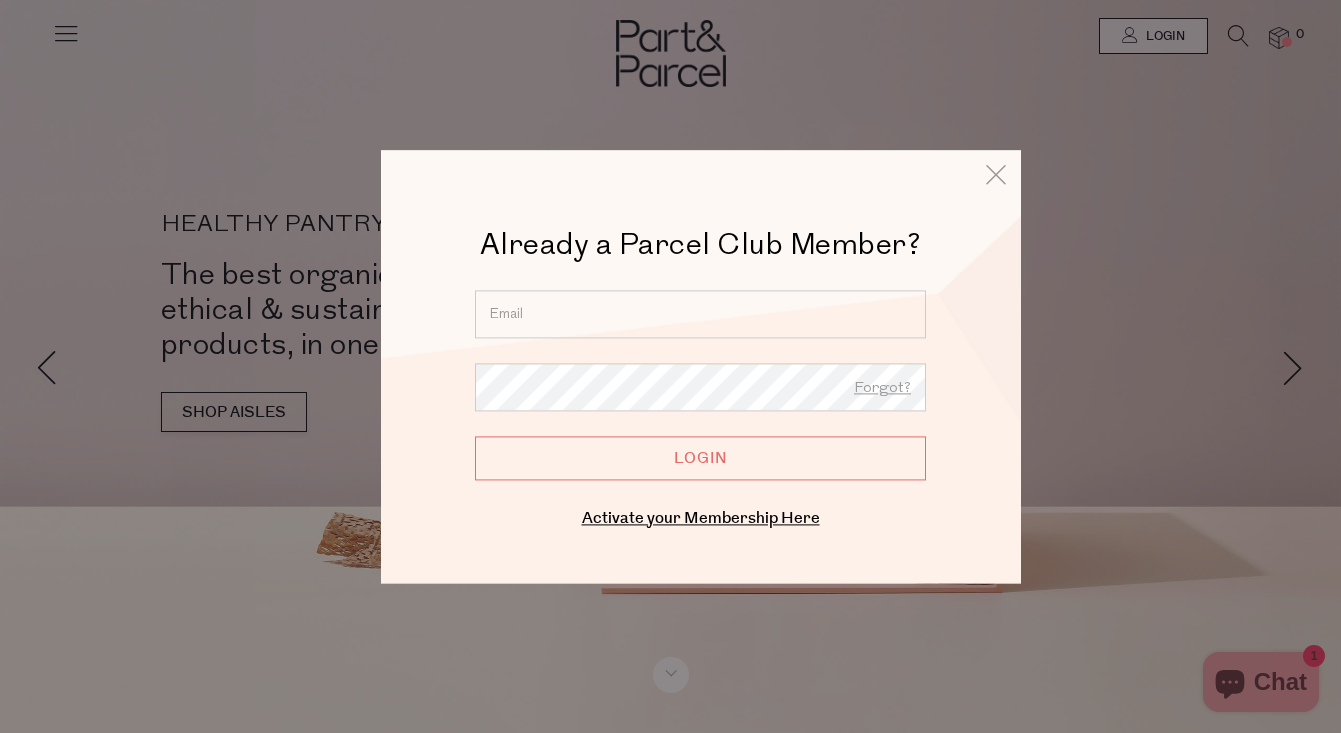 click on "Already a Parcel Club Member?
Already a Member? Login.
Forgot?
Forgot?
Login
Enter your email below to receive a password reset link.
Submit
Cancel" at bounding box center (701, 379) 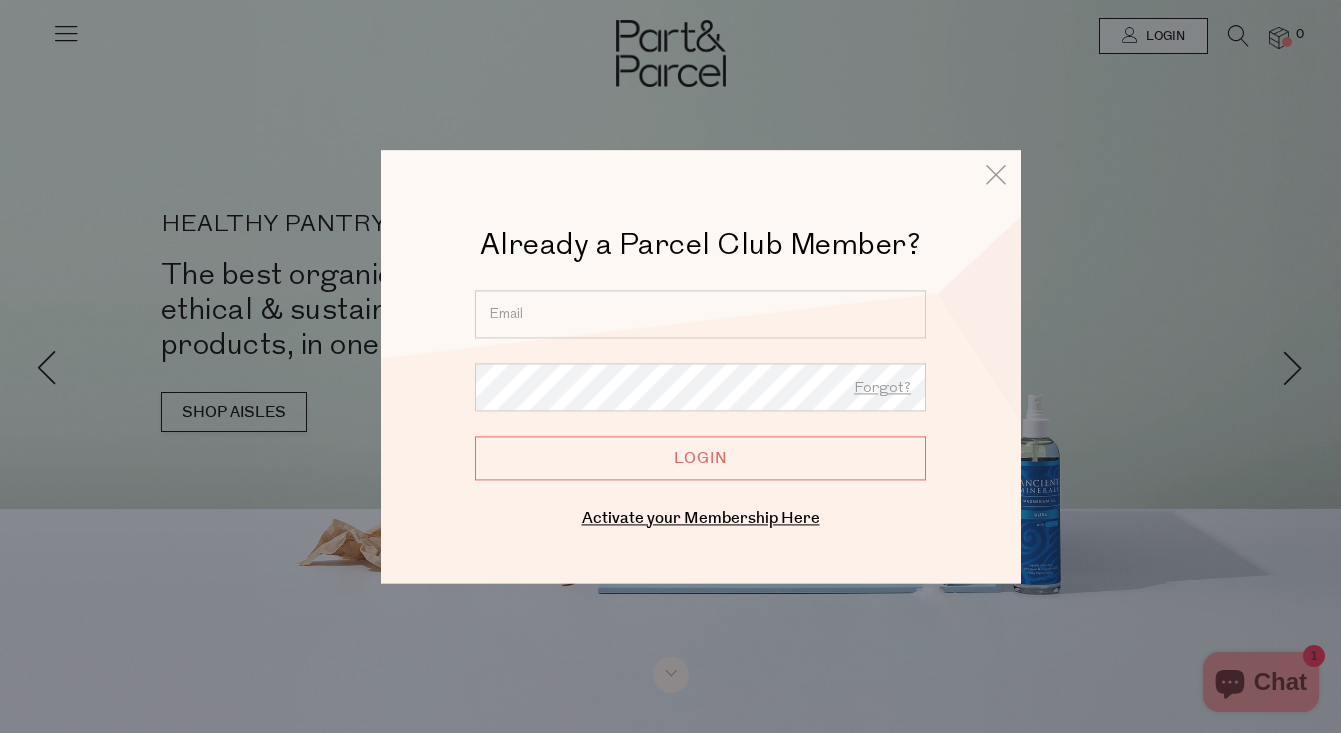 type on "carlyriewoldt@gmail.com" 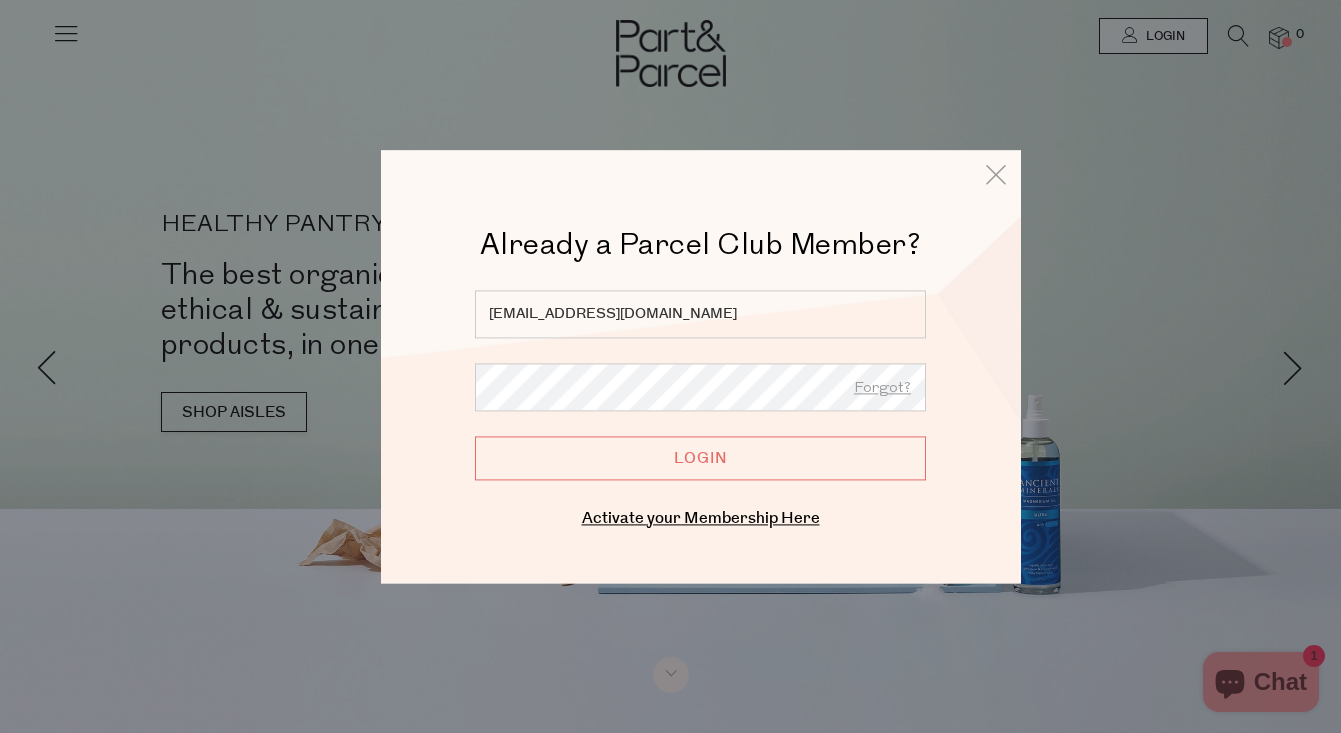 click on "Login" at bounding box center [700, 458] 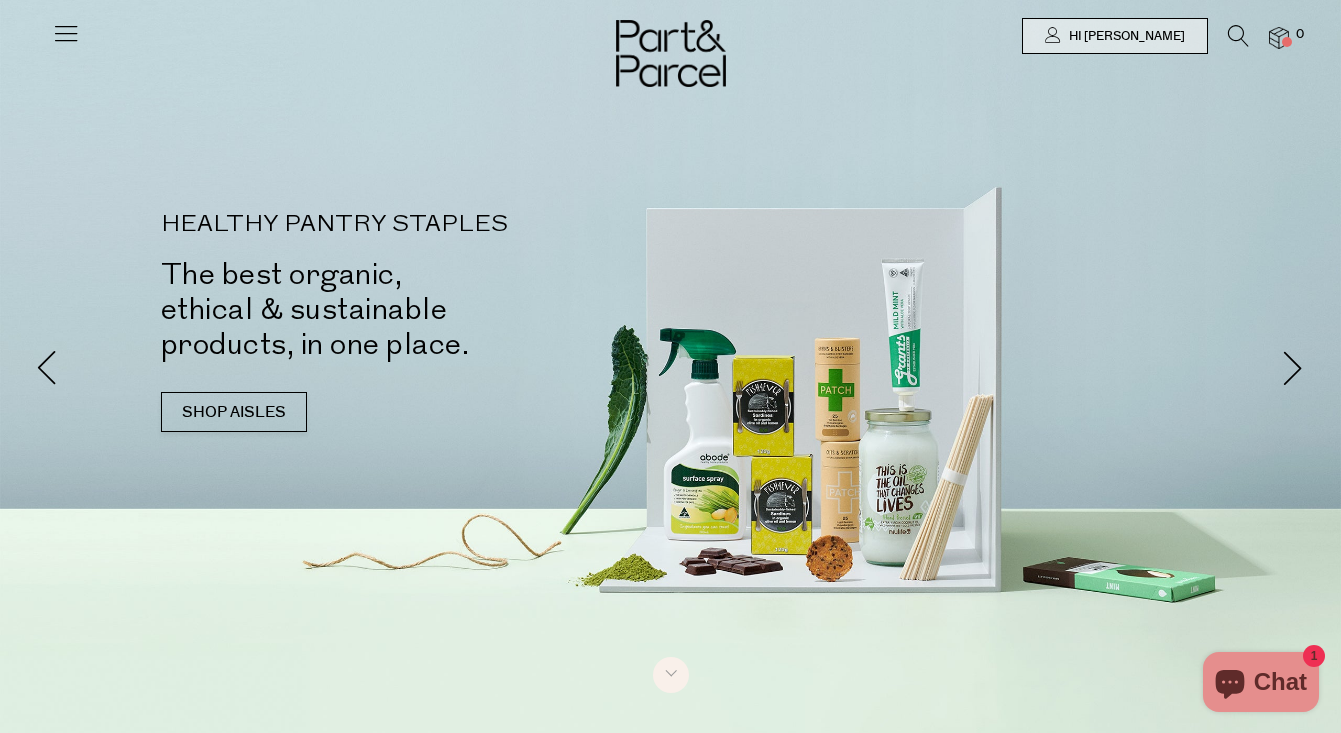 scroll, scrollTop: 0, scrollLeft: 0, axis: both 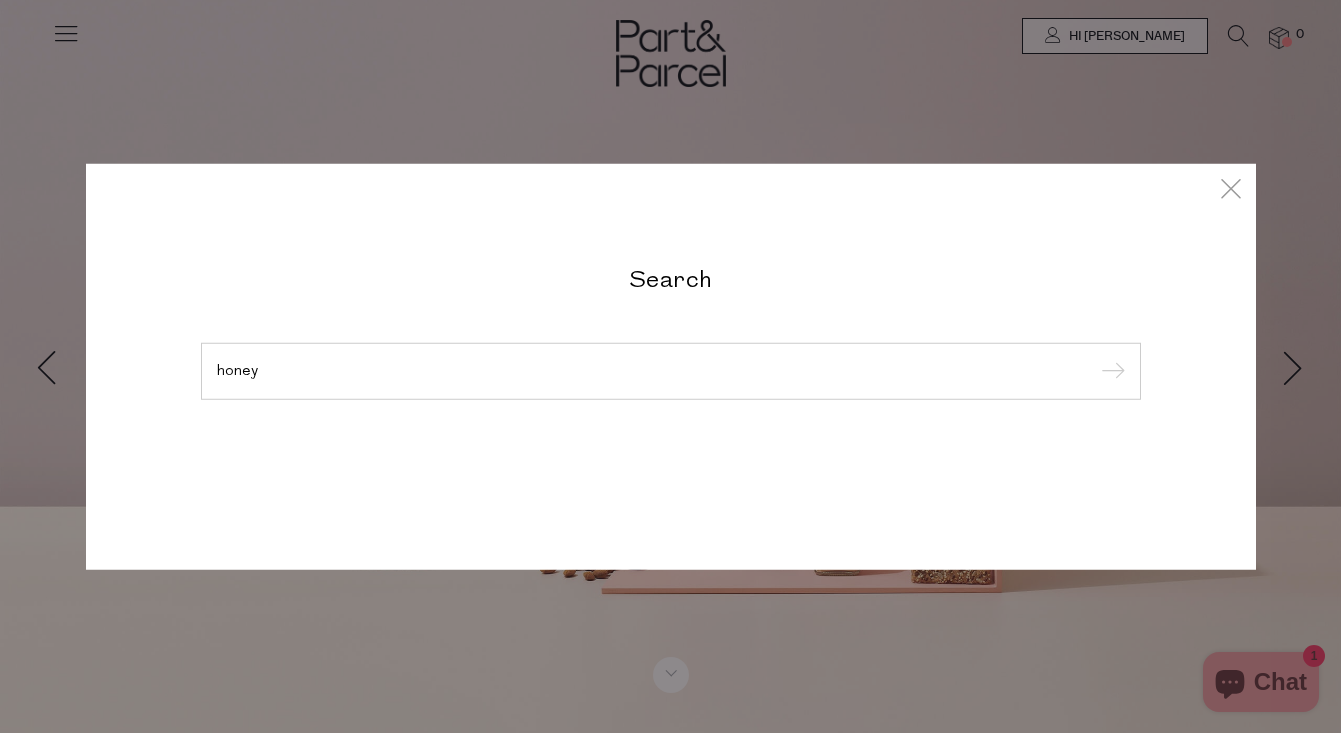 type on "honey" 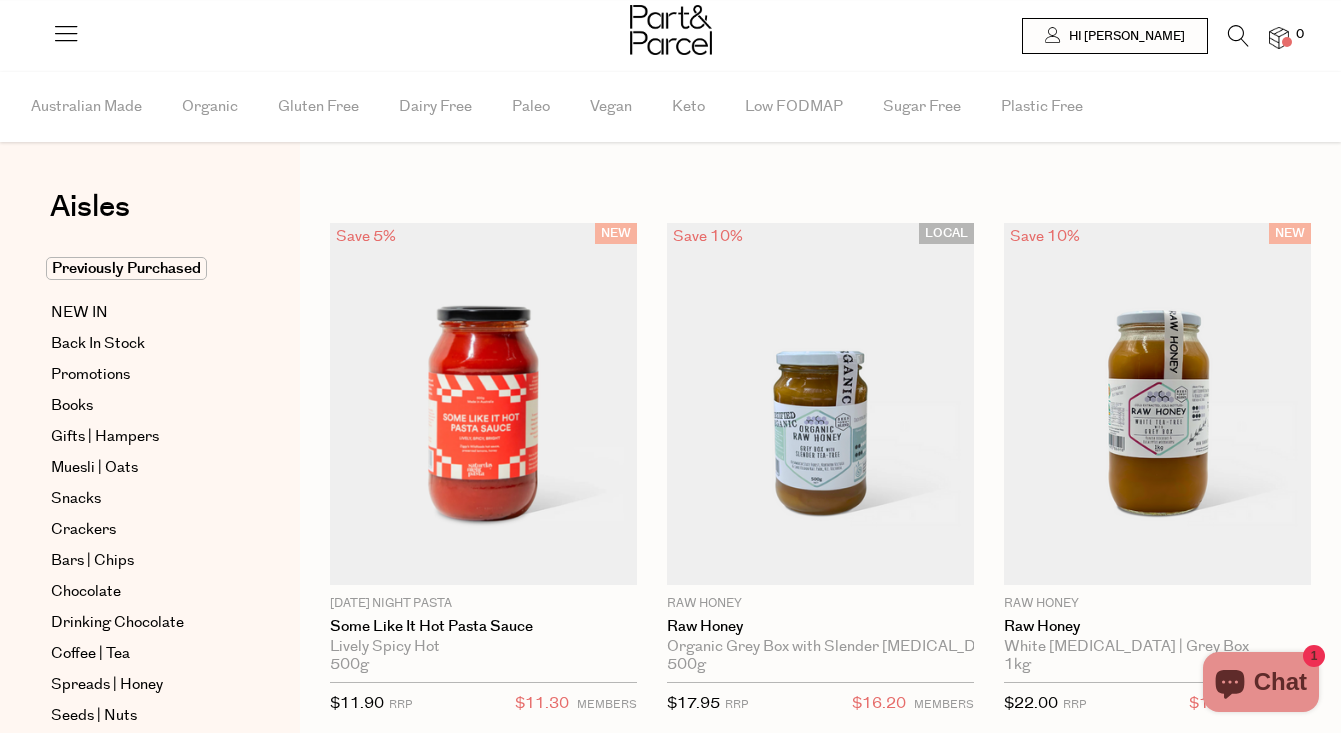 scroll, scrollTop: 0, scrollLeft: 0, axis: both 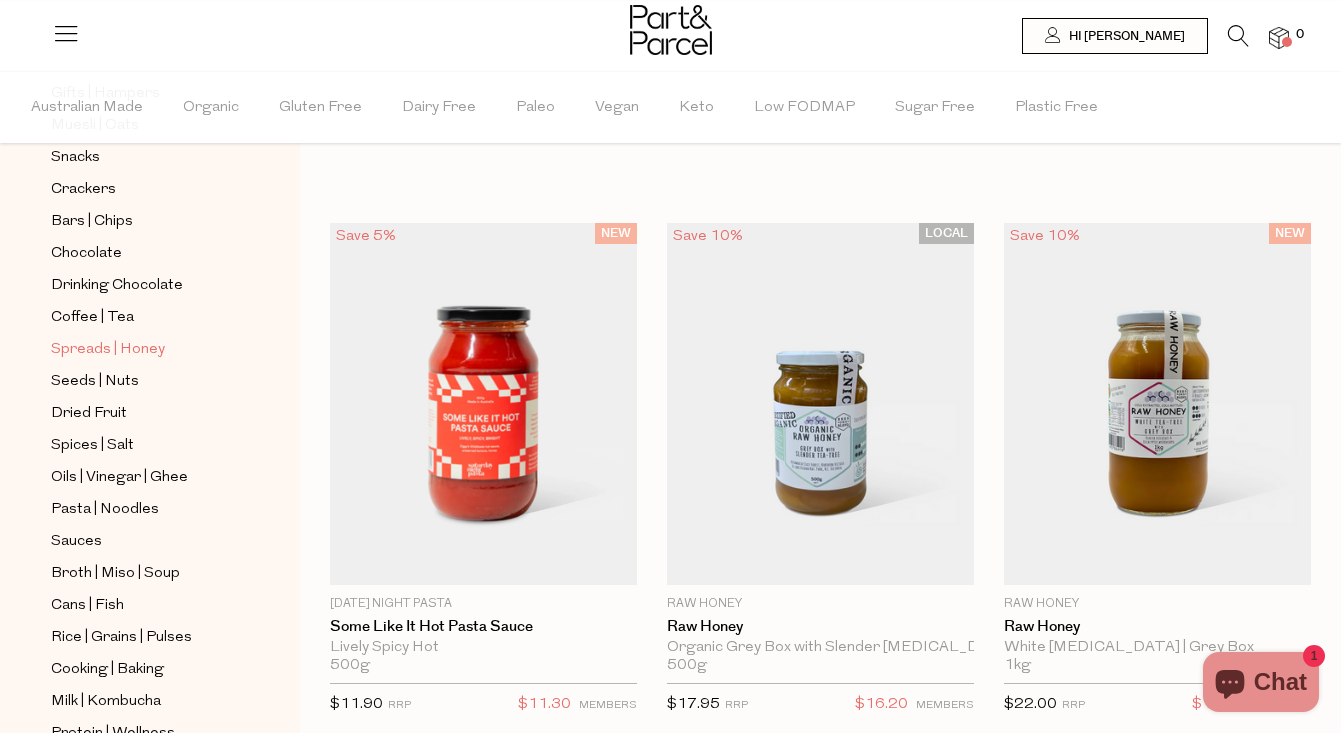 click on "Spreads | Honey" at bounding box center (108, 350) 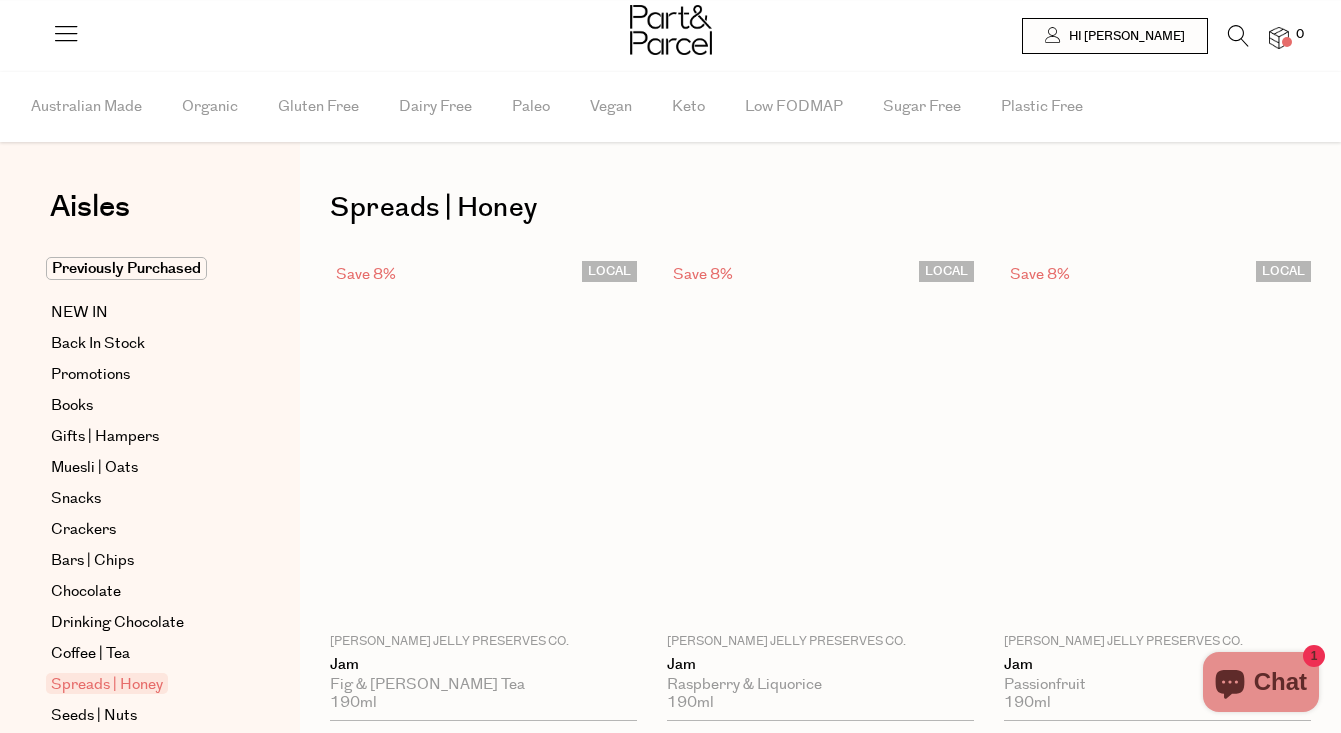 scroll, scrollTop: 0, scrollLeft: 0, axis: both 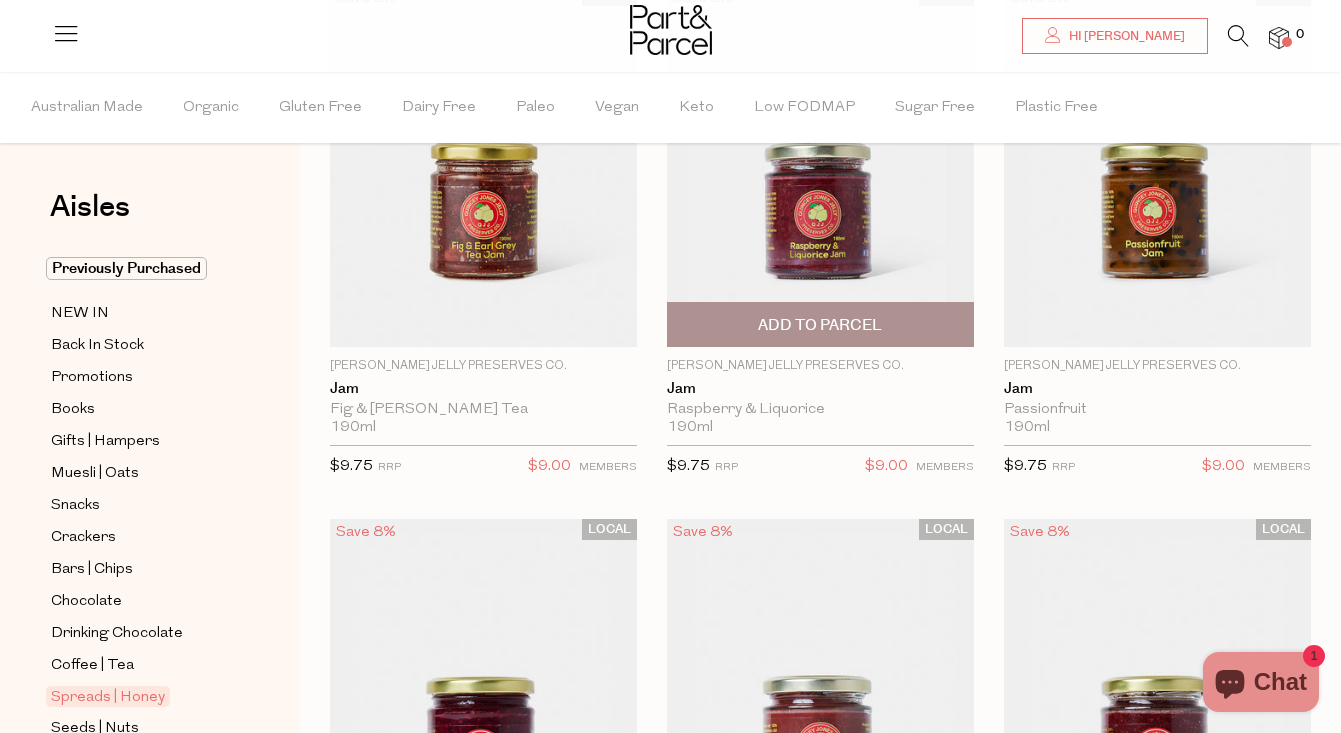 click on "Add To Parcel" at bounding box center (820, 325) 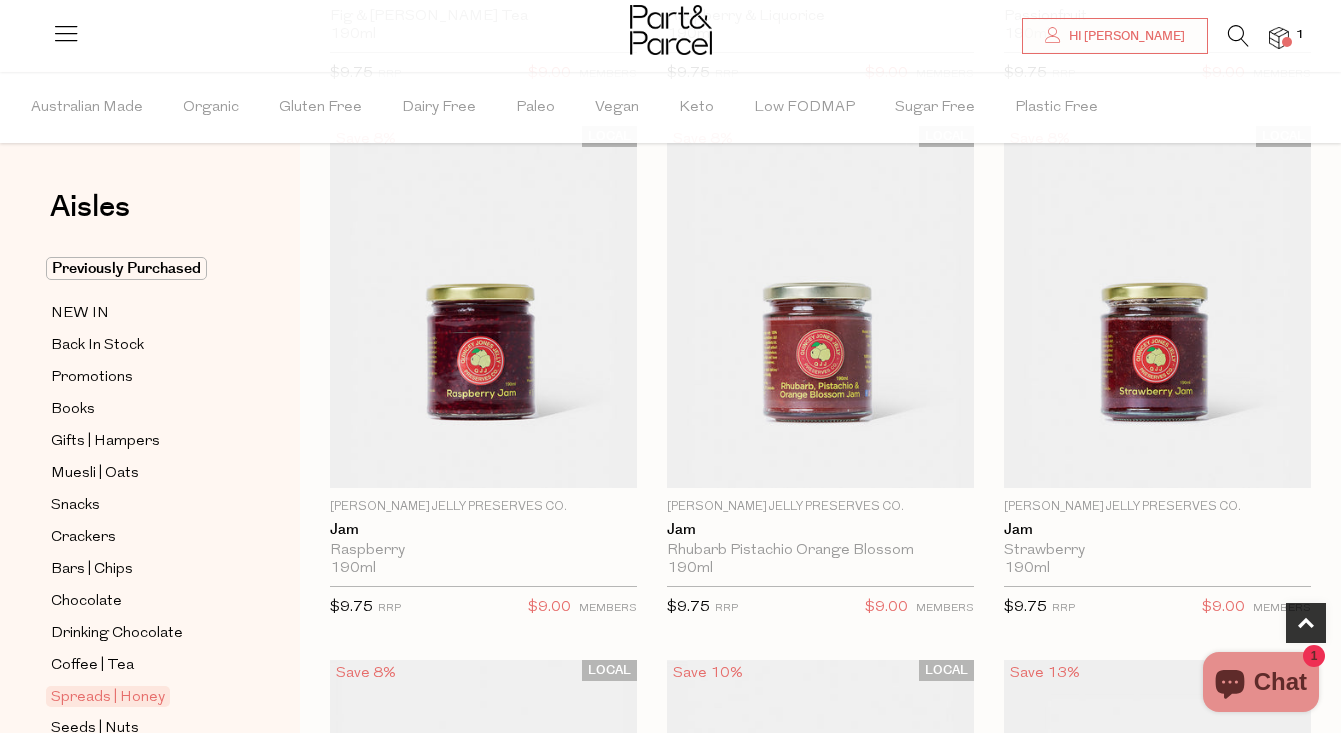 scroll, scrollTop: 735, scrollLeft: 0, axis: vertical 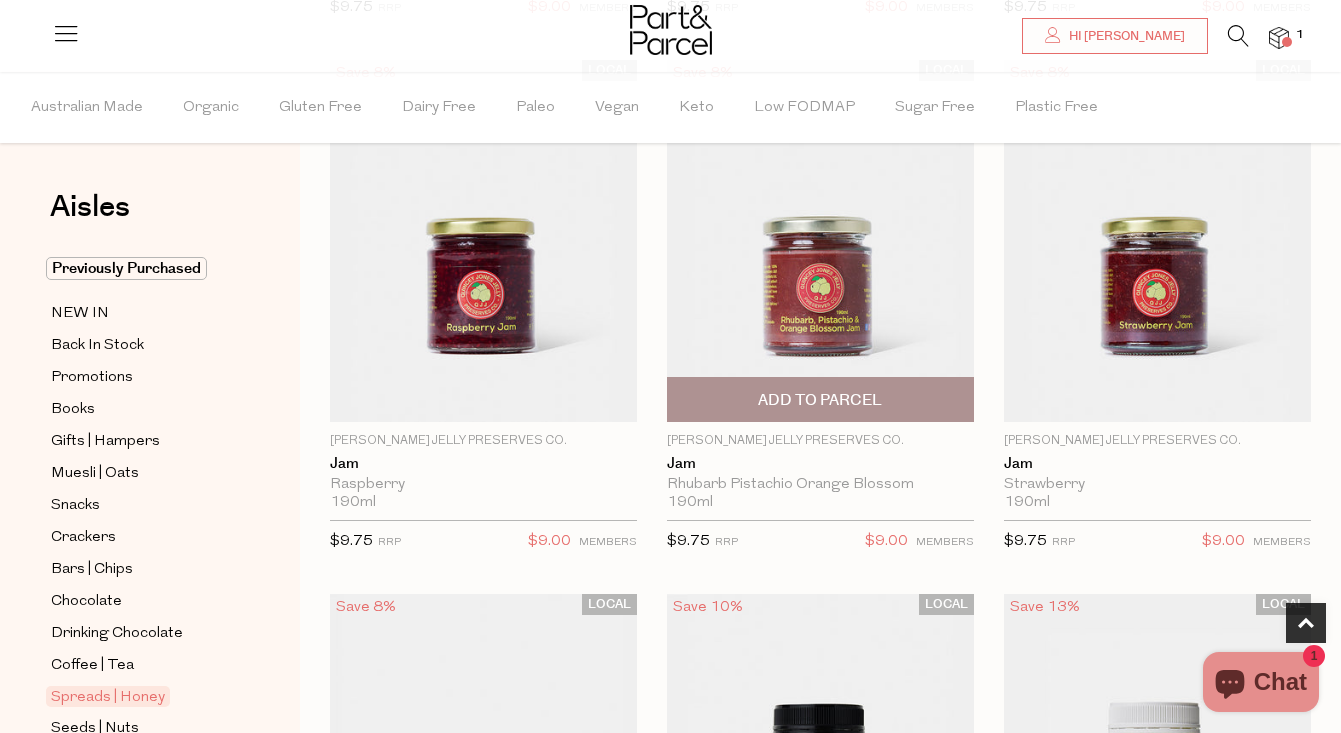 click on "Add To Parcel" at bounding box center [820, 399] 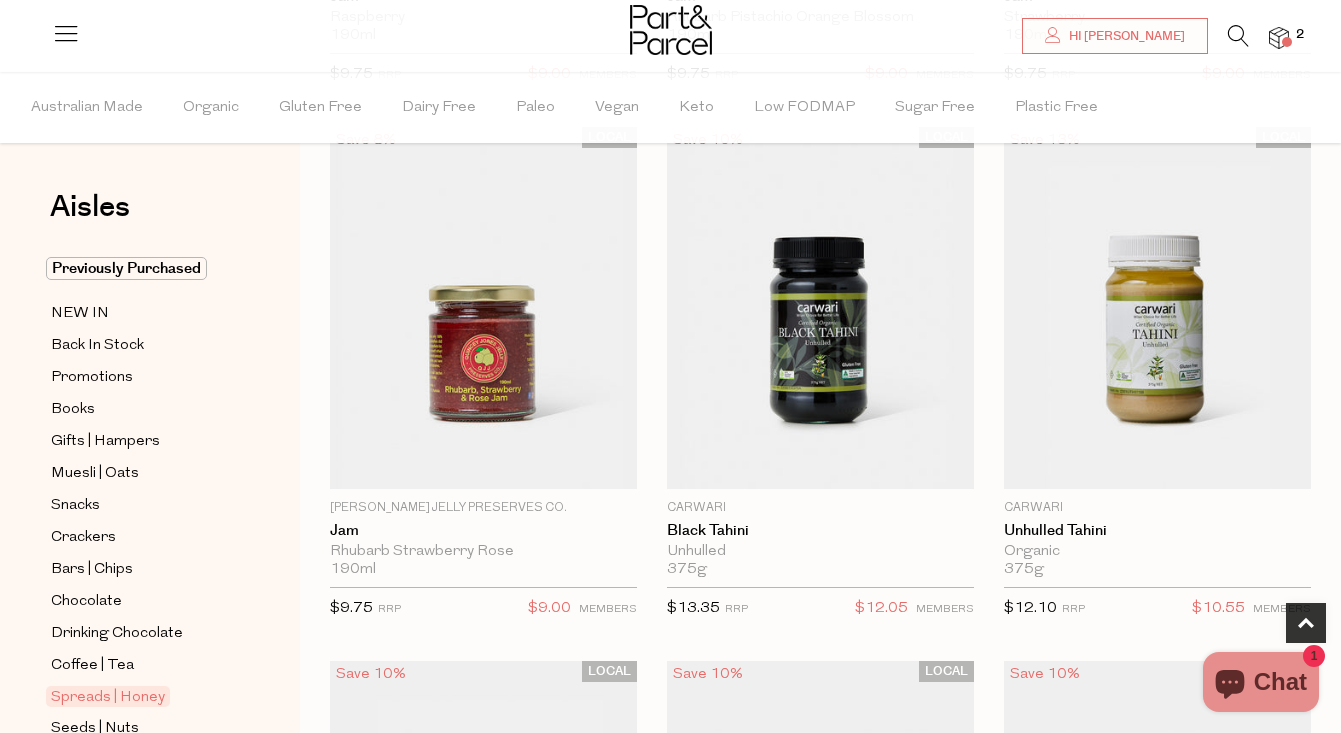 scroll, scrollTop: 1213, scrollLeft: 0, axis: vertical 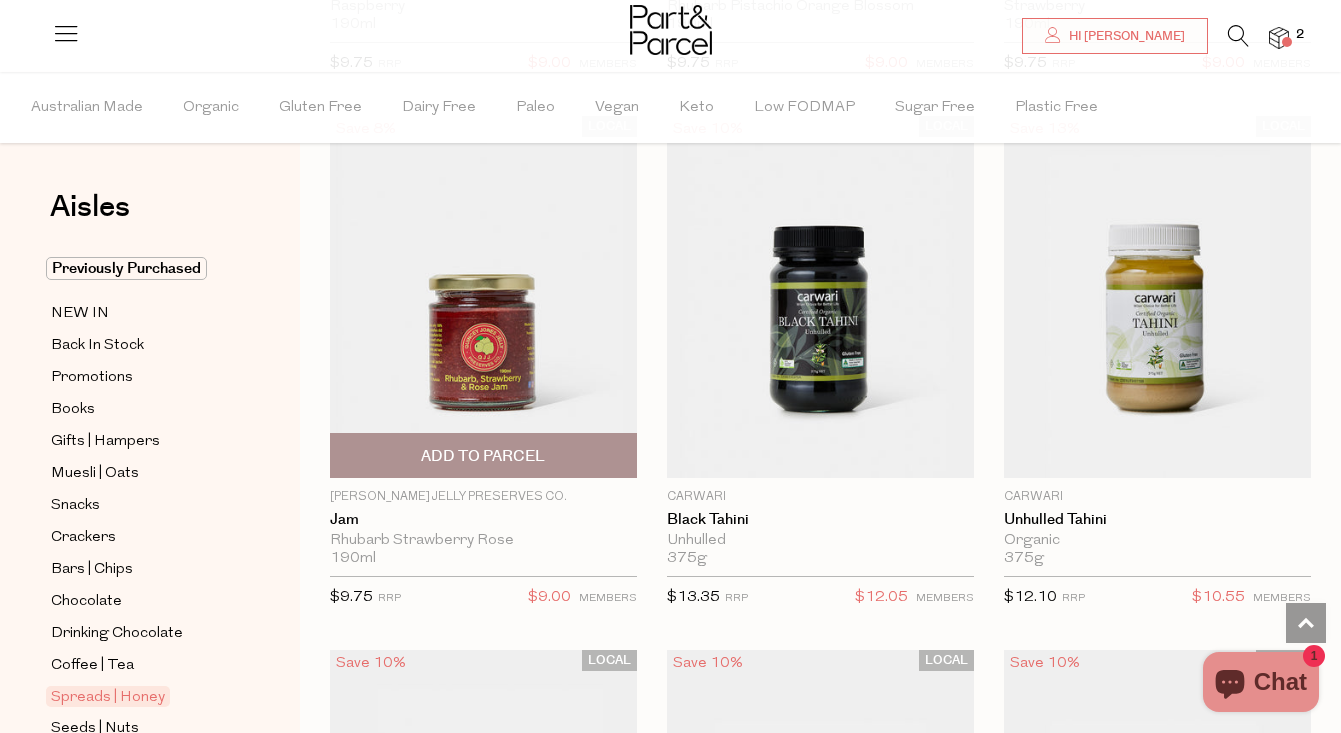 click on "Add To Parcel" at bounding box center (483, 456) 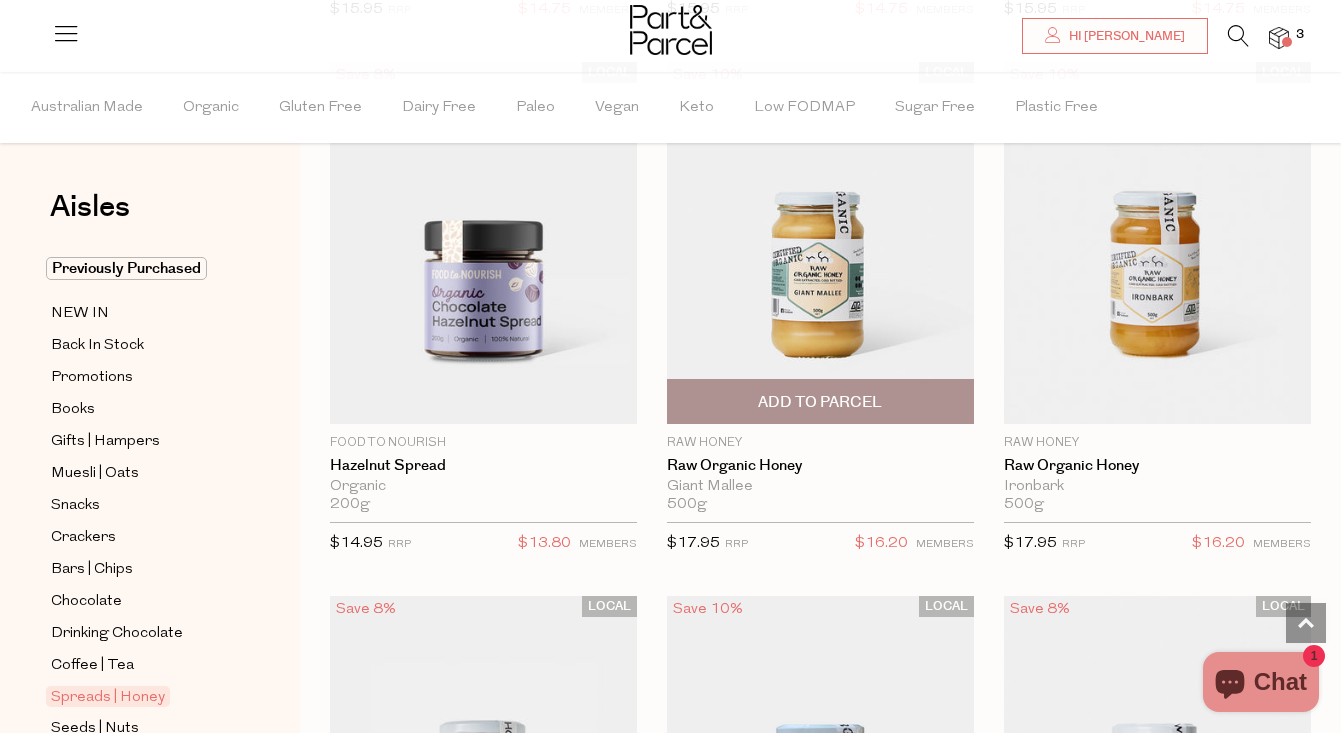 scroll, scrollTop: 7139, scrollLeft: 0, axis: vertical 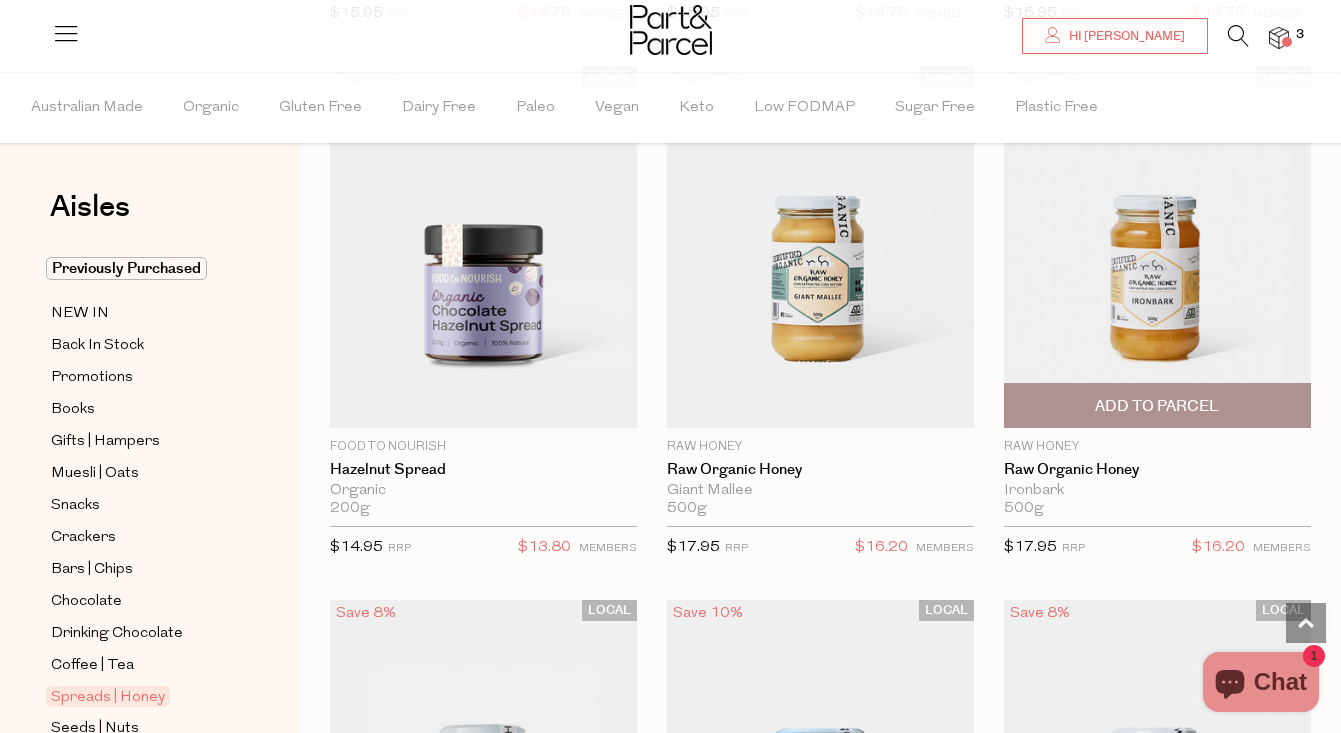 click on "Add To Parcel" at bounding box center (1157, 406) 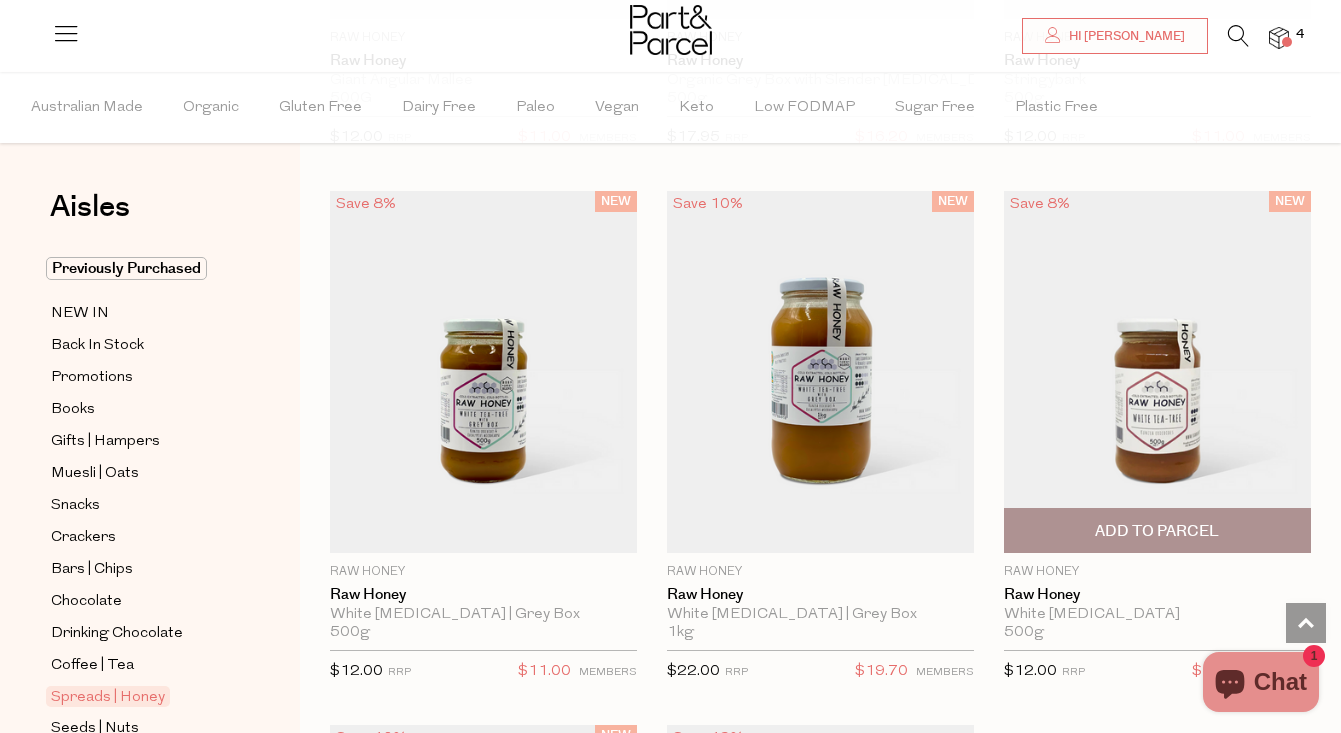 scroll, scrollTop: 8103, scrollLeft: 0, axis: vertical 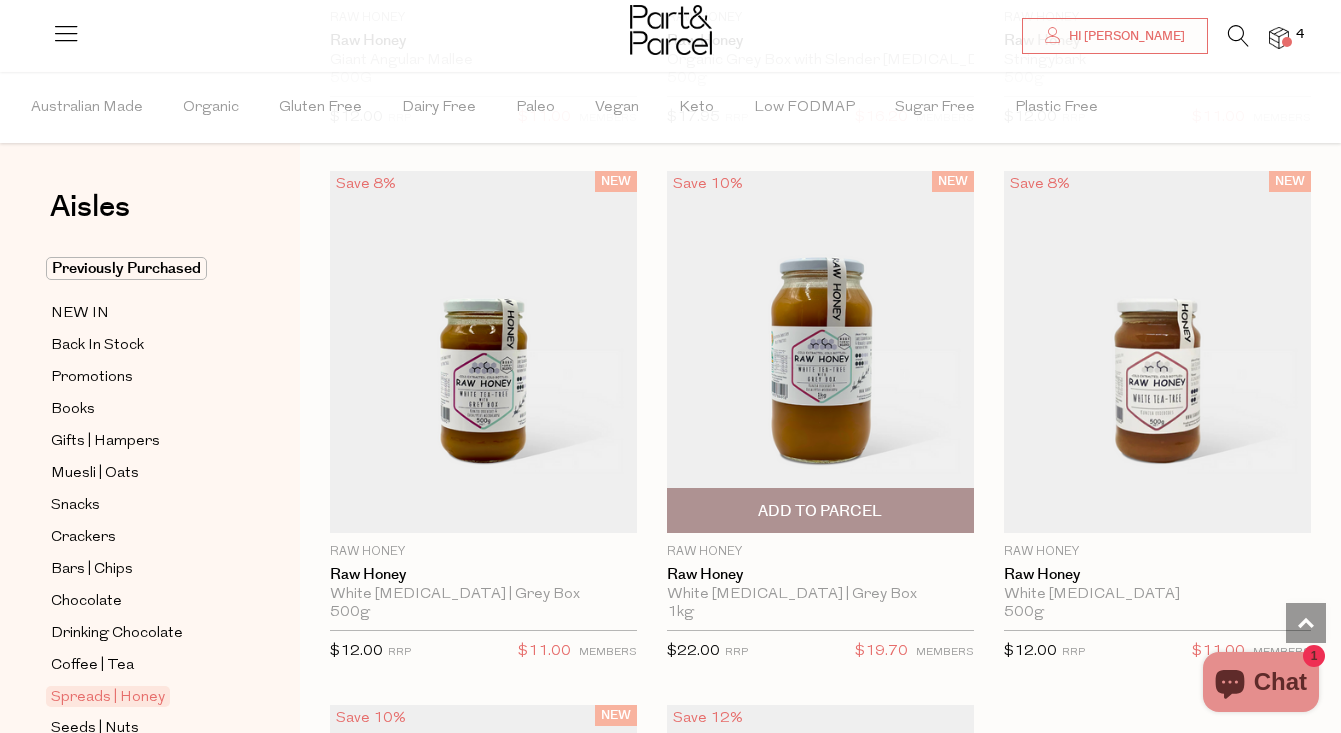 click on "Add To Parcel" at bounding box center [820, 511] 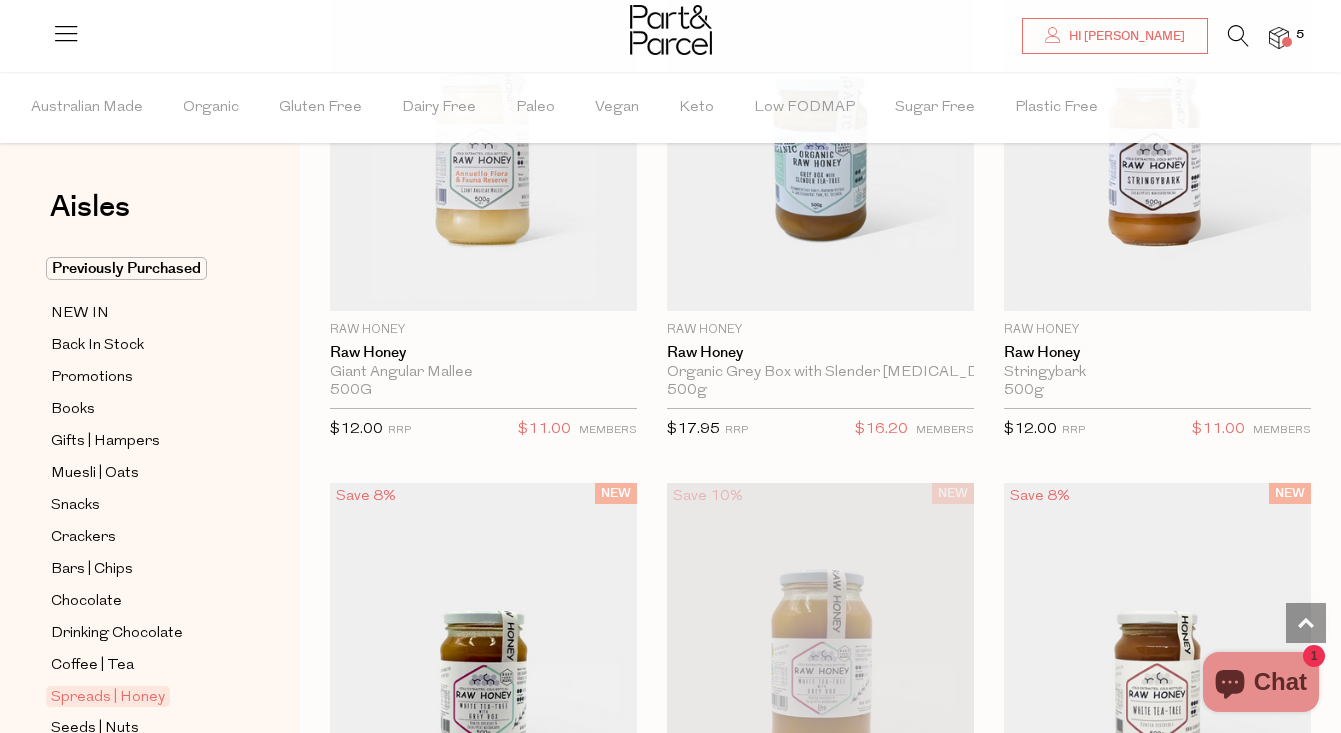scroll, scrollTop: 7268, scrollLeft: 0, axis: vertical 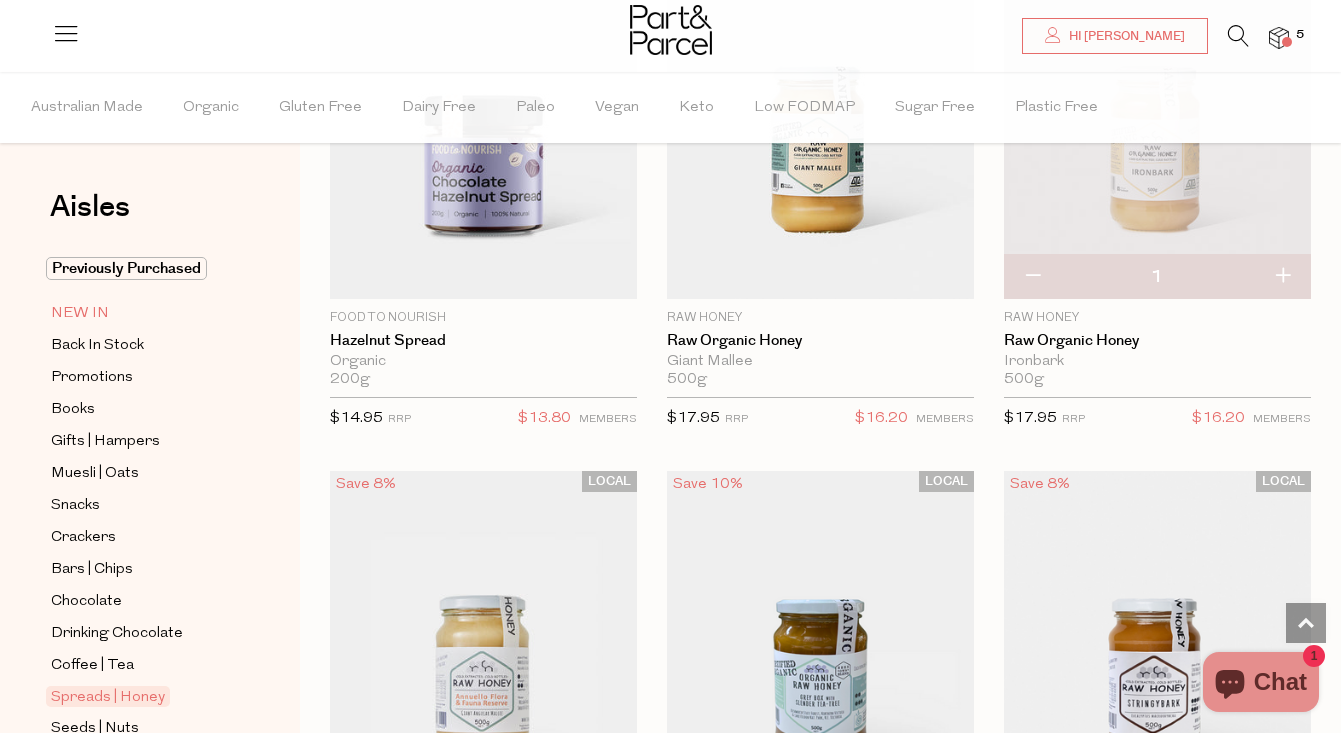click on "NEW IN" at bounding box center [80, 314] 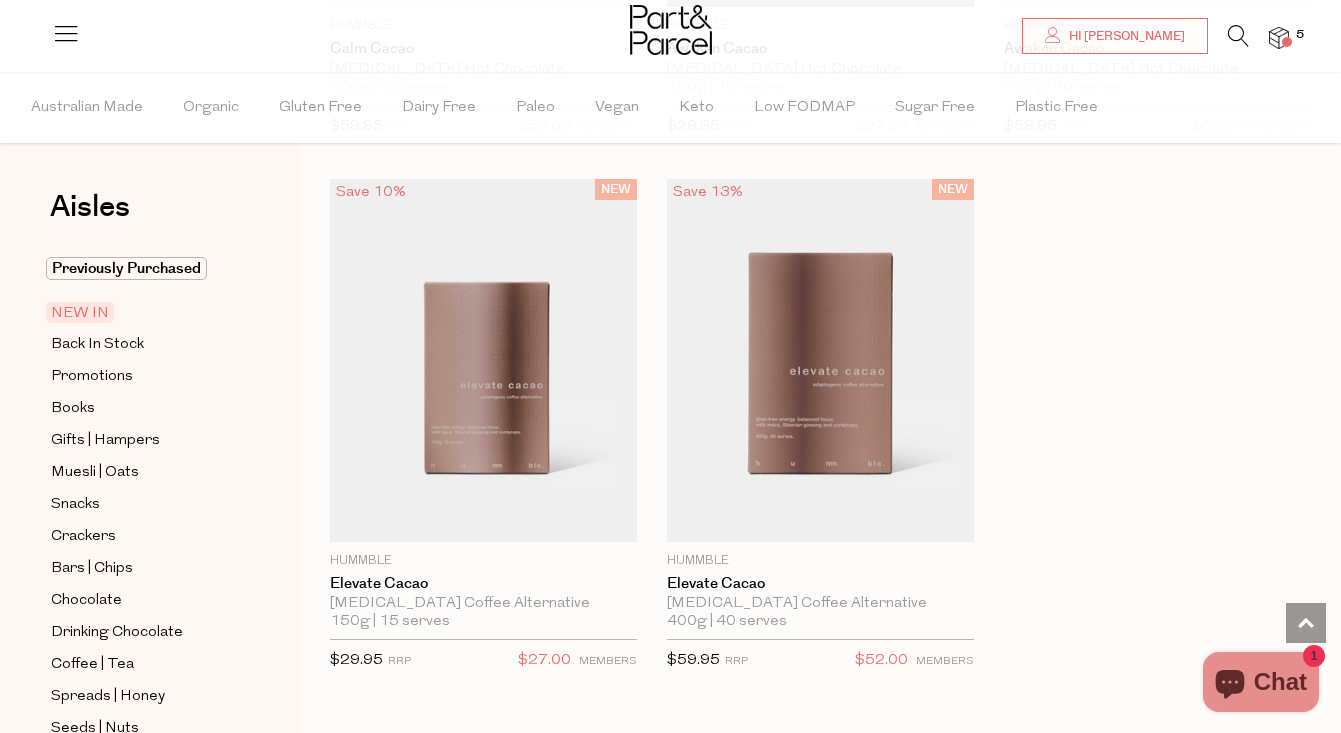 scroll, scrollTop: 1681, scrollLeft: 0, axis: vertical 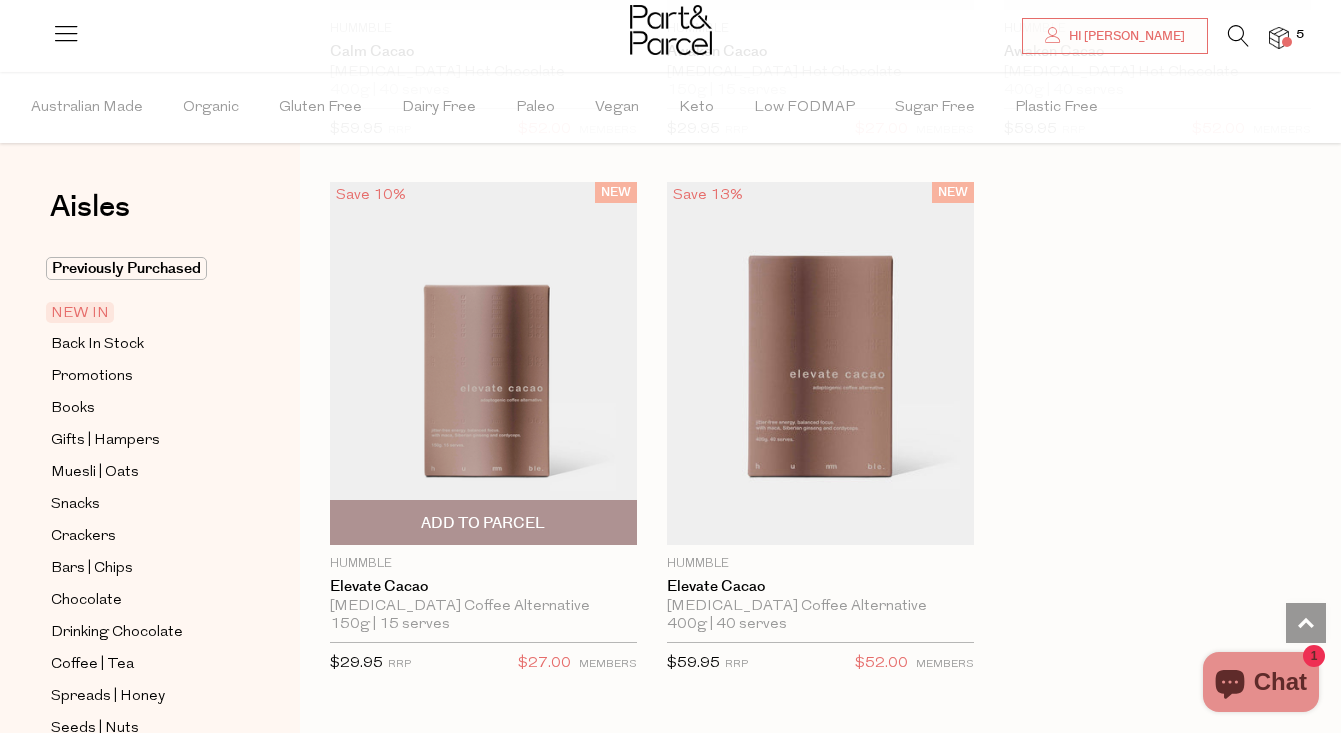 click at bounding box center (483, 363) 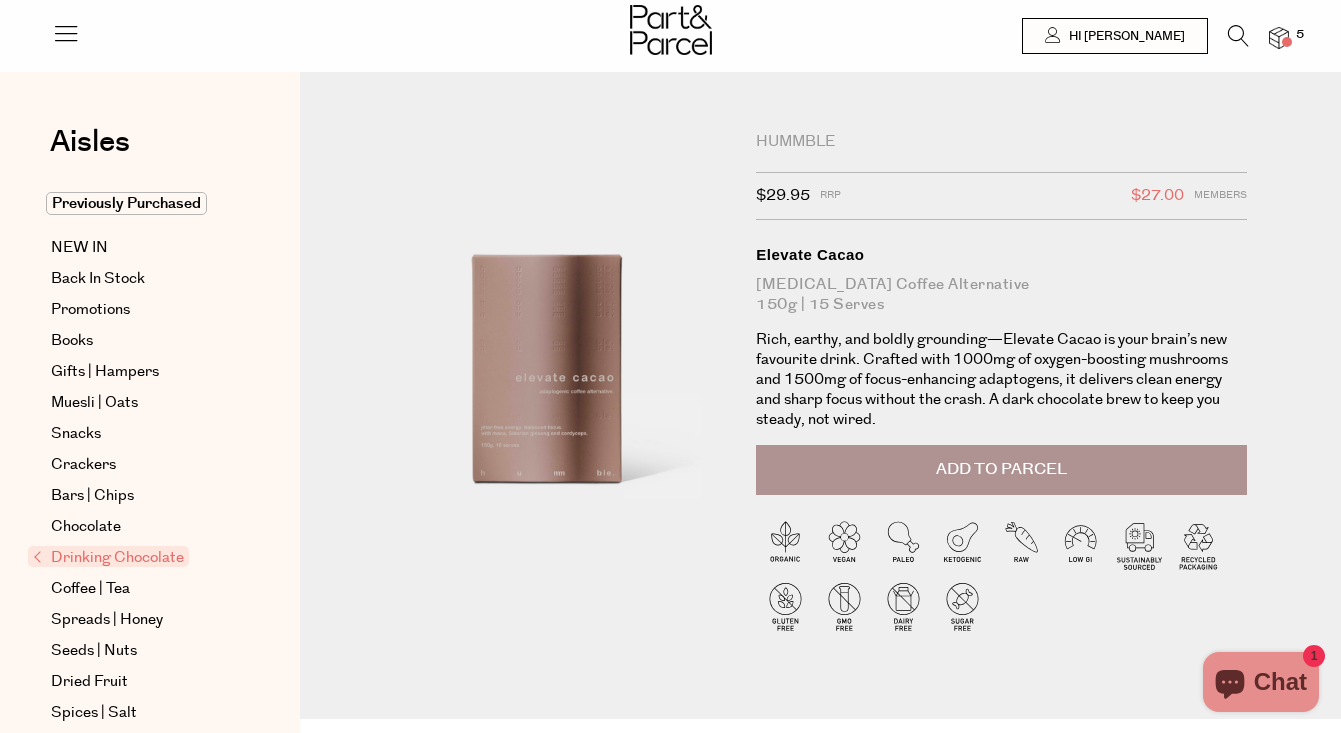 scroll, scrollTop: 0, scrollLeft: 0, axis: both 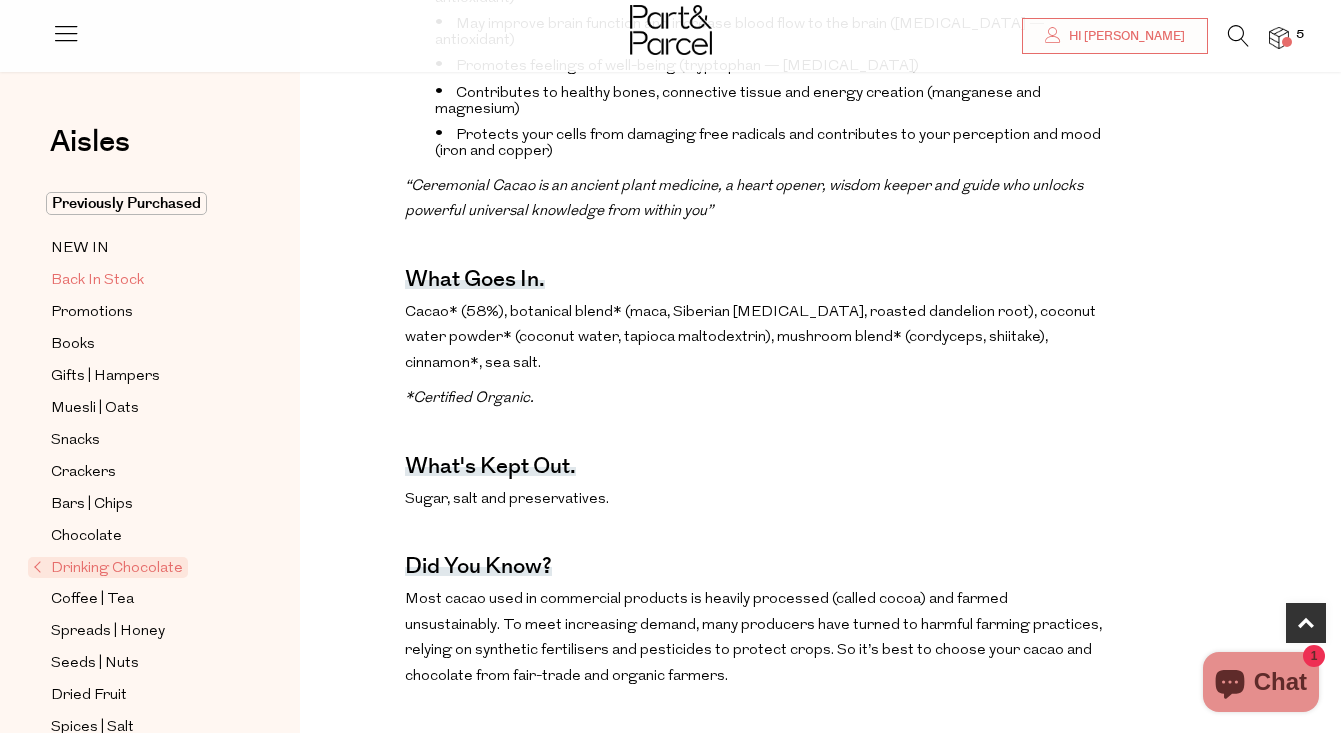 click on "Back In Stock" at bounding box center [97, 281] 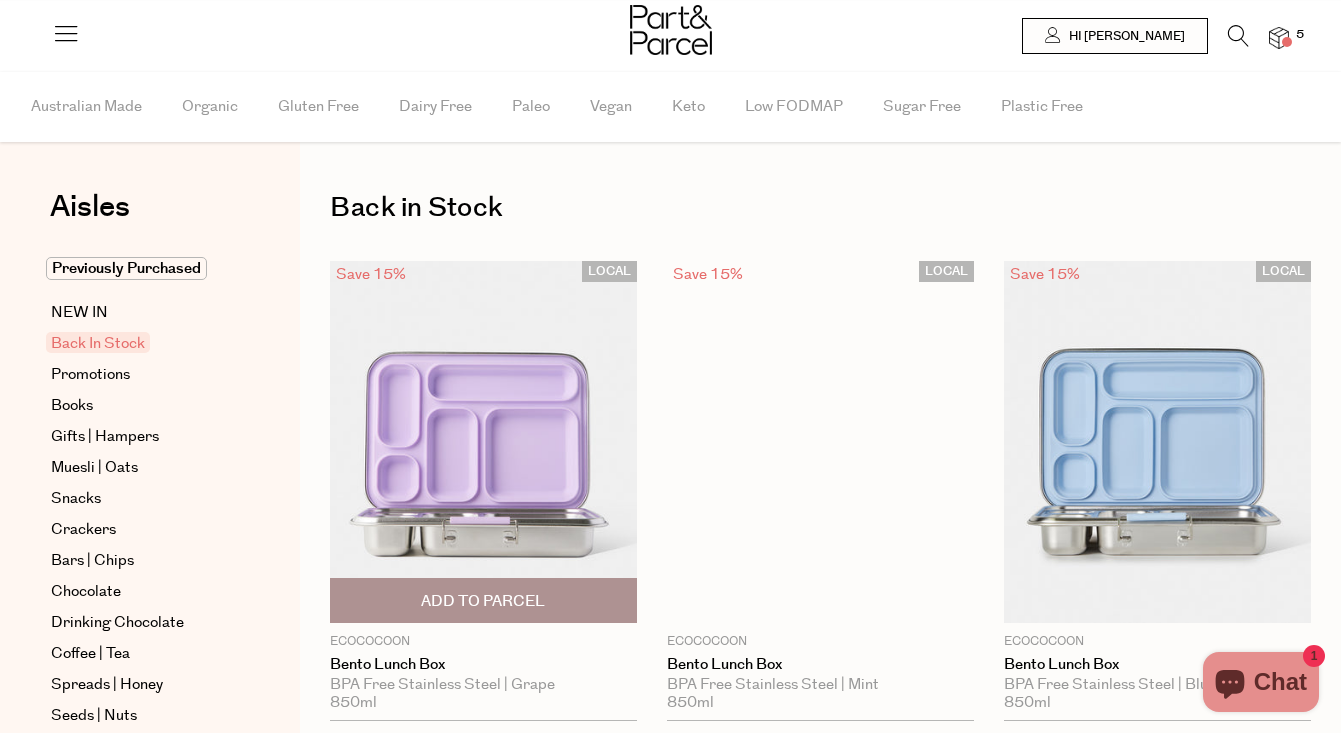 scroll, scrollTop: 0, scrollLeft: 0, axis: both 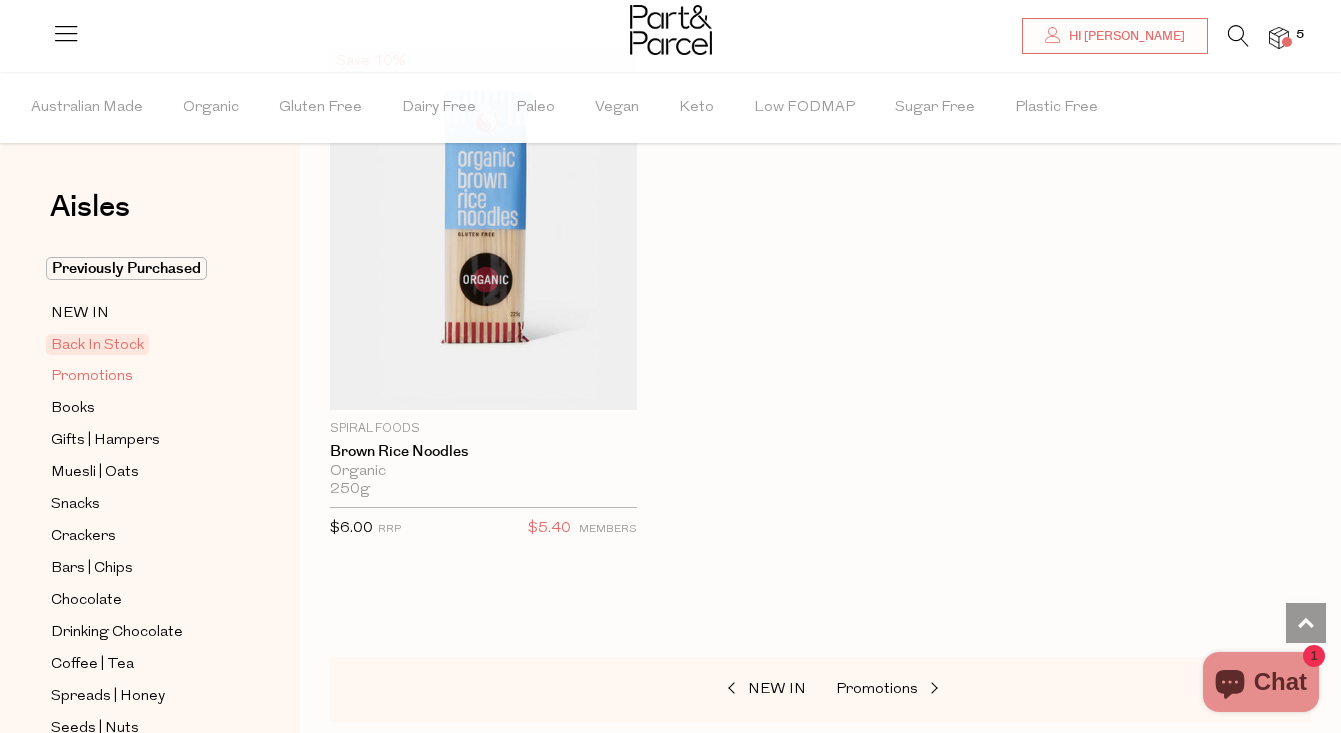 click on "Promotions" at bounding box center [92, 377] 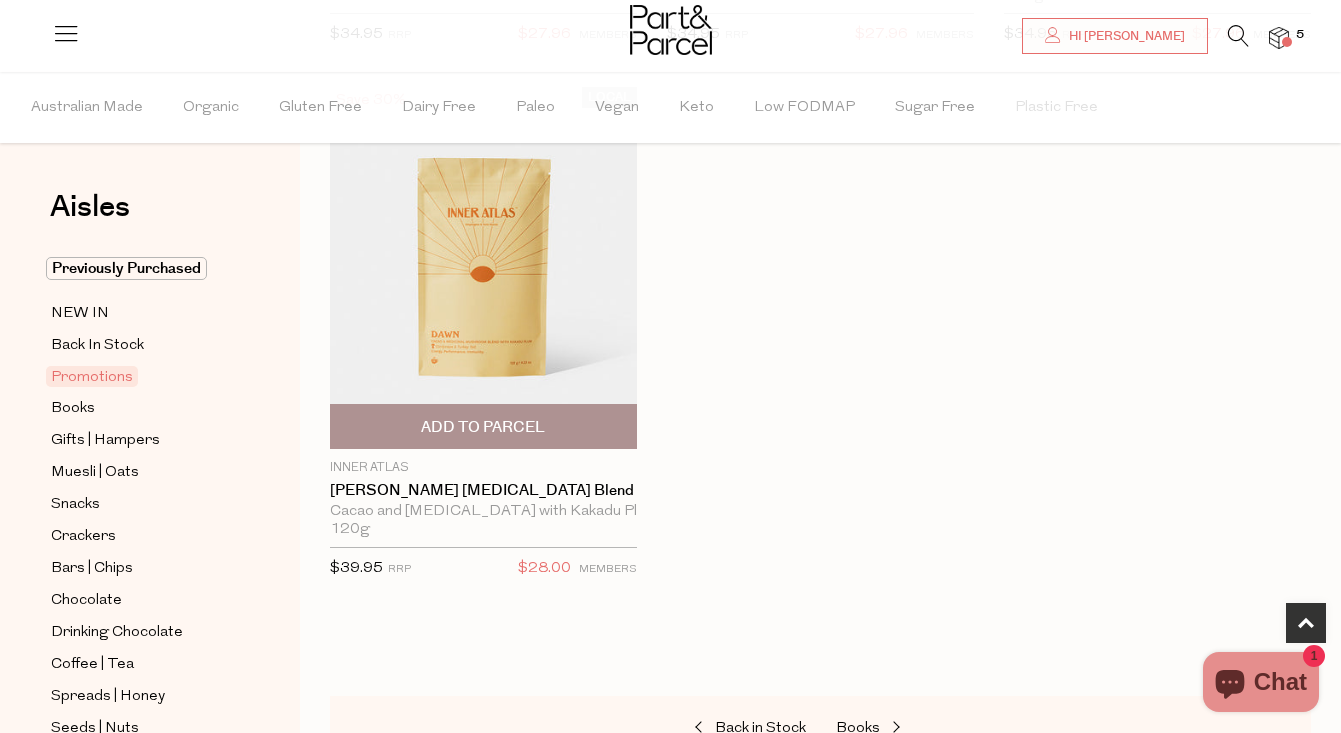 scroll, scrollTop: 1243, scrollLeft: 0, axis: vertical 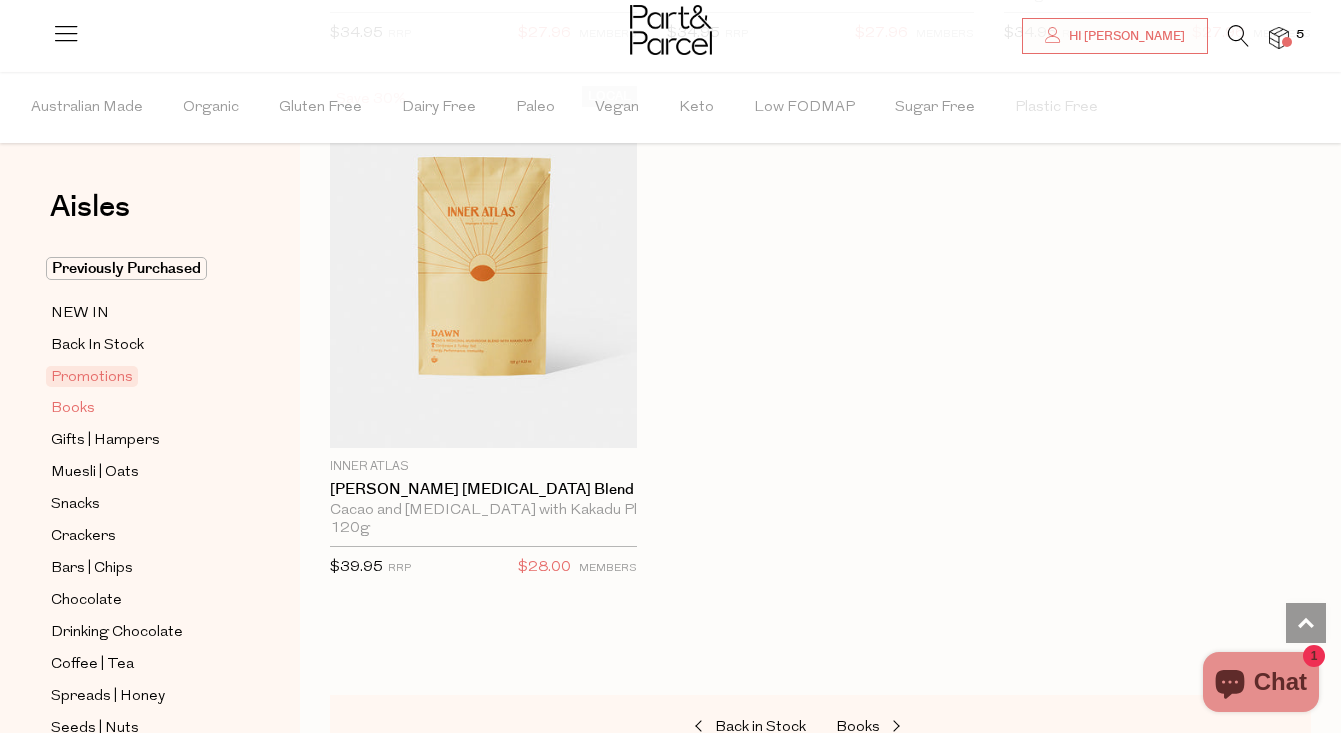 click on "Books" at bounding box center (73, 409) 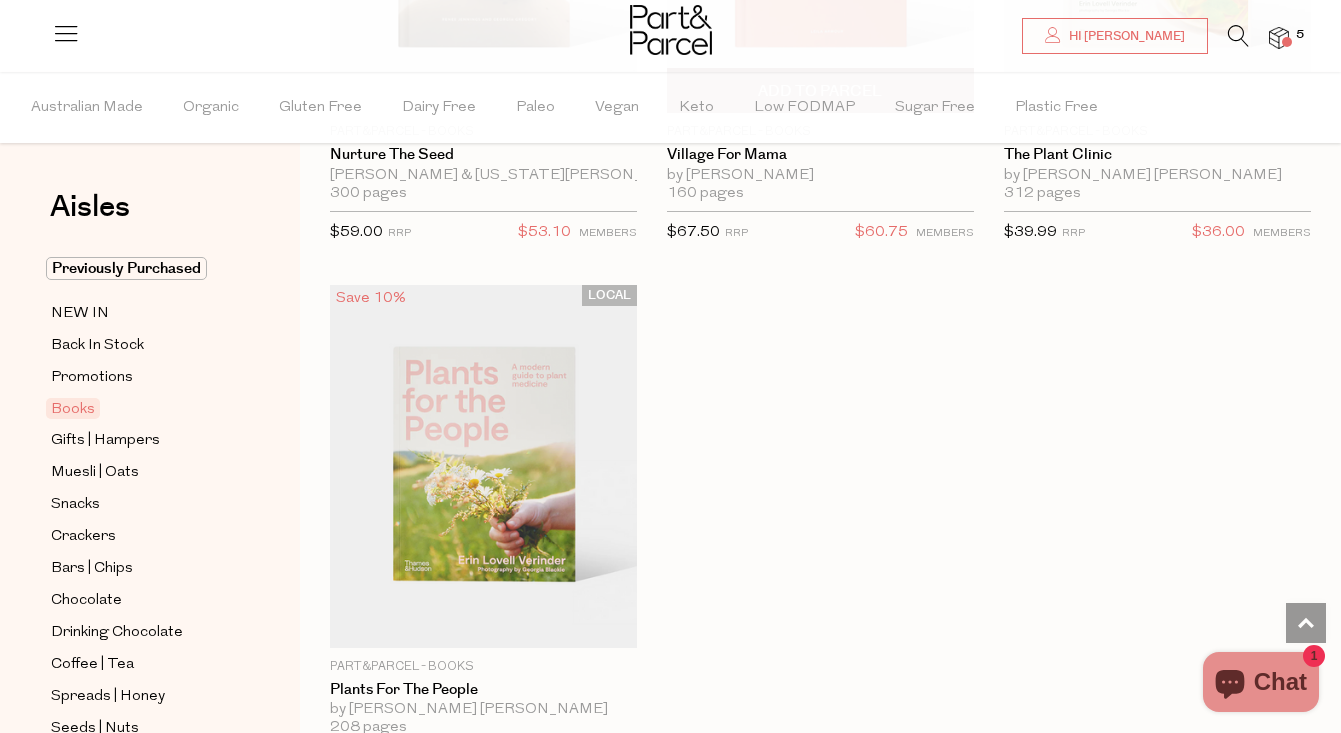 scroll, scrollTop: 1812, scrollLeft: 0, axis: vertical 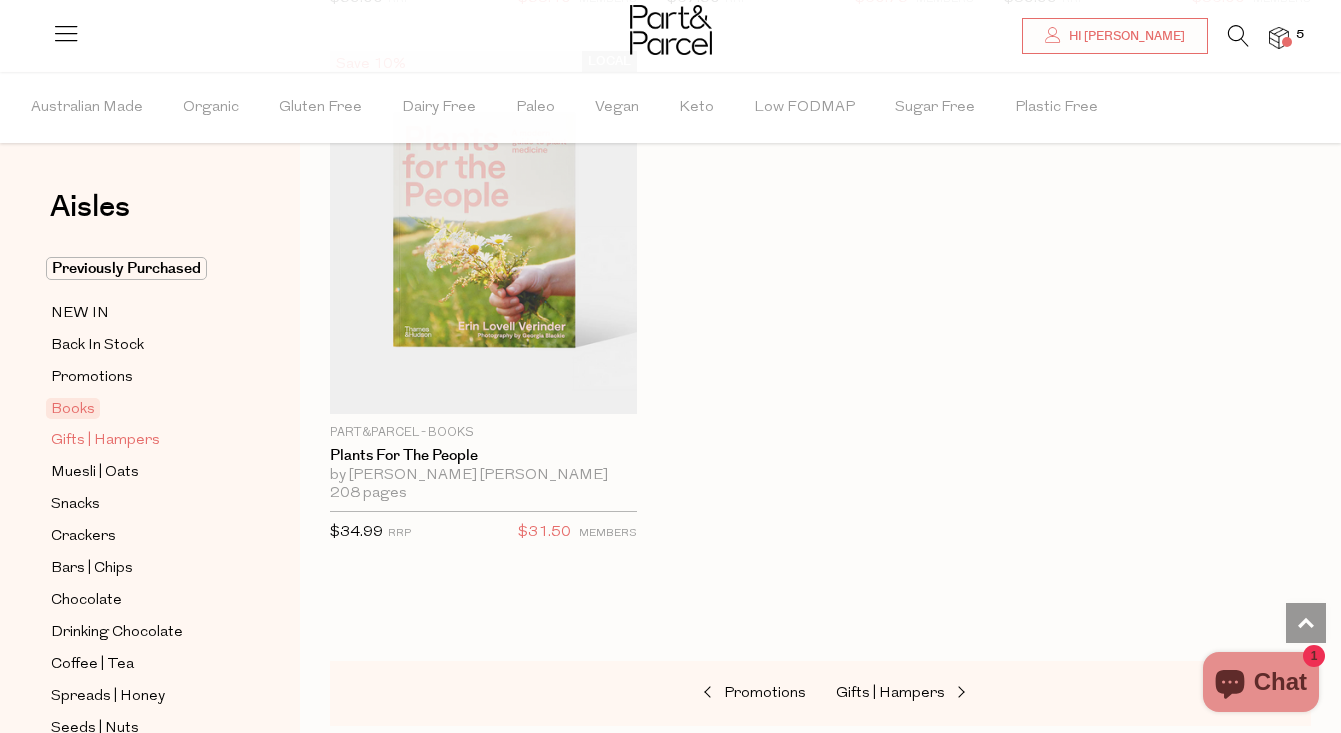 click on "Gifts | Hampers" at bounding box center [105, 441] 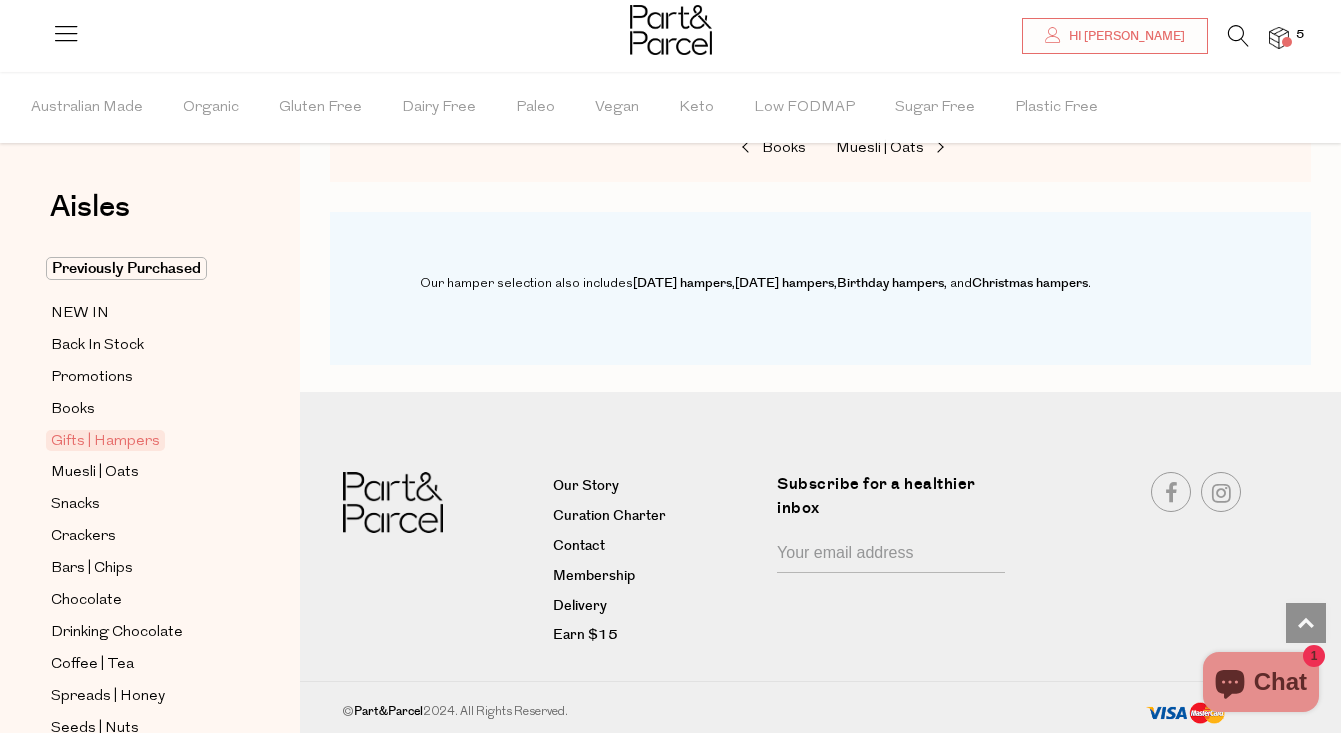 scroll, scrollTop: 1820, scrollLeft: 0, axis: vertical 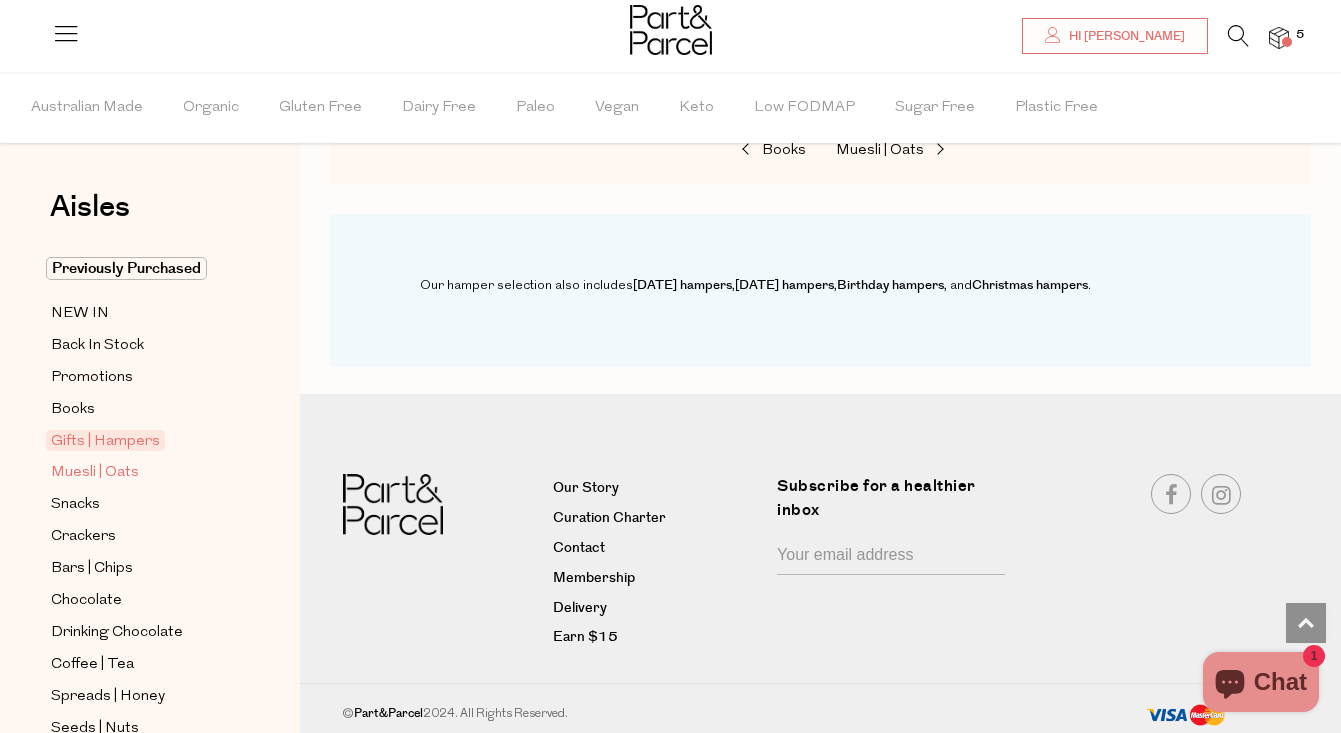 click on "Muesli | Oats" at bounding box center [95, 473] 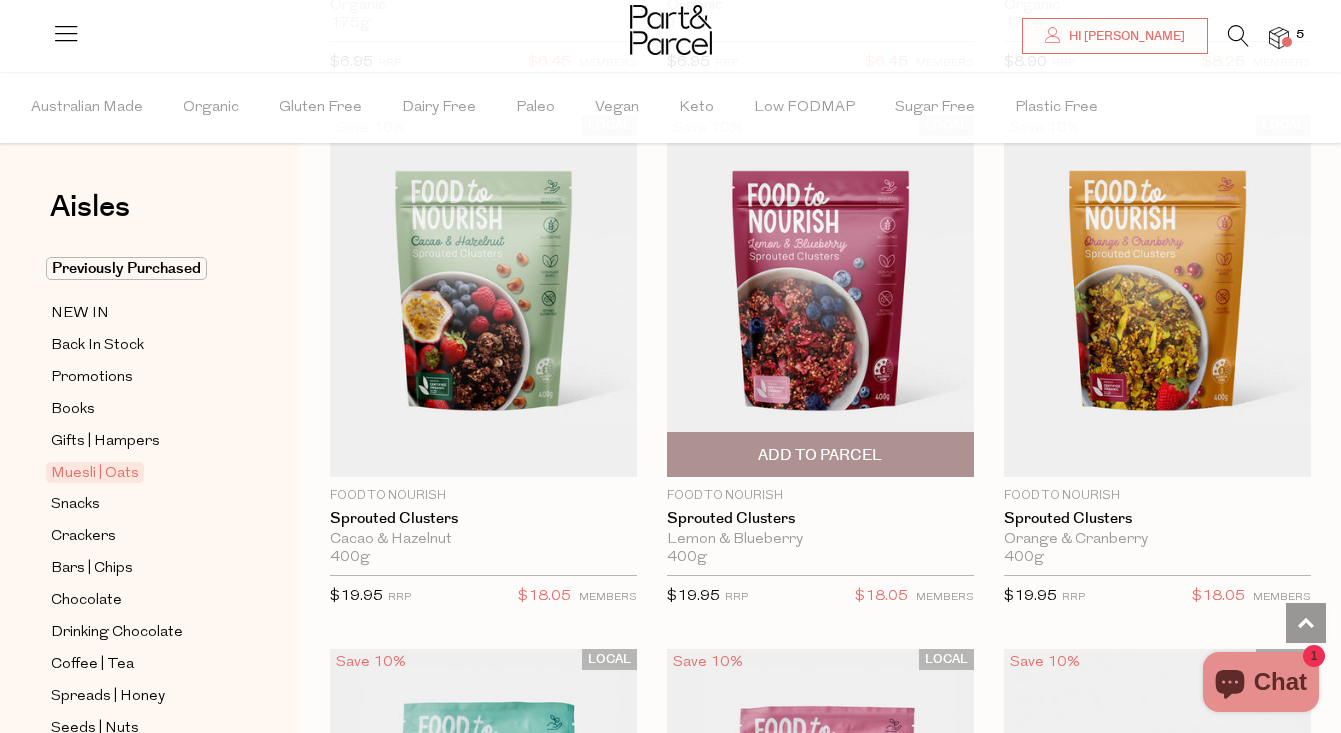 scroll, scrollTop: 1220, scrollLeft: 0, axis: vertical 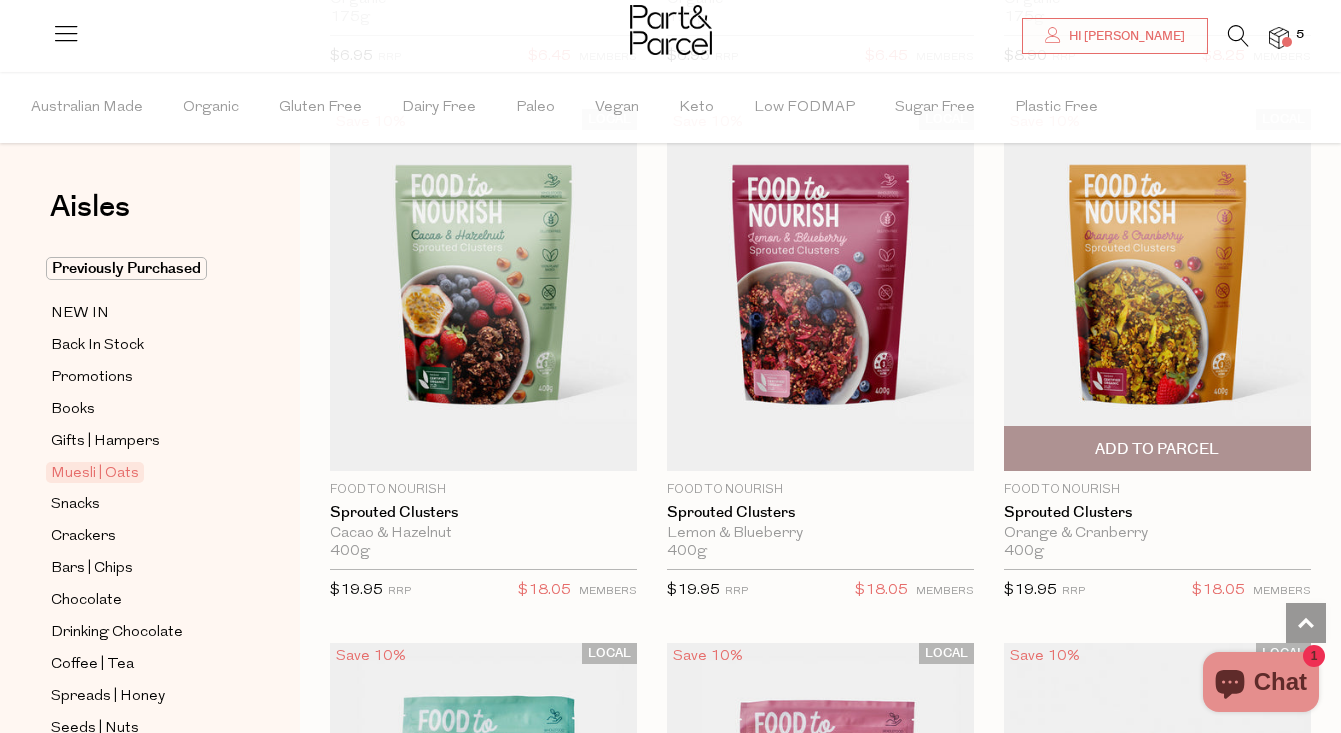 click on "Add To Parcel" at bounding box center (1157, 448) 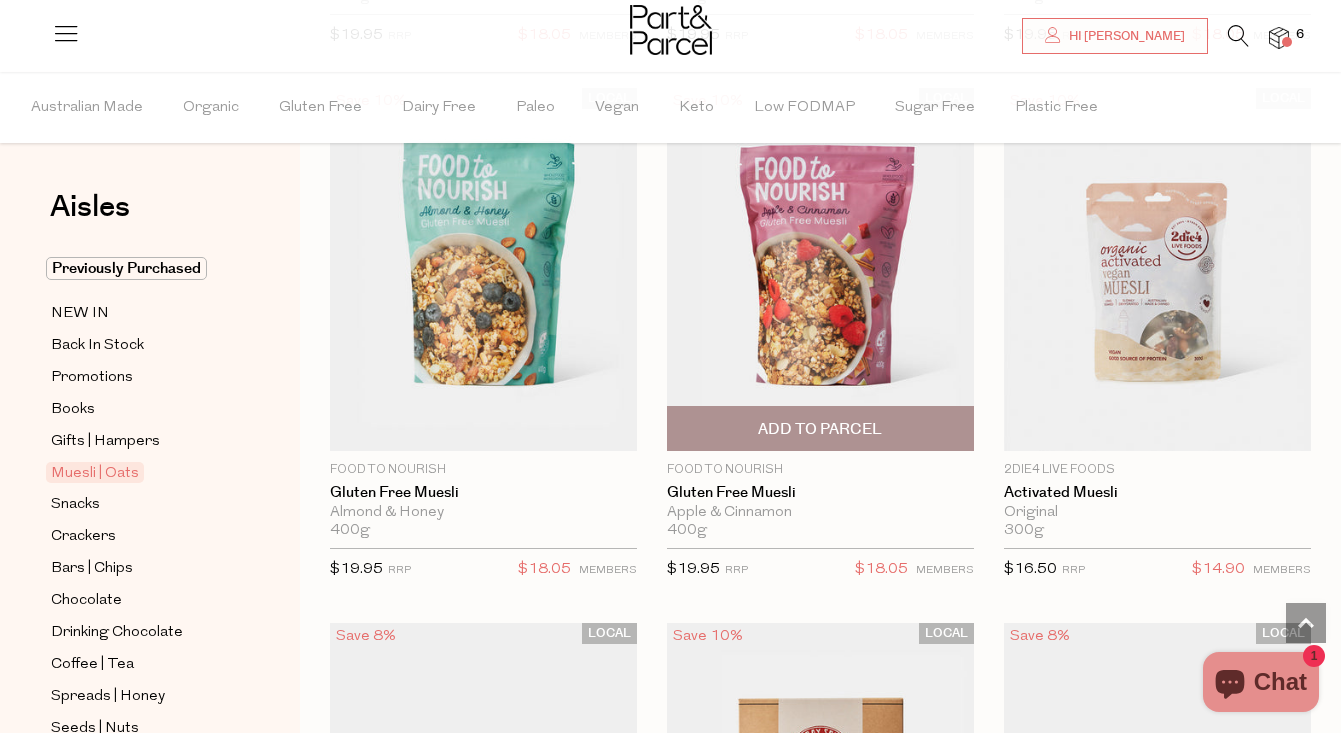 scroll, scrollTop: 1772, scrollLeft: 0, axis: vertical 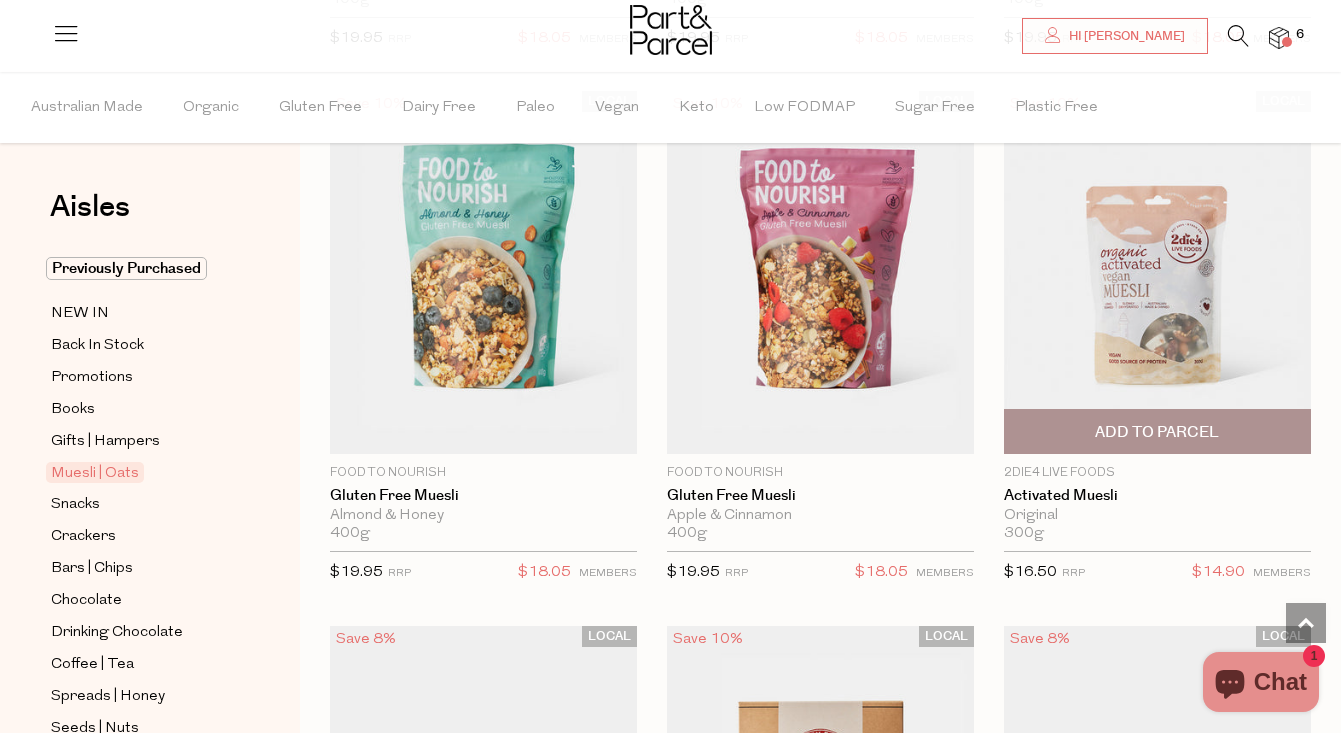 click on "Add To Parcel" at bounding box center (1157, 432) 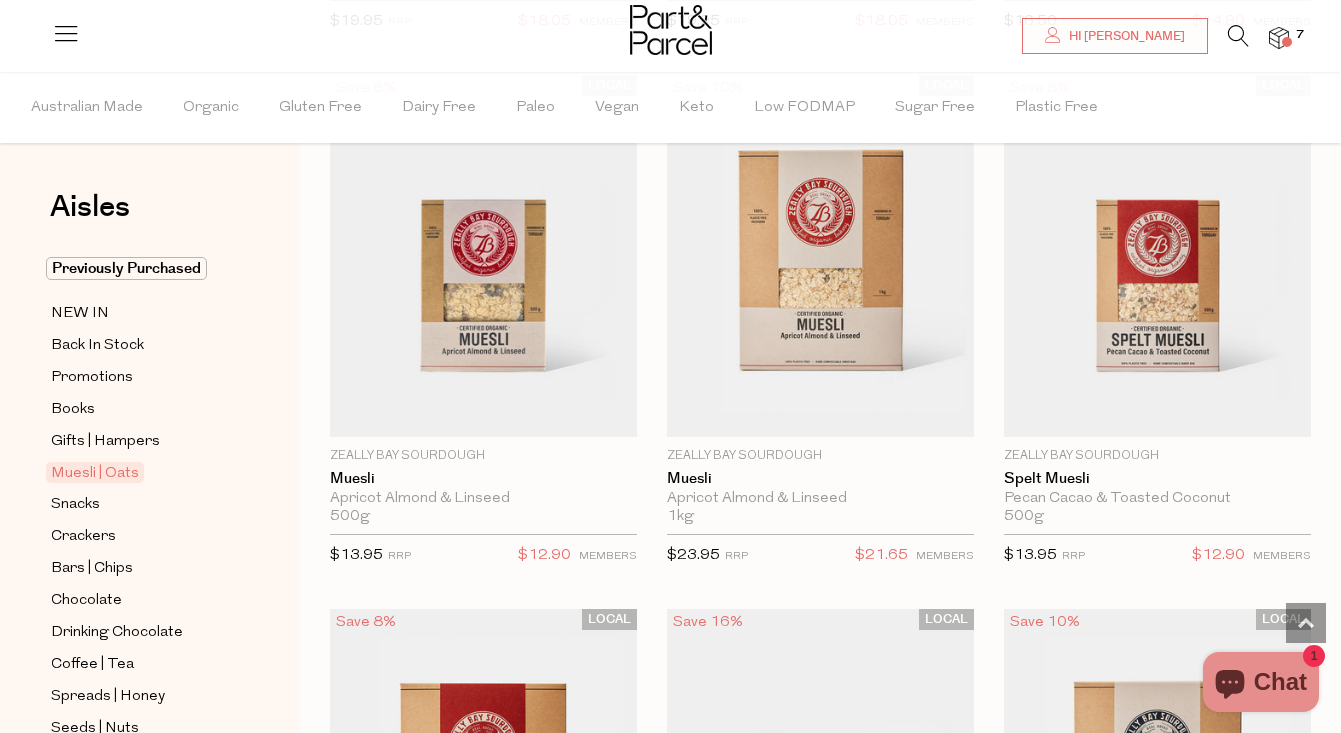 scroll, scrollTop: 2144, scrollLeft: 0, axis: vertical 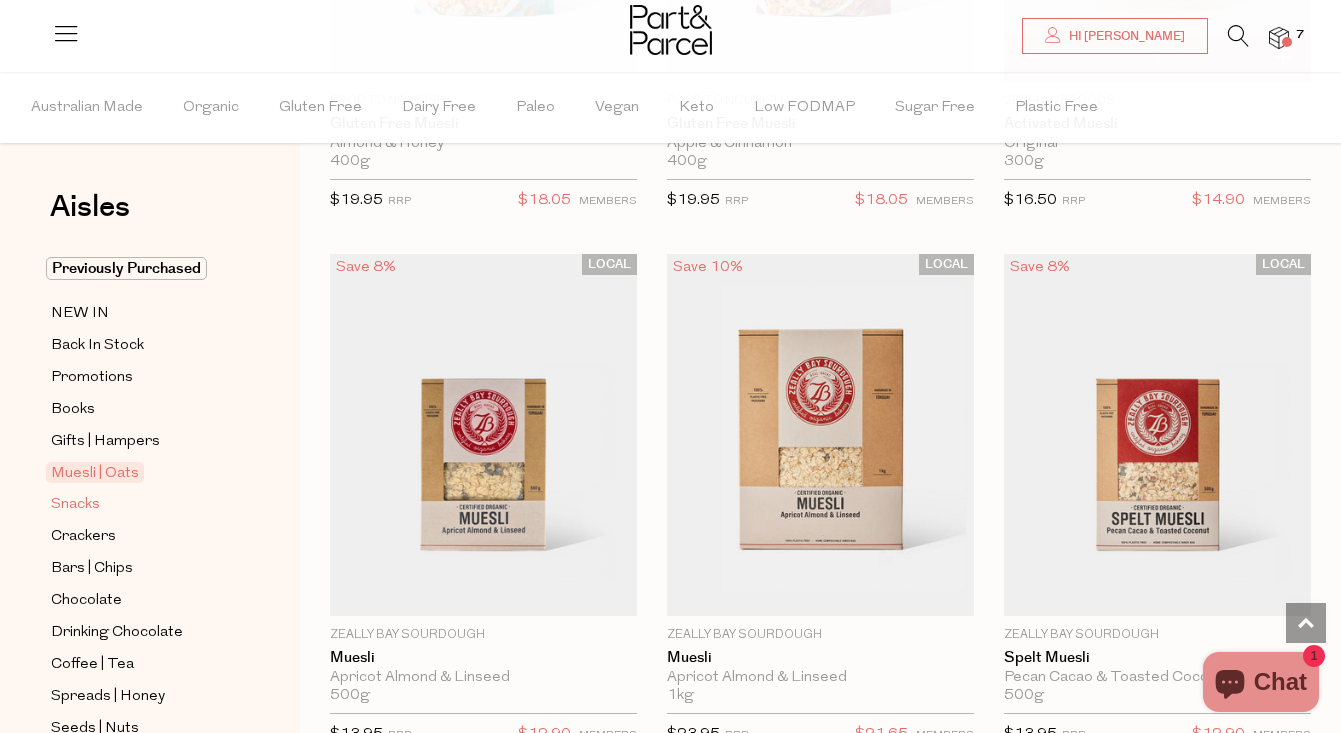 click on "Snacks" at bounding box center (75, 505) 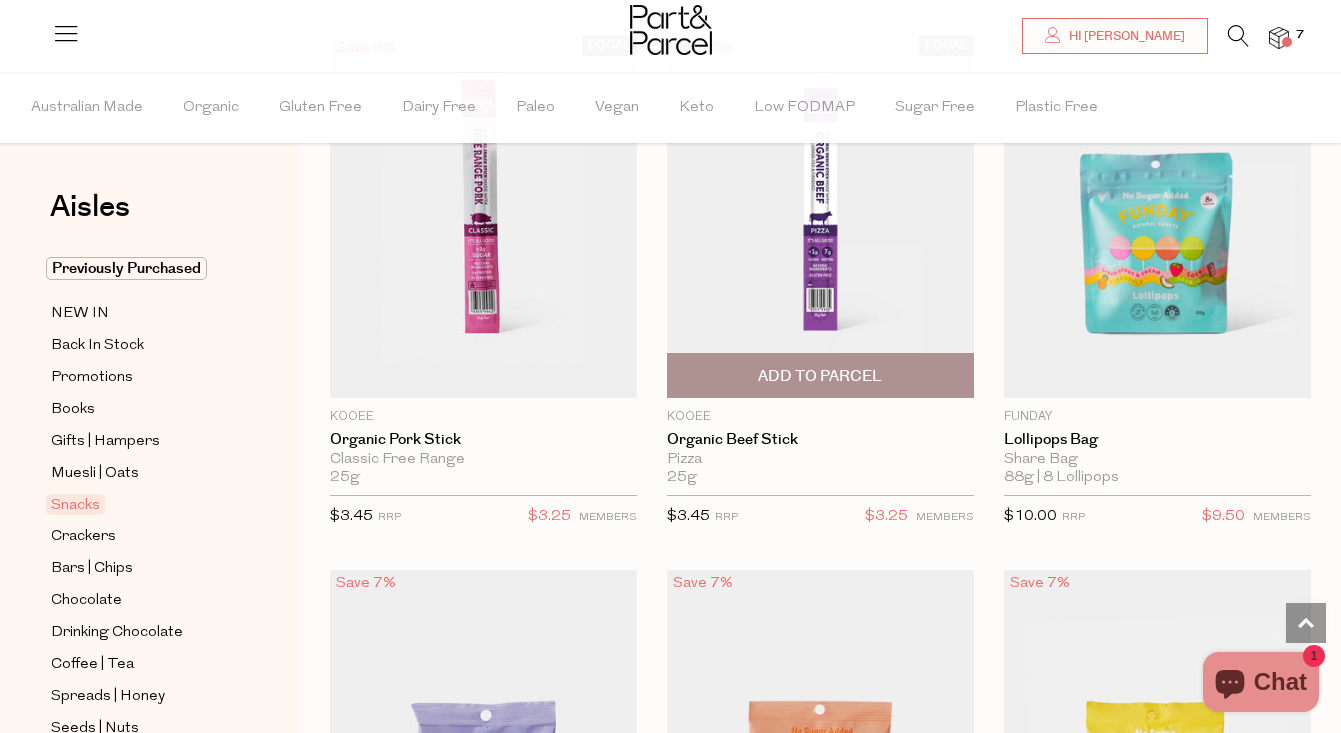 scroll, scrollTop: 1829, scrollLeft: 0, axis: vertical 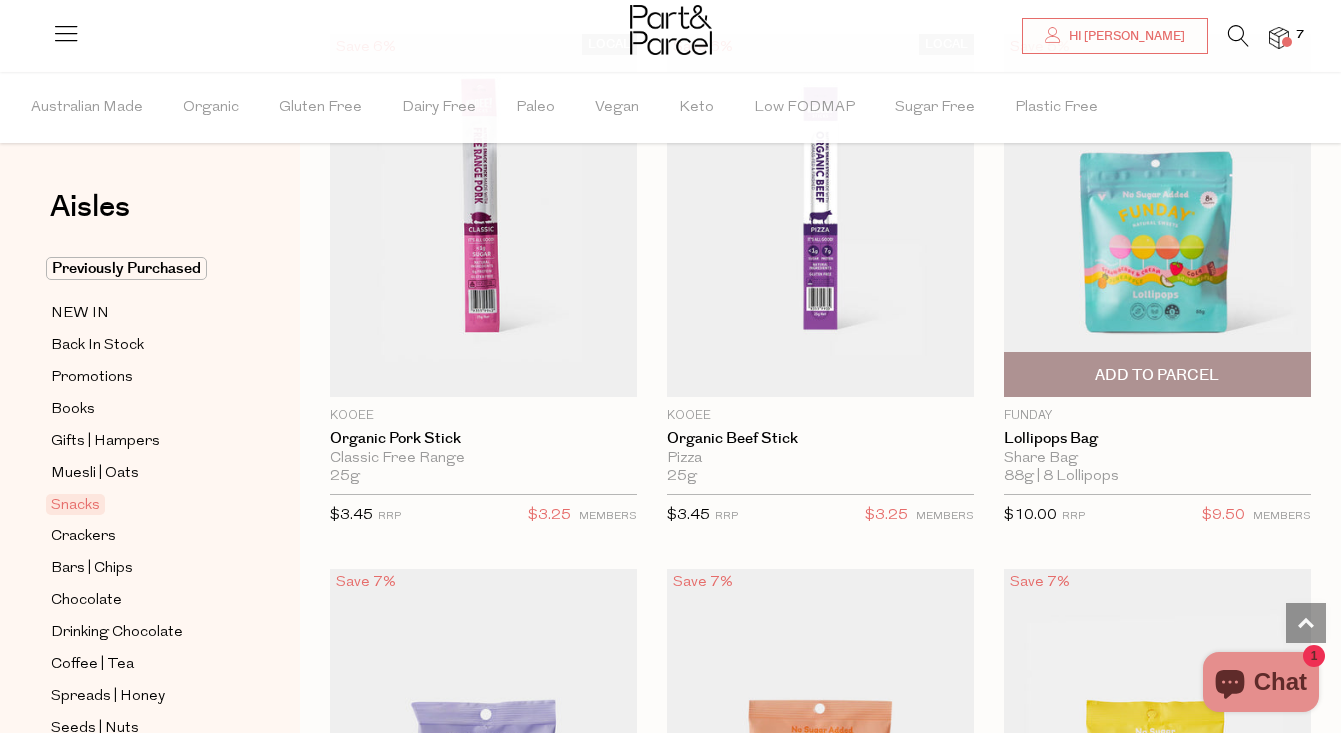 click on "Add To Parcel" at bounding box center [1157, 375] 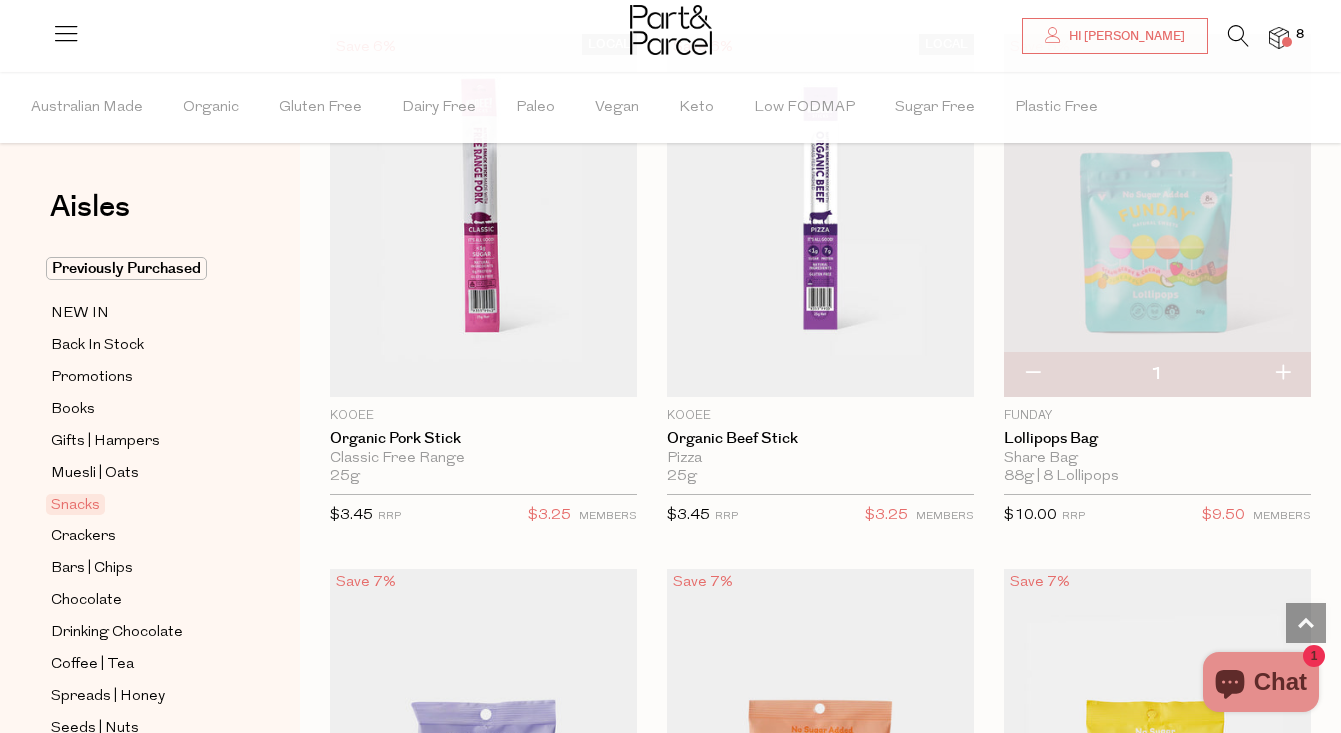 click at bounding box center [1282, 374] 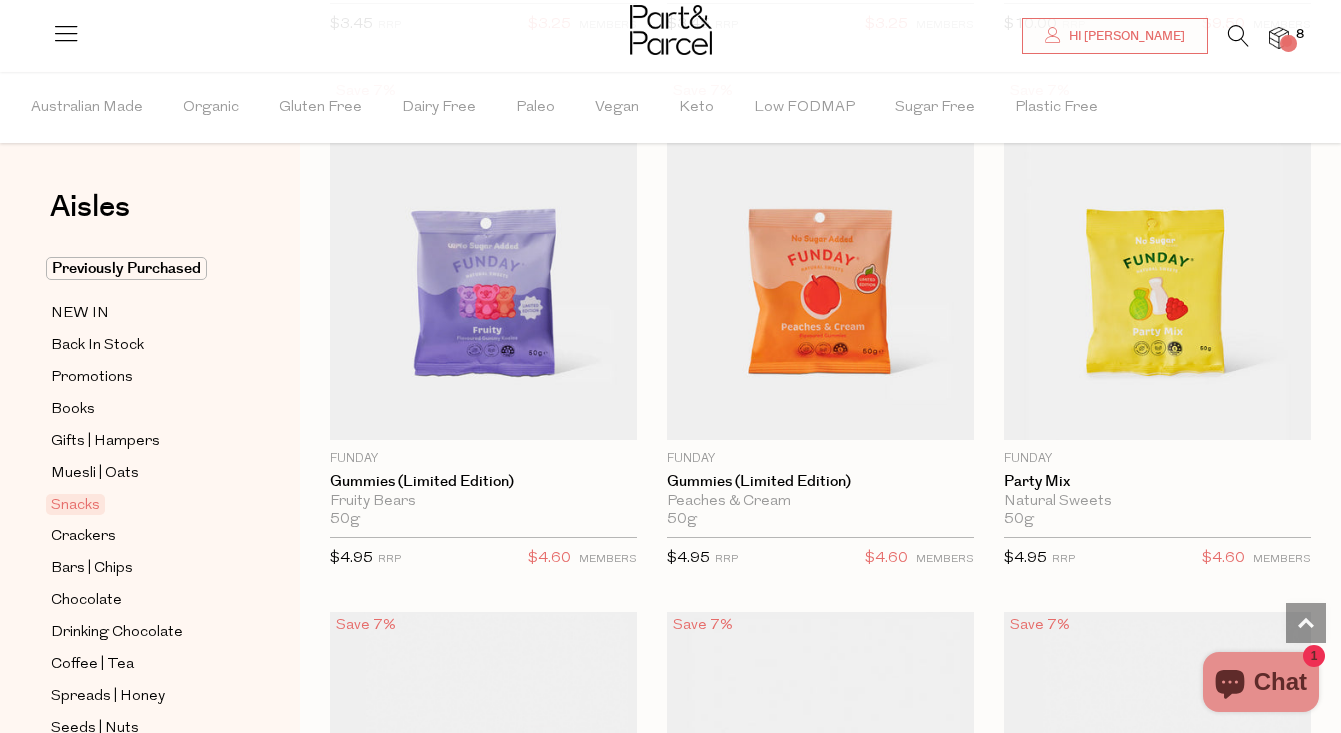 scroll, scrollTop: 2297, scrollLeft: 0, axis: vertical 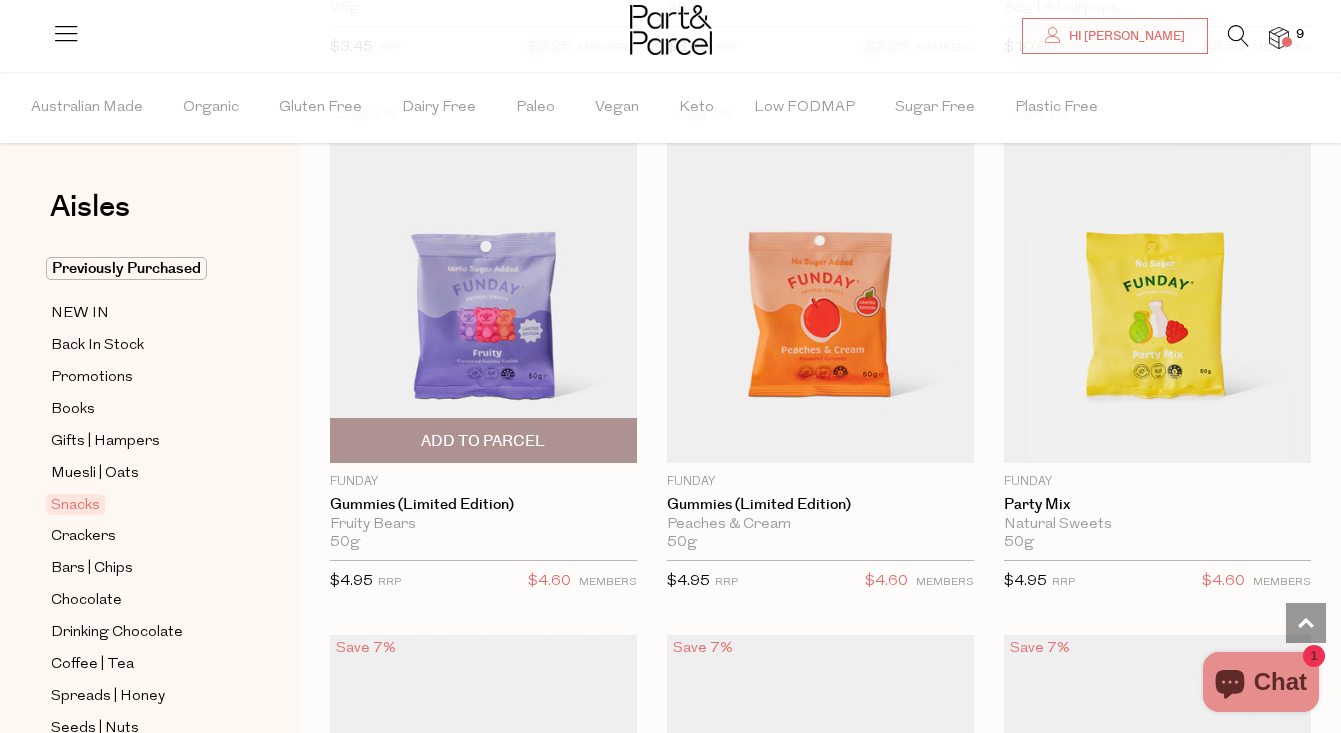 click on "Add To Parcel" at bounding box center (483, 441) 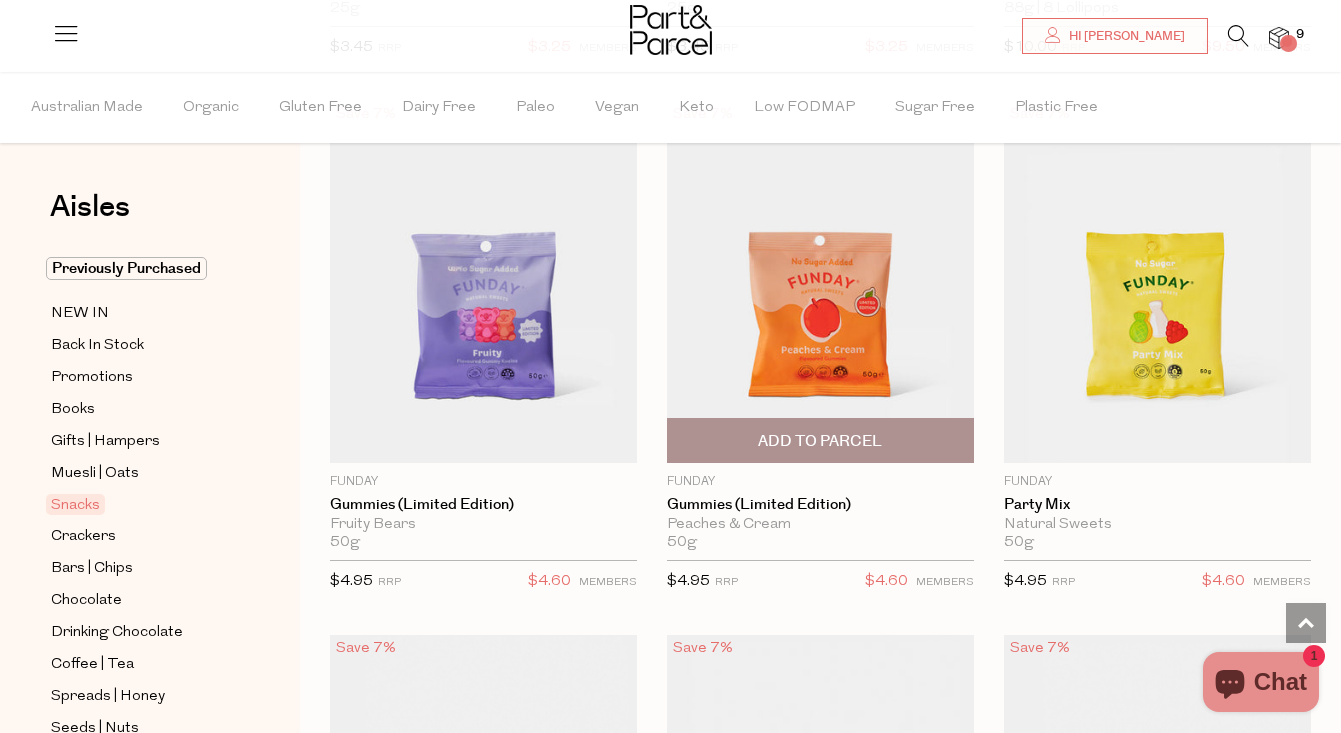click on "Add To Parcel" at bounding box center [820, 441] 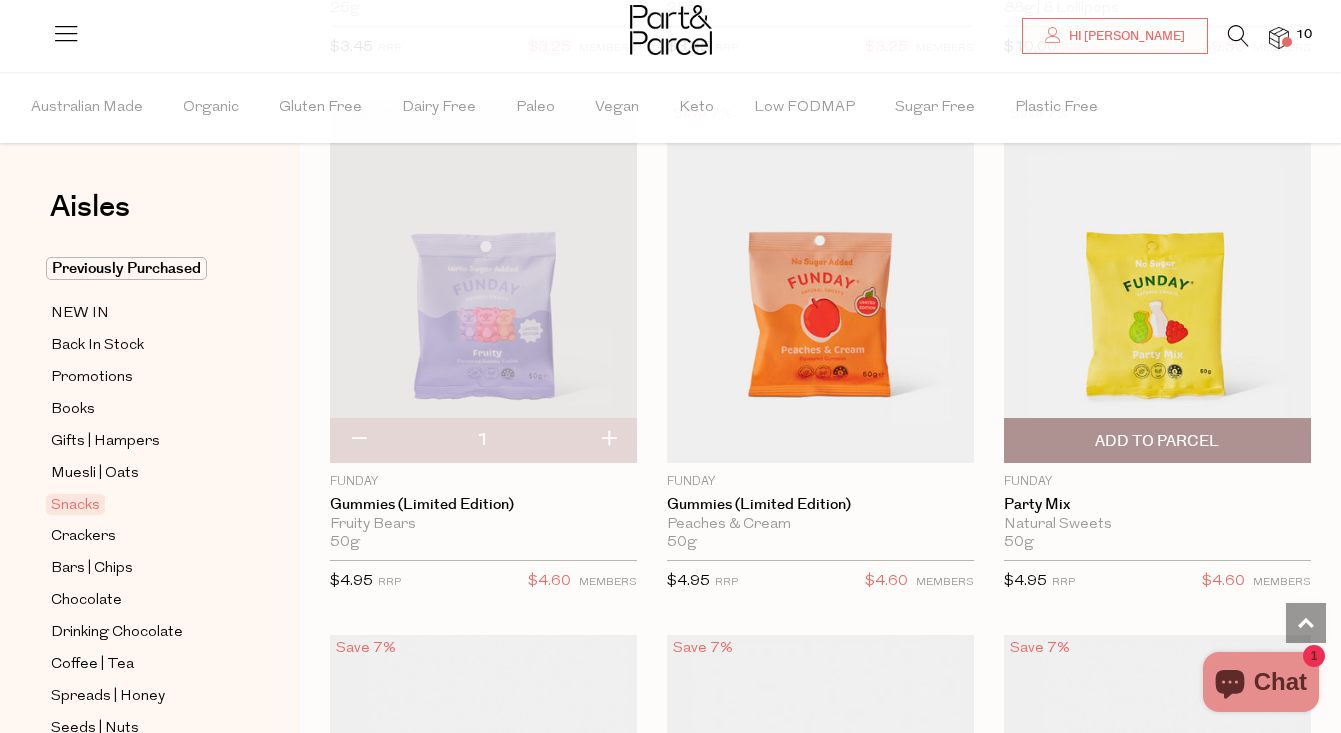 click on "Add To Parcel" at bounding box center (1157, 440) 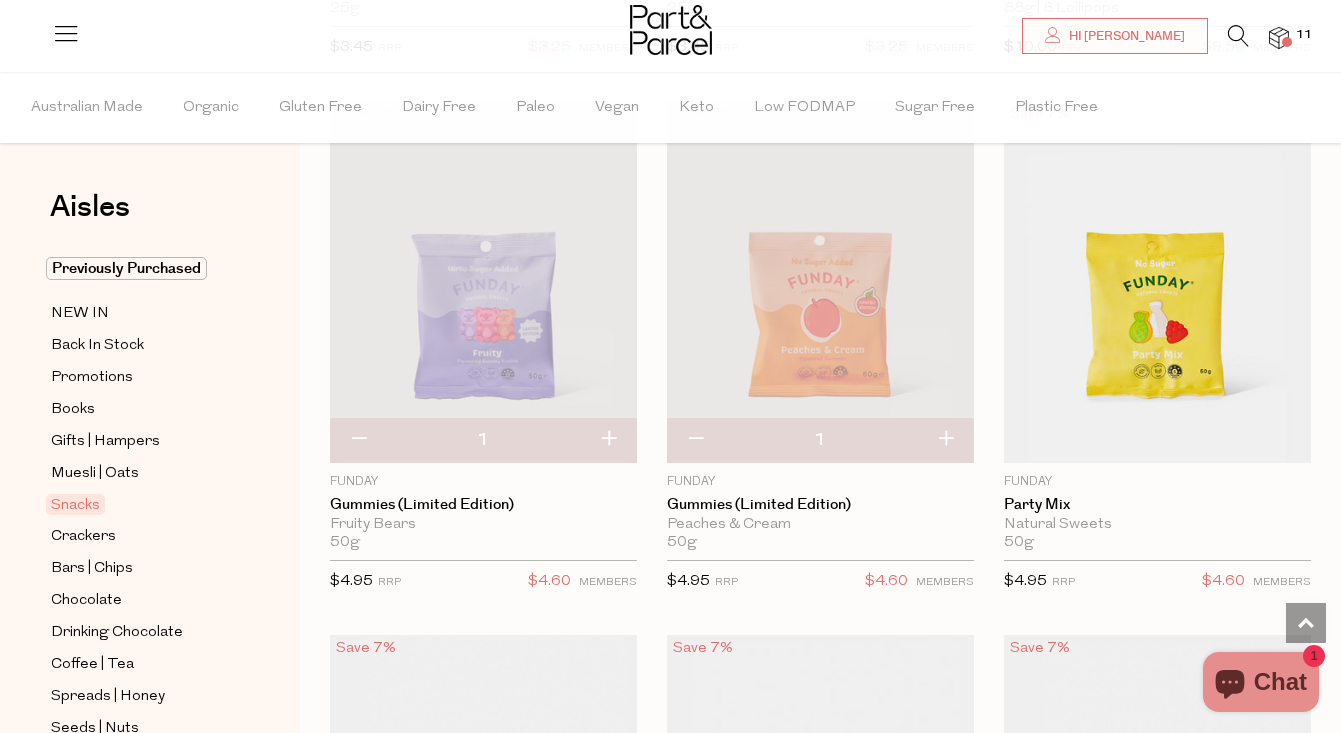click at bounding box center (608, 440) 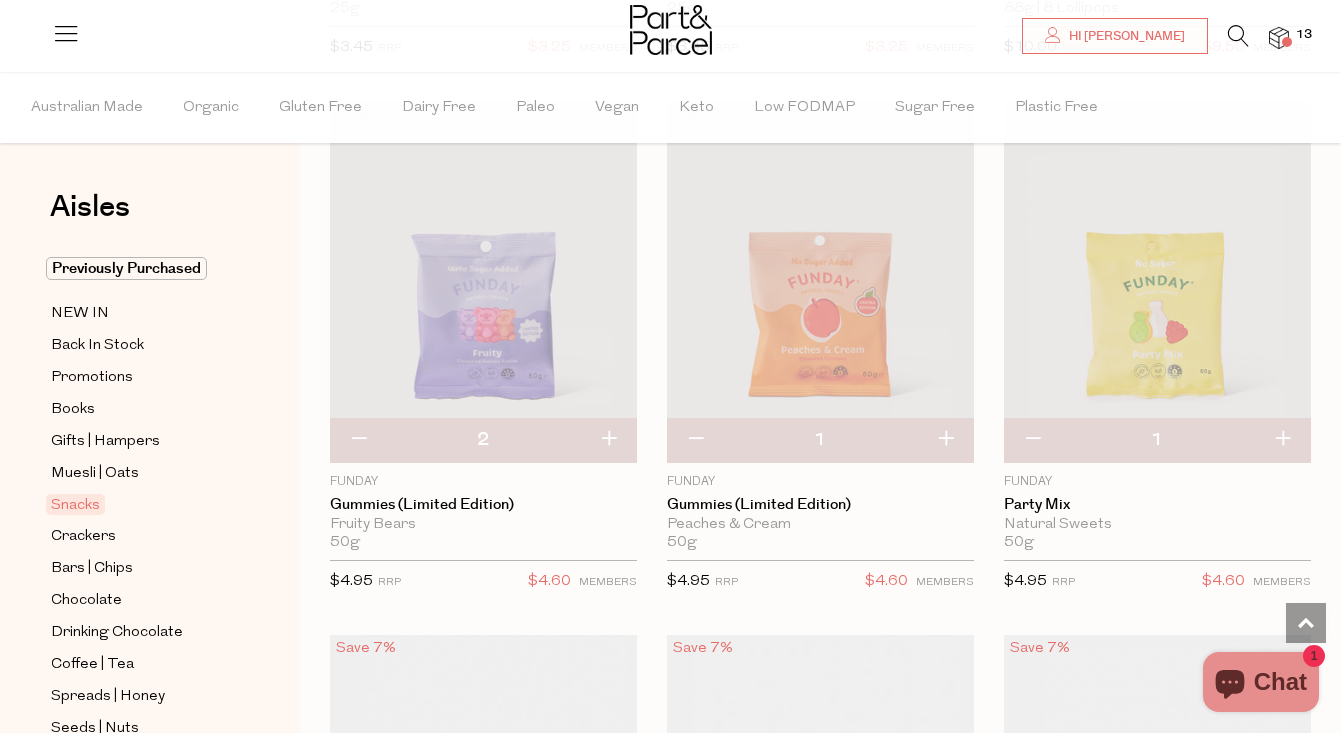 click at bounding box center (945, 440) 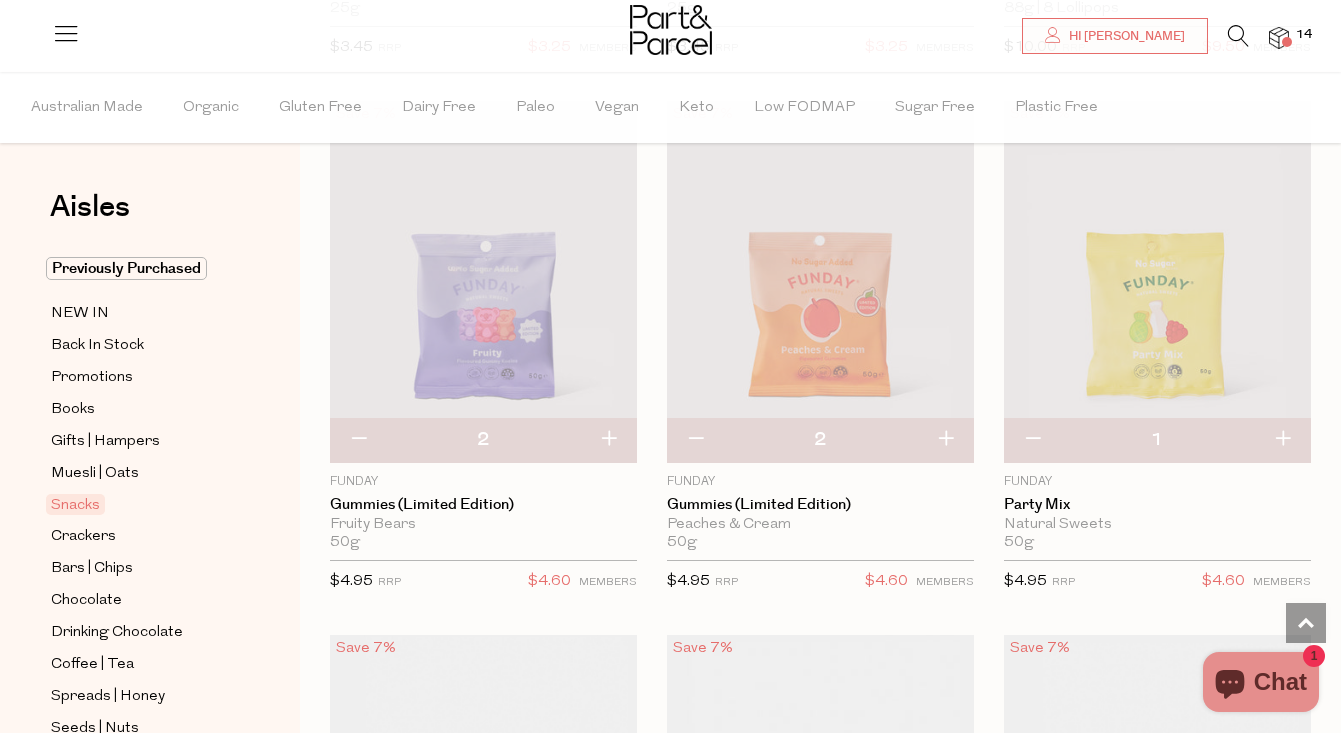click at bounding box center [1282, 440] 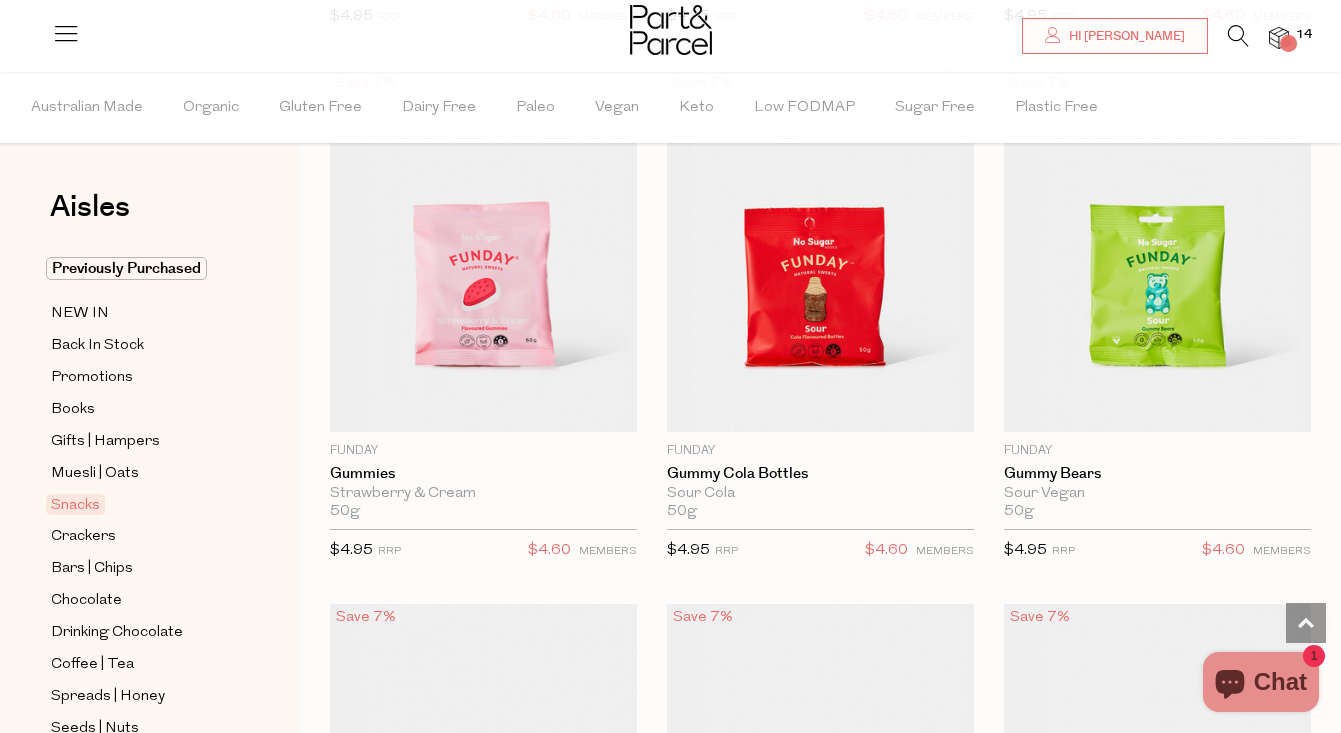 scroll, scrollTop: 2849, scrollLeft: 0, axis: vertical 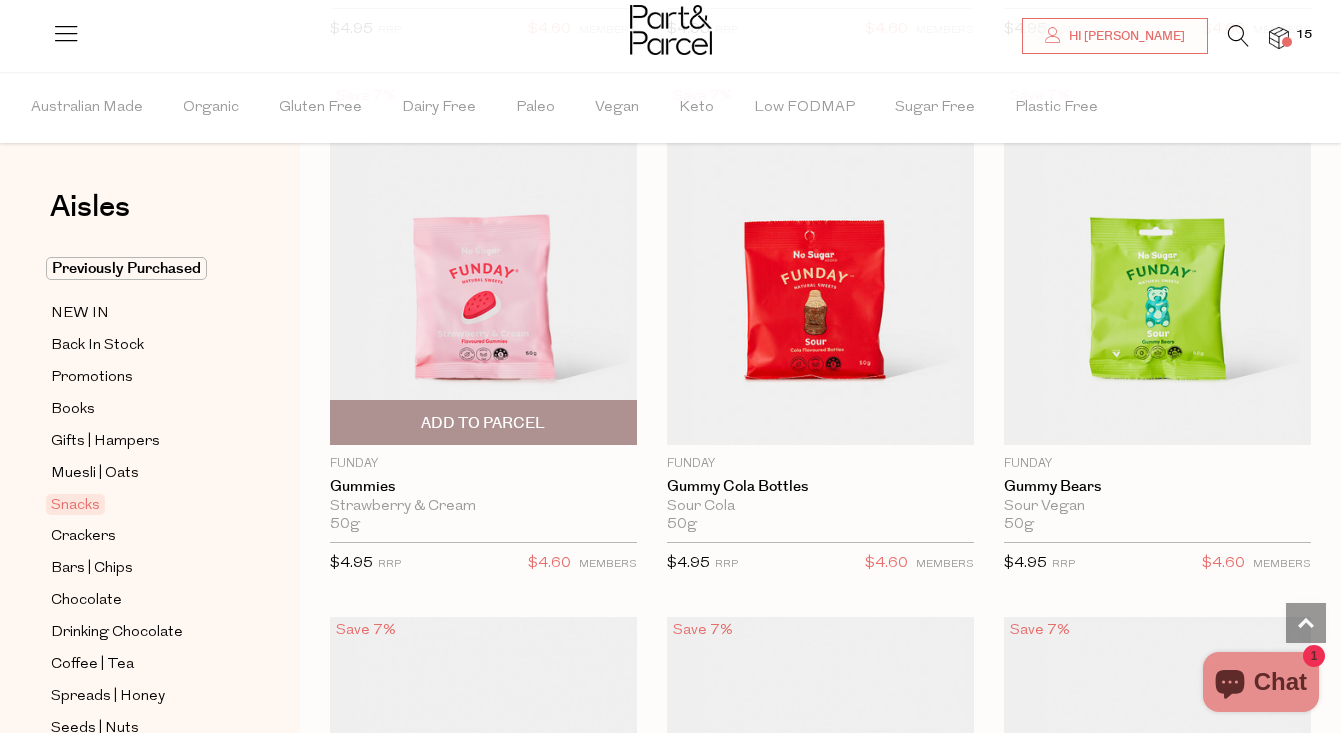 click on "Add To Parcel" at bounding box center [483, 422] 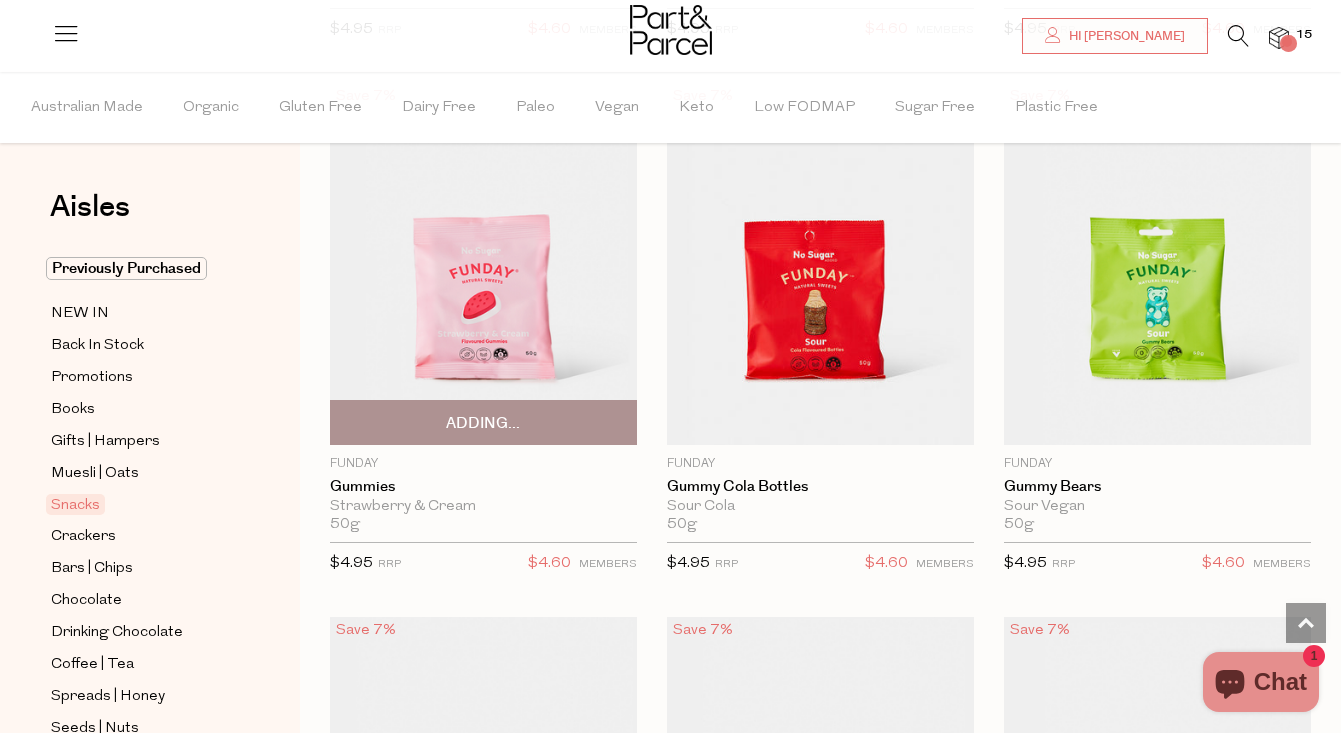 click on "Adding..." at bounding box center (483, 422) 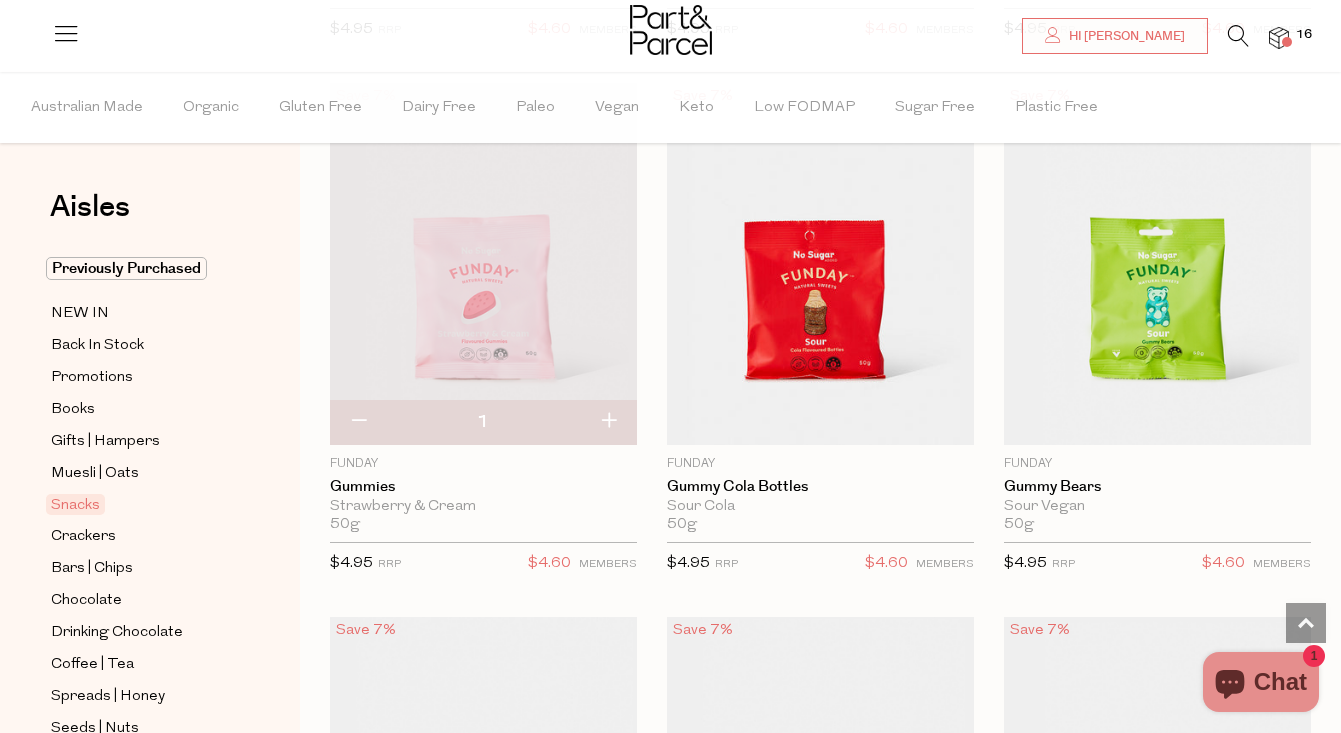 click at bounding box center (608, 422) 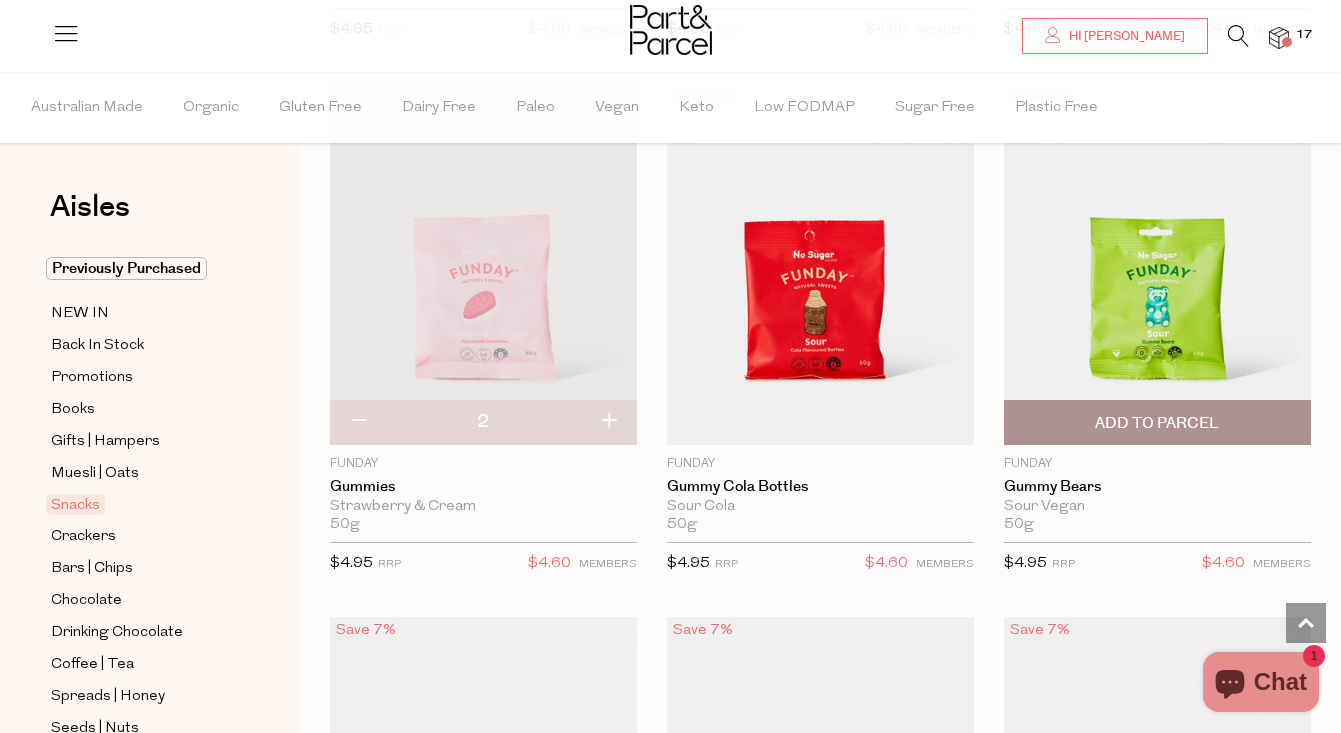 click on "Add To Parcel" at bounding box center [1157, 422] 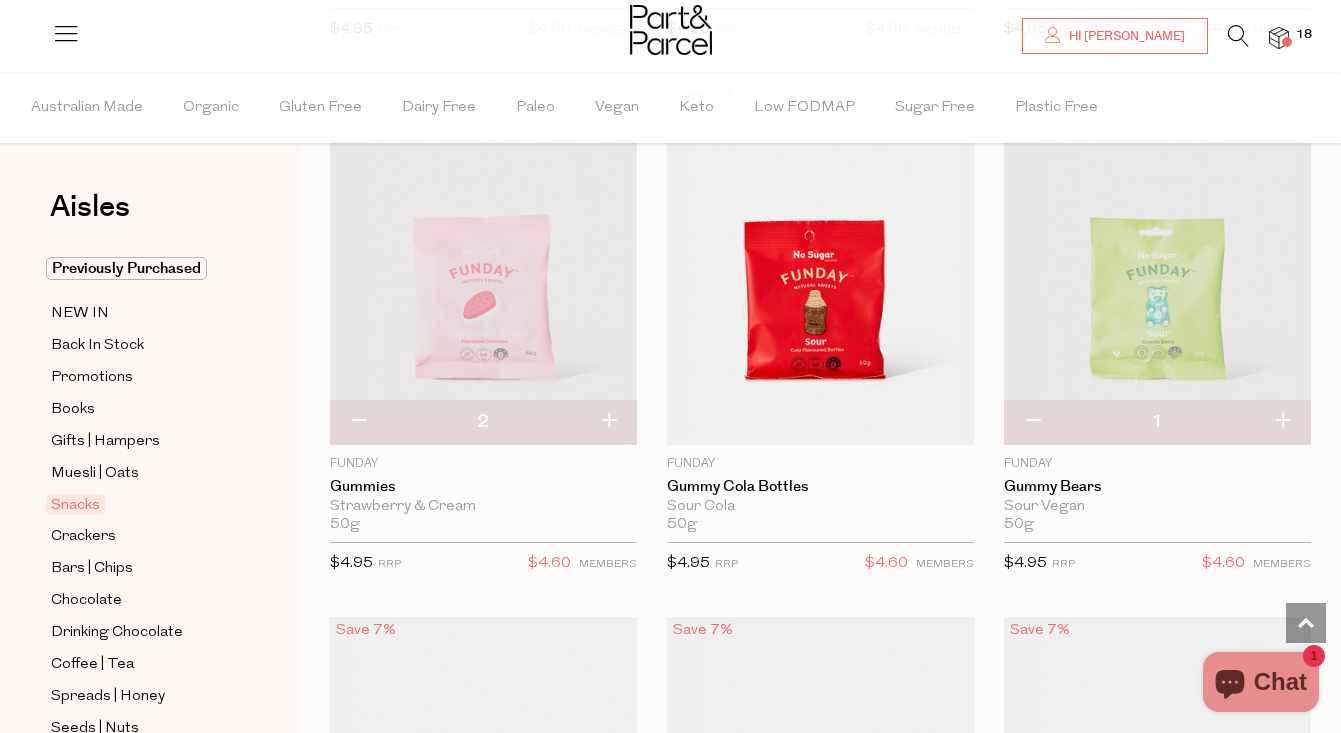 click at bounding box center [1282, 422] 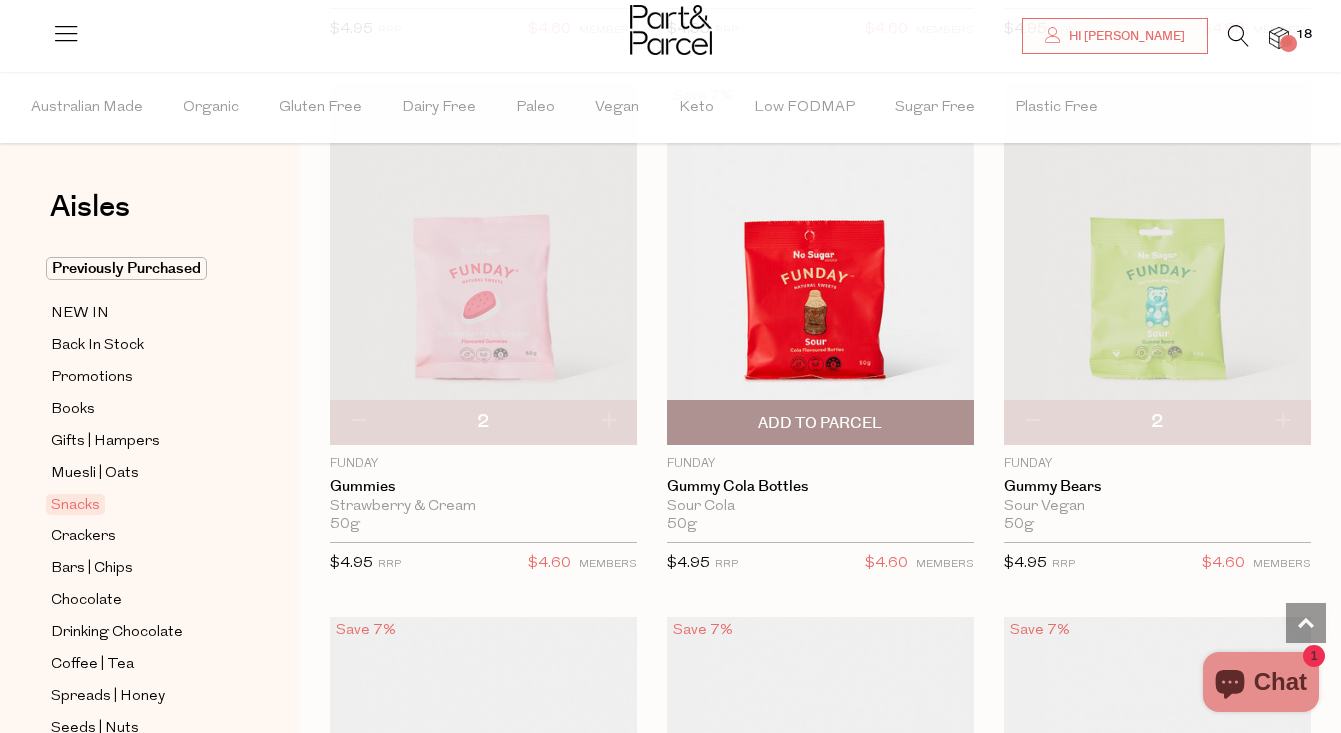 click on "Add To Parcel" at bounding box center [820, 422] 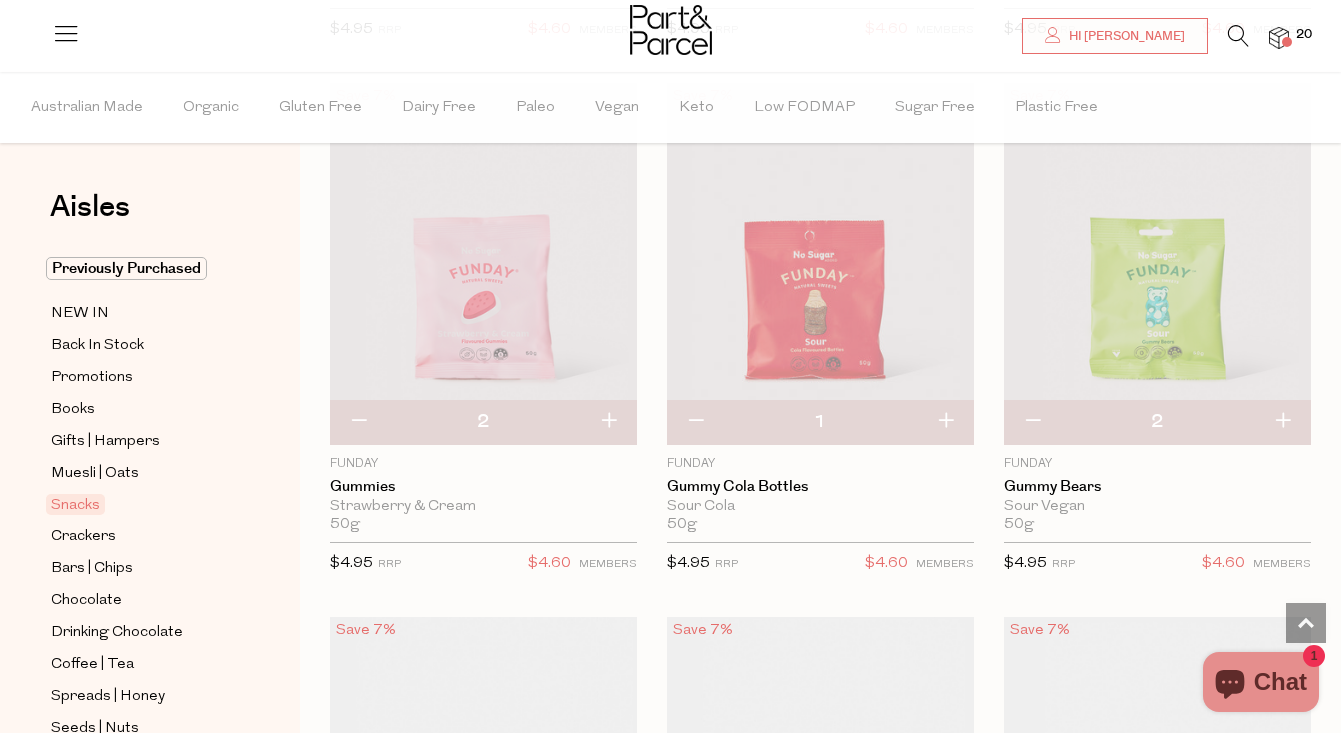 click at bounding box center (945, 422) 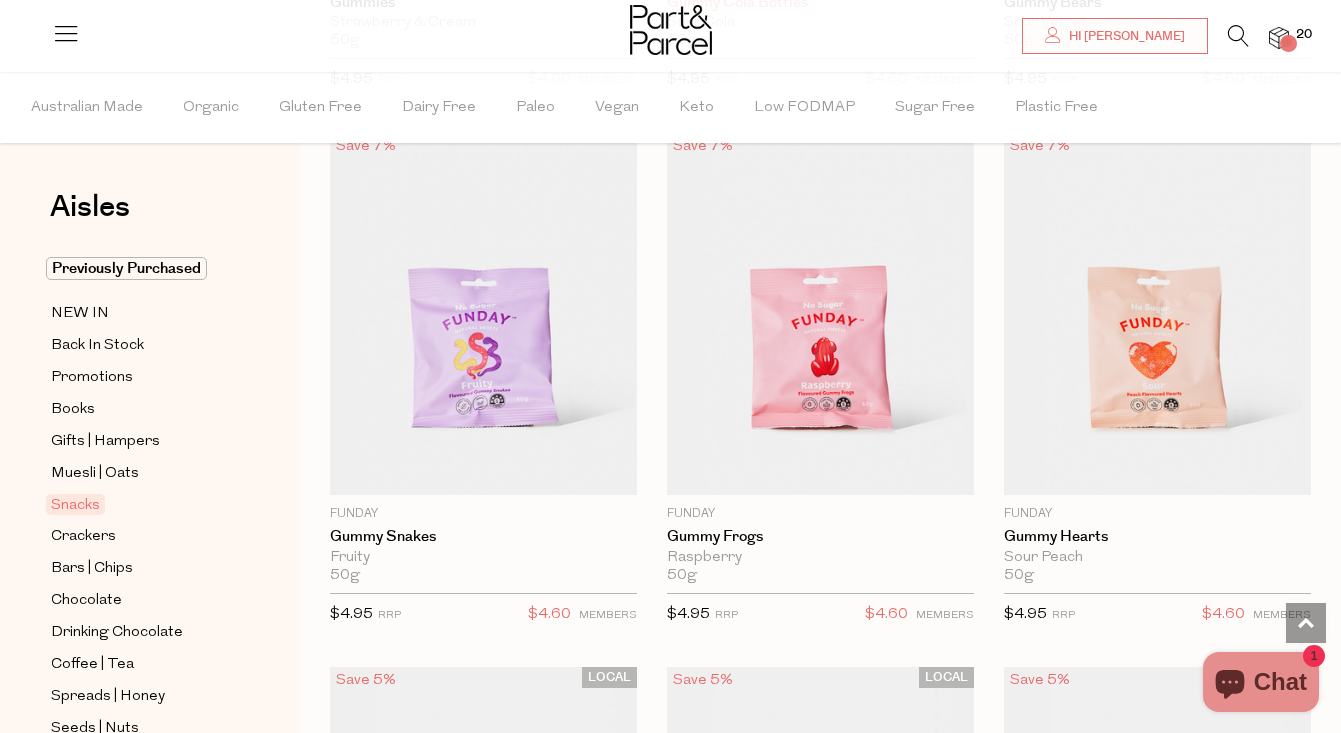 scroll, scrollTop: 3365, scrollLeft: 0, axis: vertical 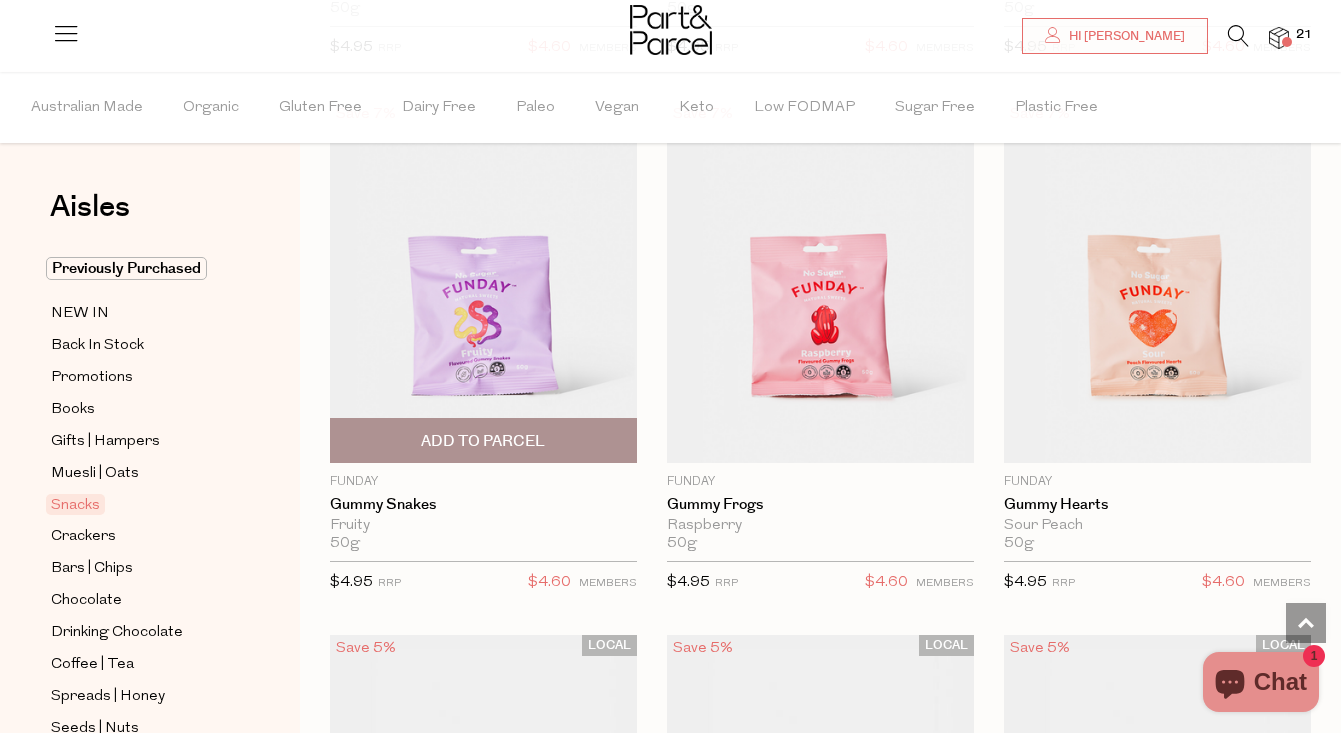 click on "Add To Parcel" at bounding box center (483, 440) 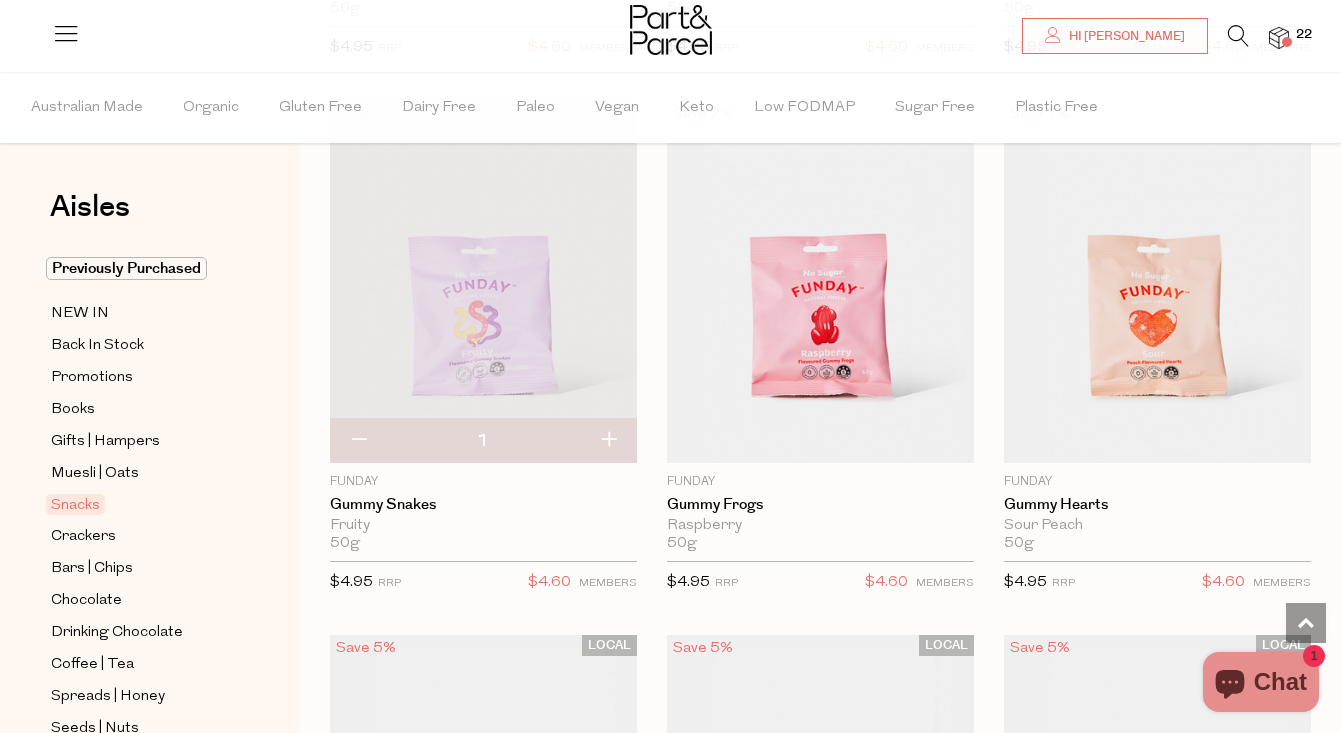 click at bounding box center (608, 441) 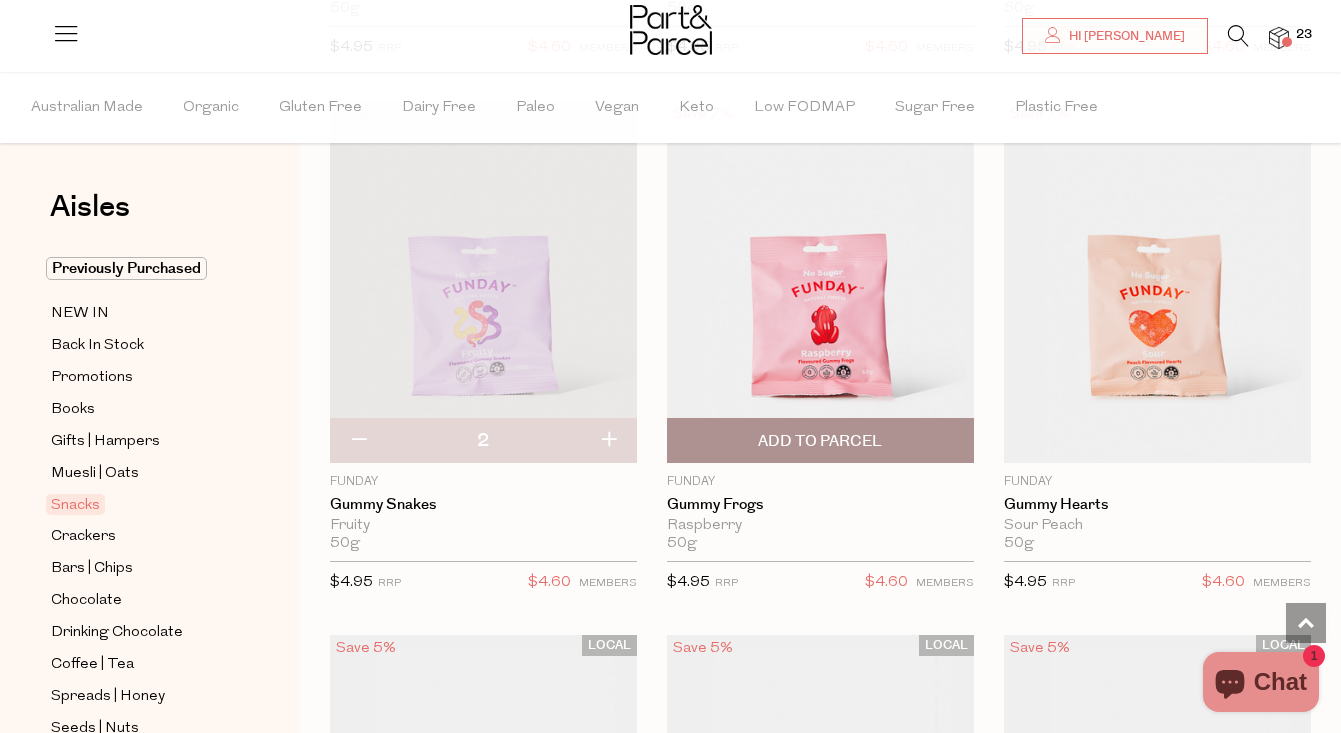 click on "Add To Parcel" at bounding box center (820, 440) 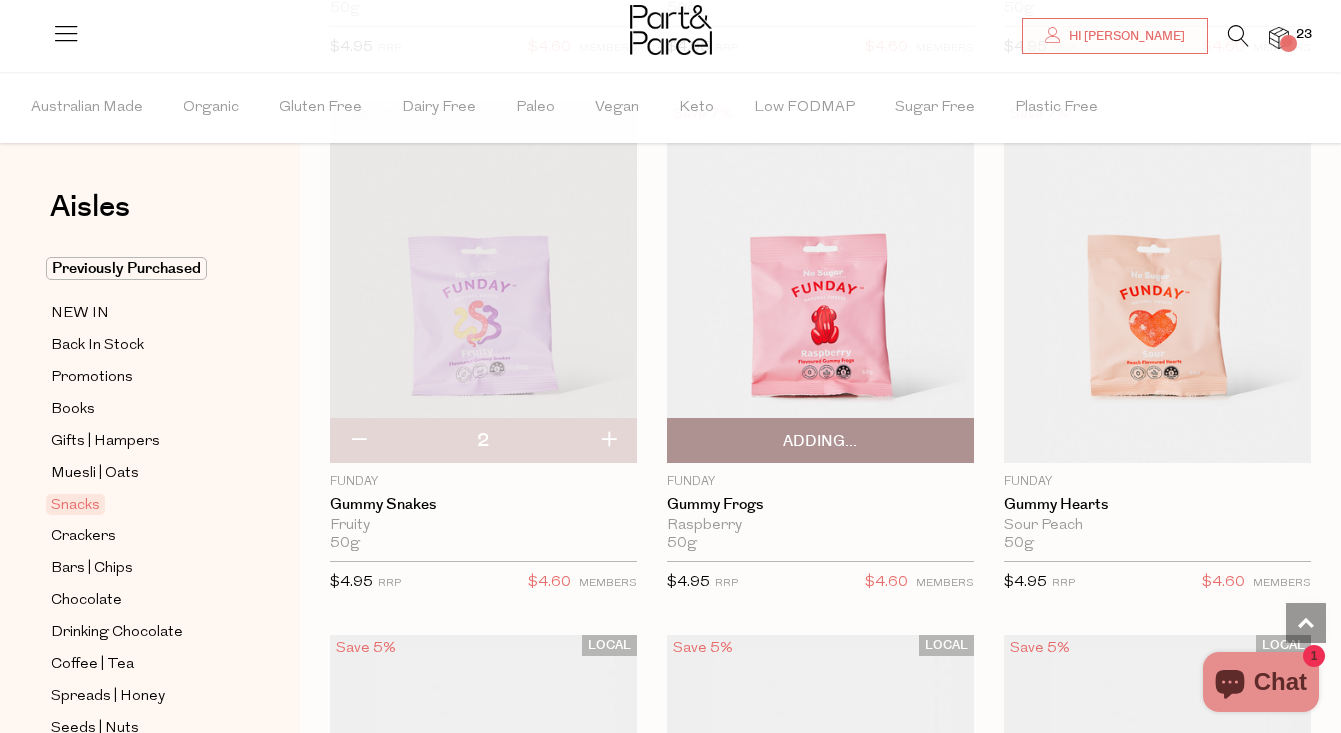 click on "Adding..." at bounding box center [820, 440] 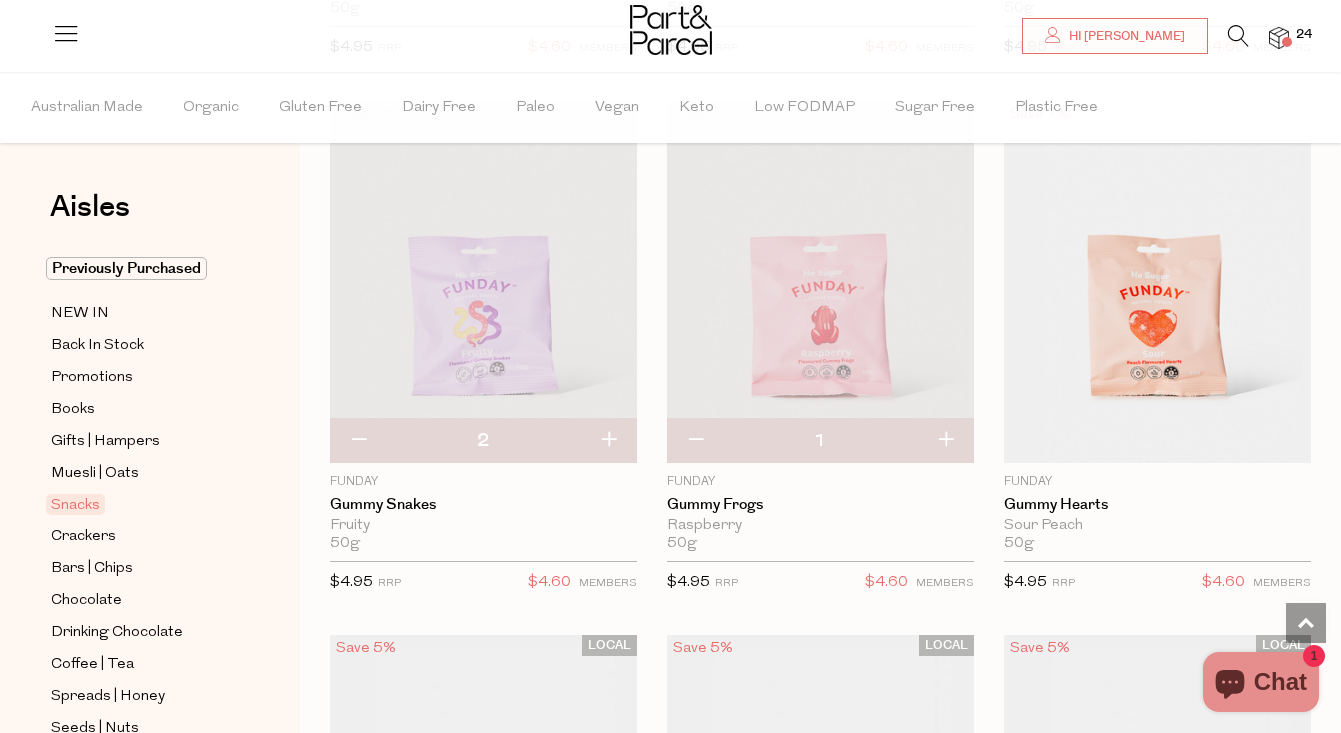 click at bounding box center (945, 441) 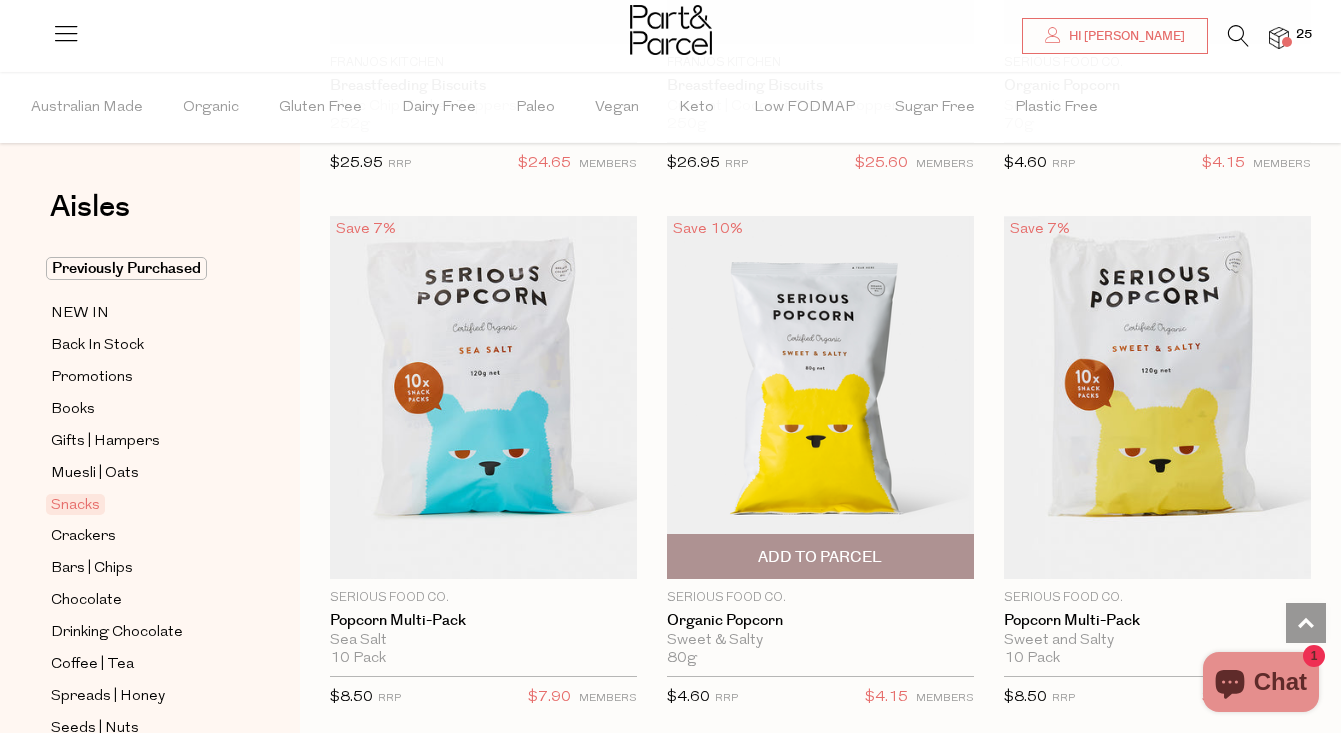 scroll, scrollTop: 7529, scrollLeft: 0, axis: vertical 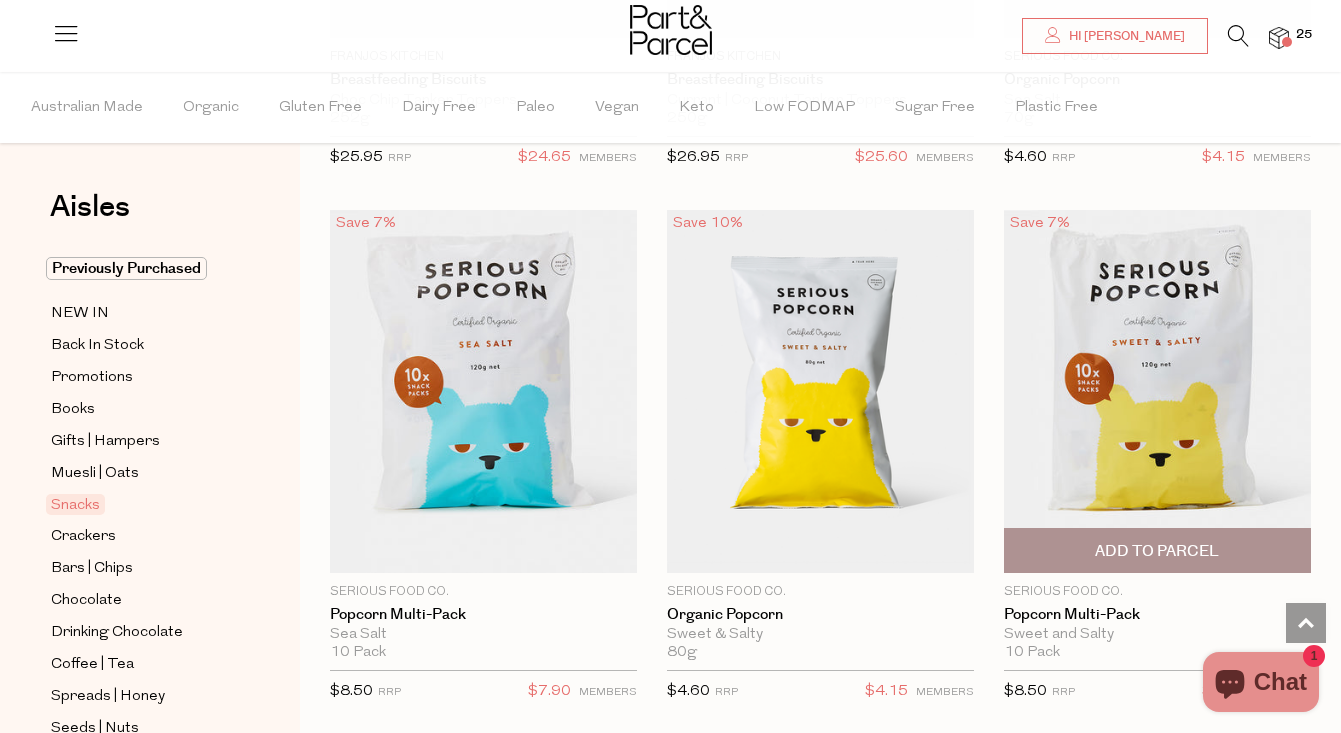 click on "Add To Parcel" at bounding box center (1157, 551) 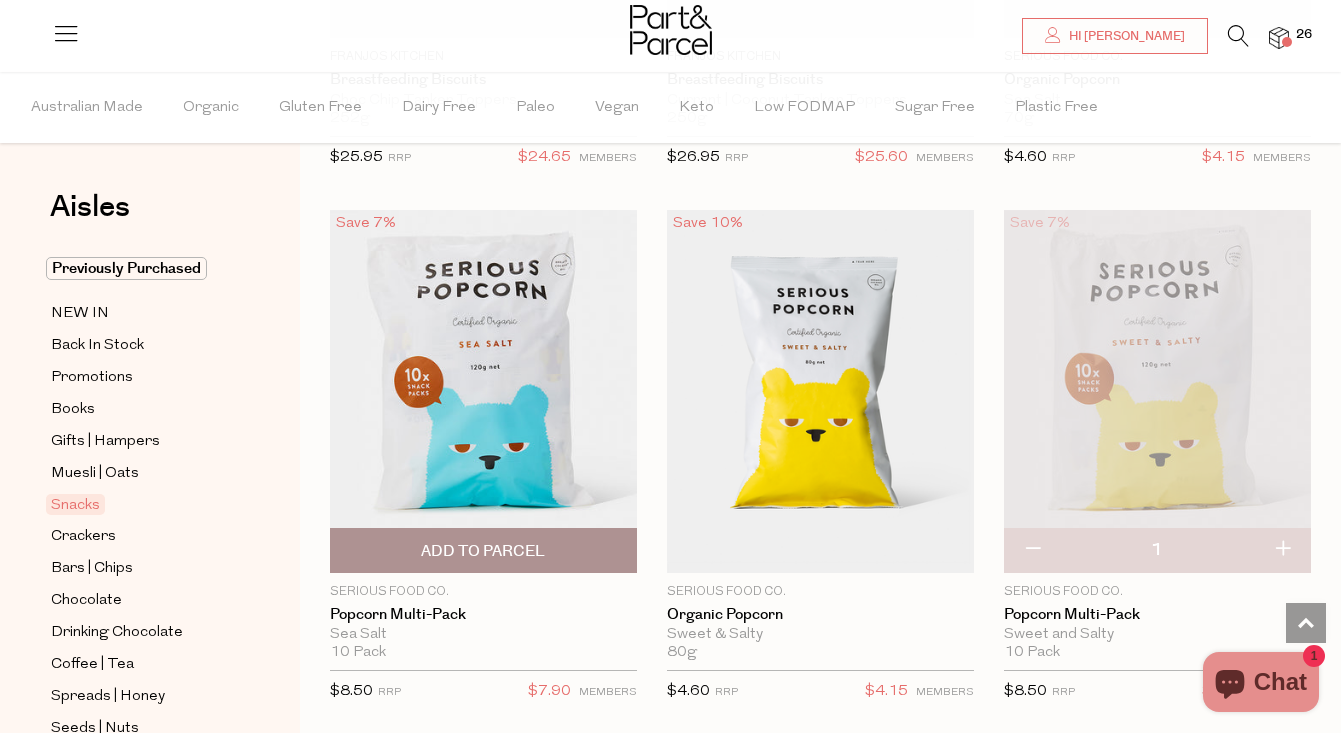 click on "Add To Parcel" at bounding box center (483, 550) 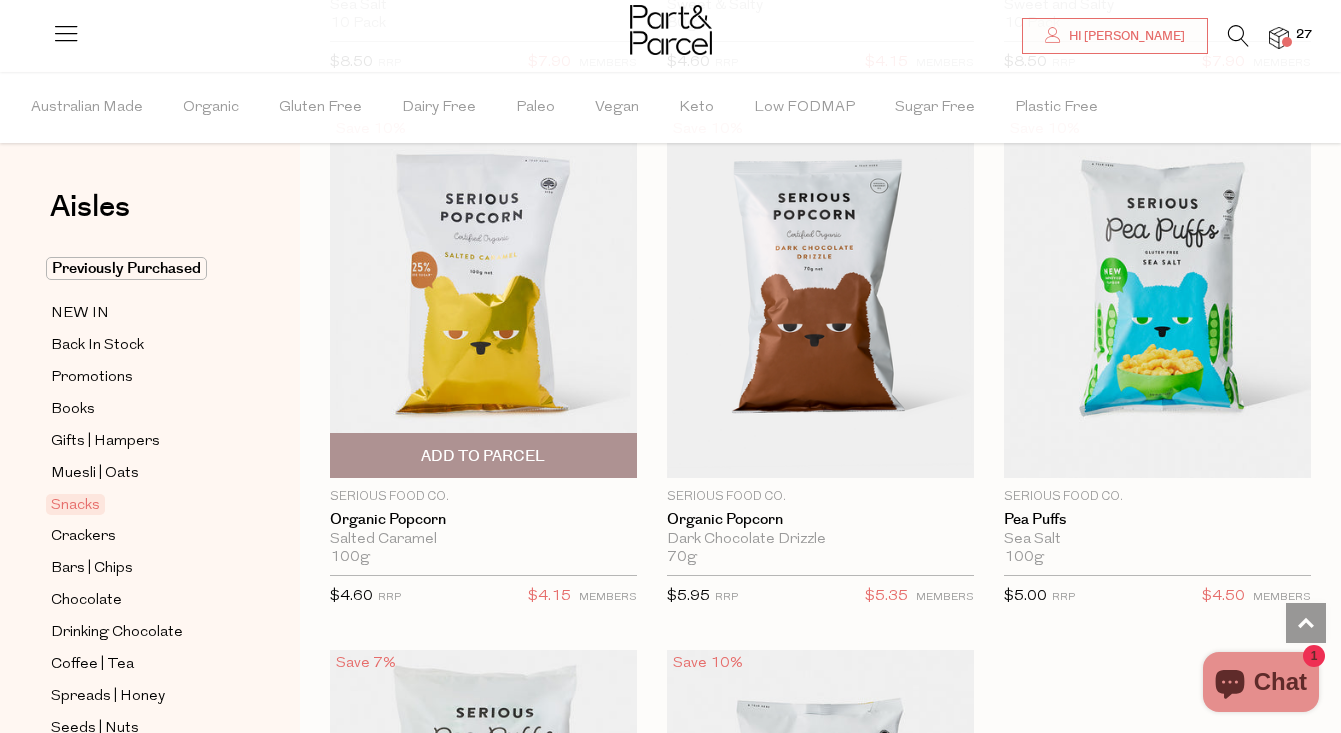 scroll, scrollTop: 8158, scrollLeft: 0, axis: vertical 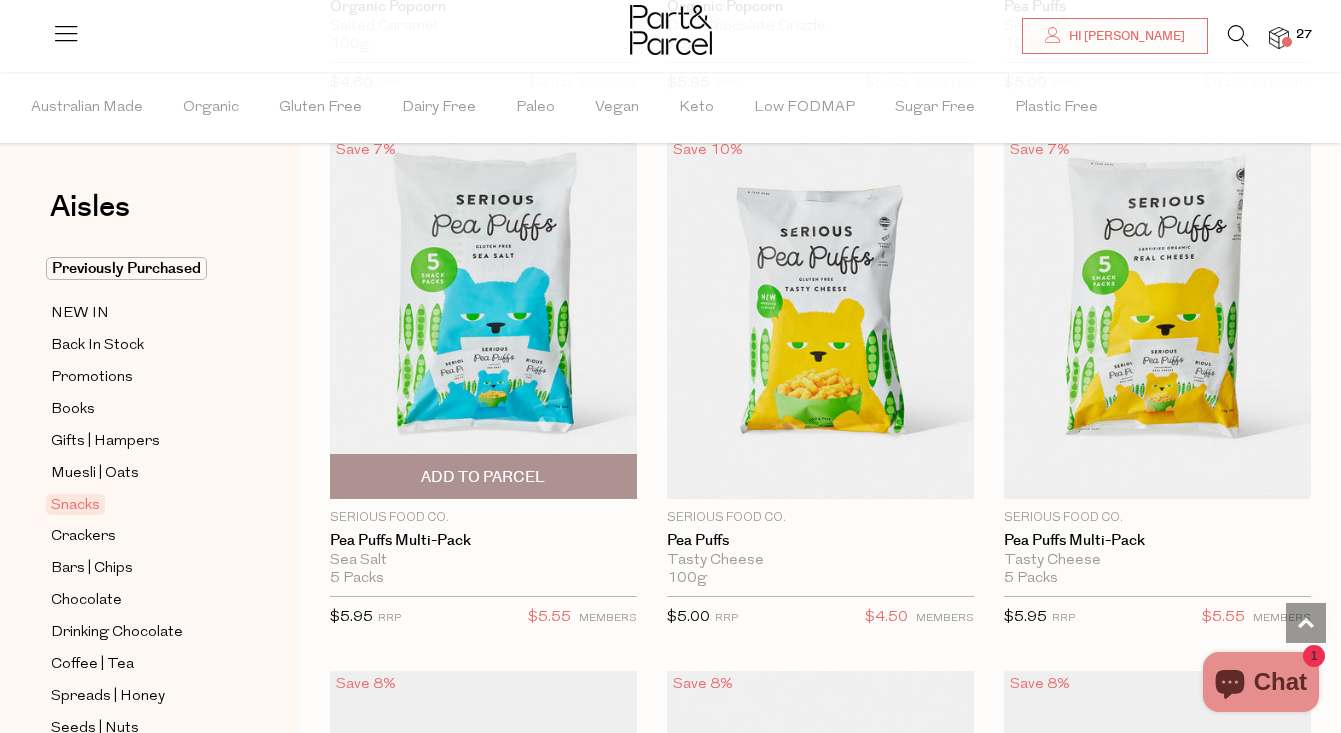 click on "Add To Parcel" at bounding box center (483, 476) 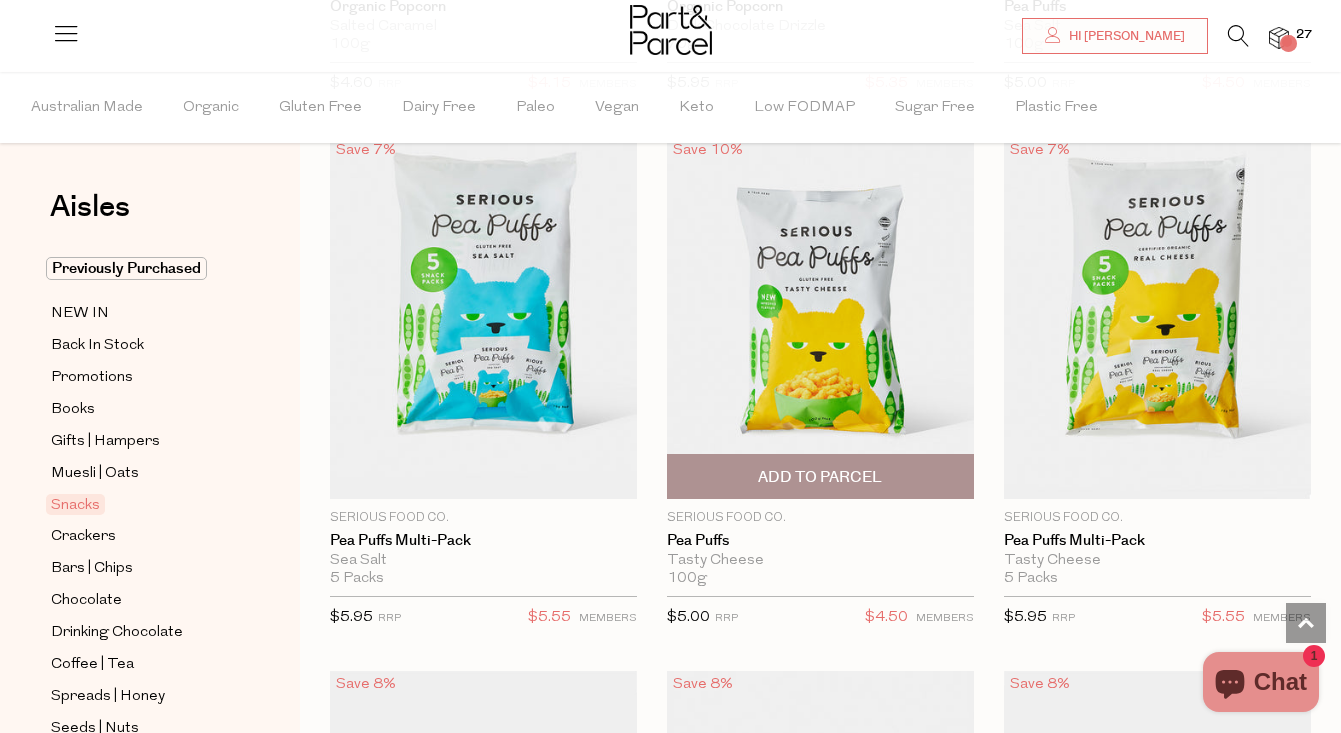 click on "Add To Parcel" at bounding box center (820, 477) 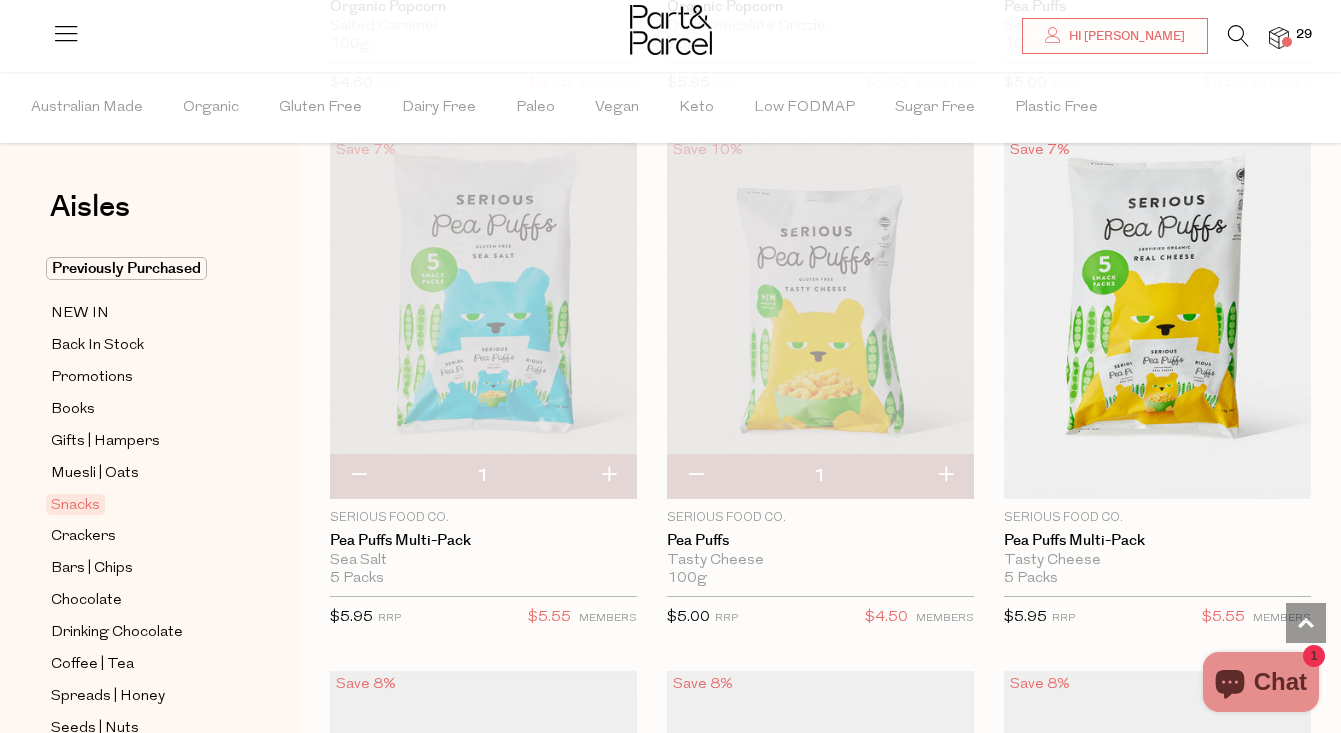 click at bounding box center [695, 476] 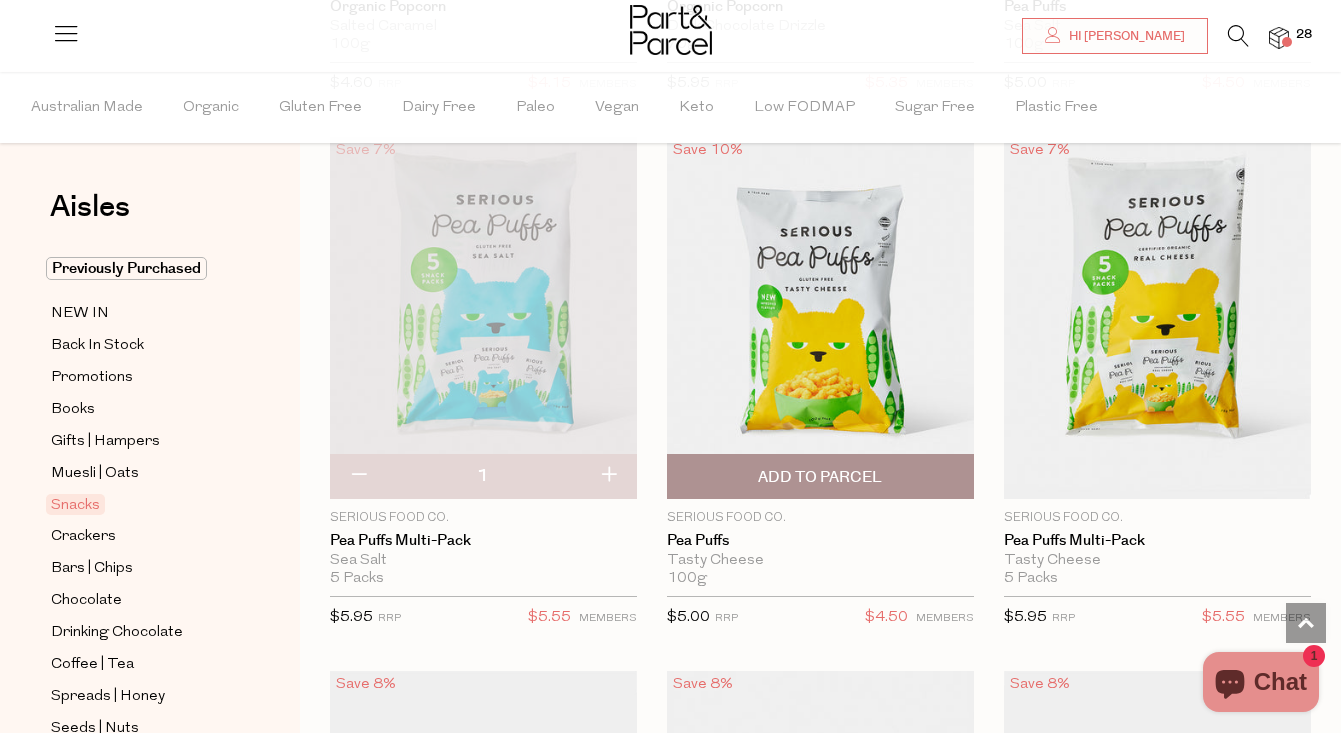 scroll, scrollTop: 8778, scrollLeft: 0, axis: vertical 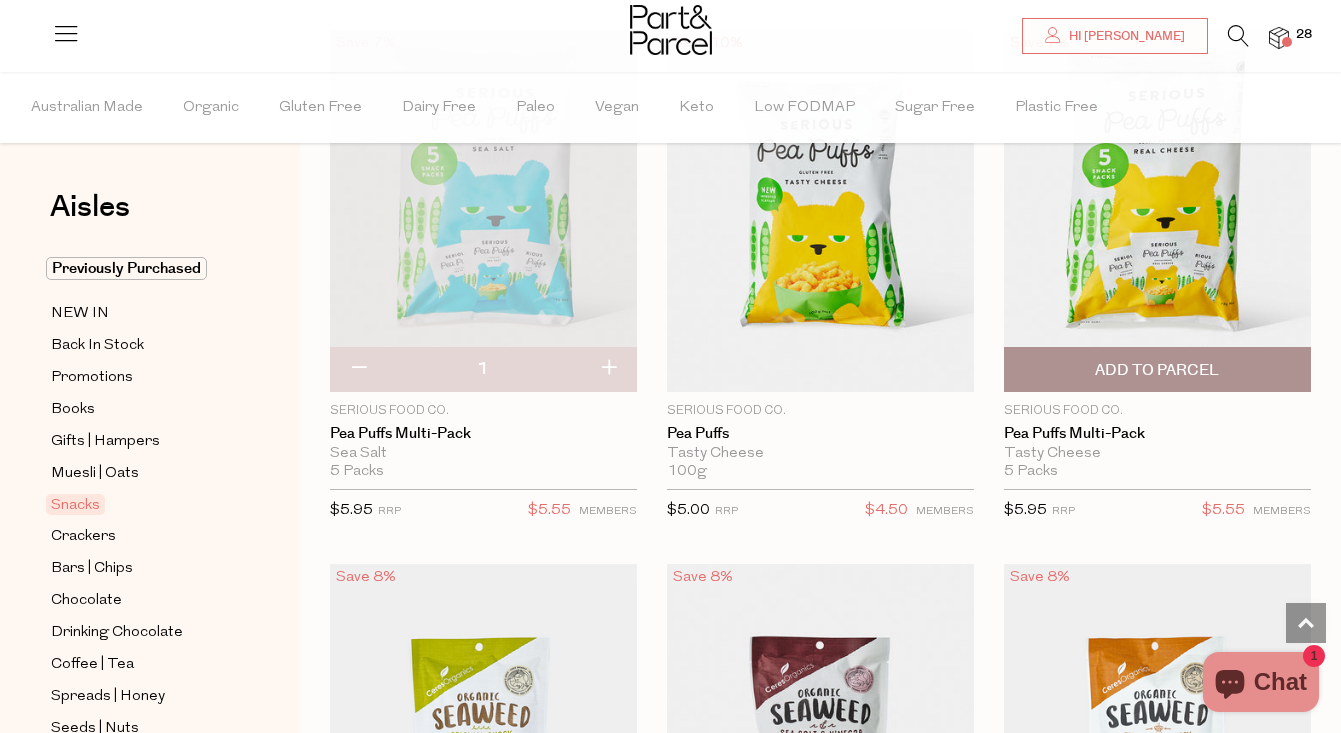 click on "Add To Parcel" at bounding box center [1157, 370] 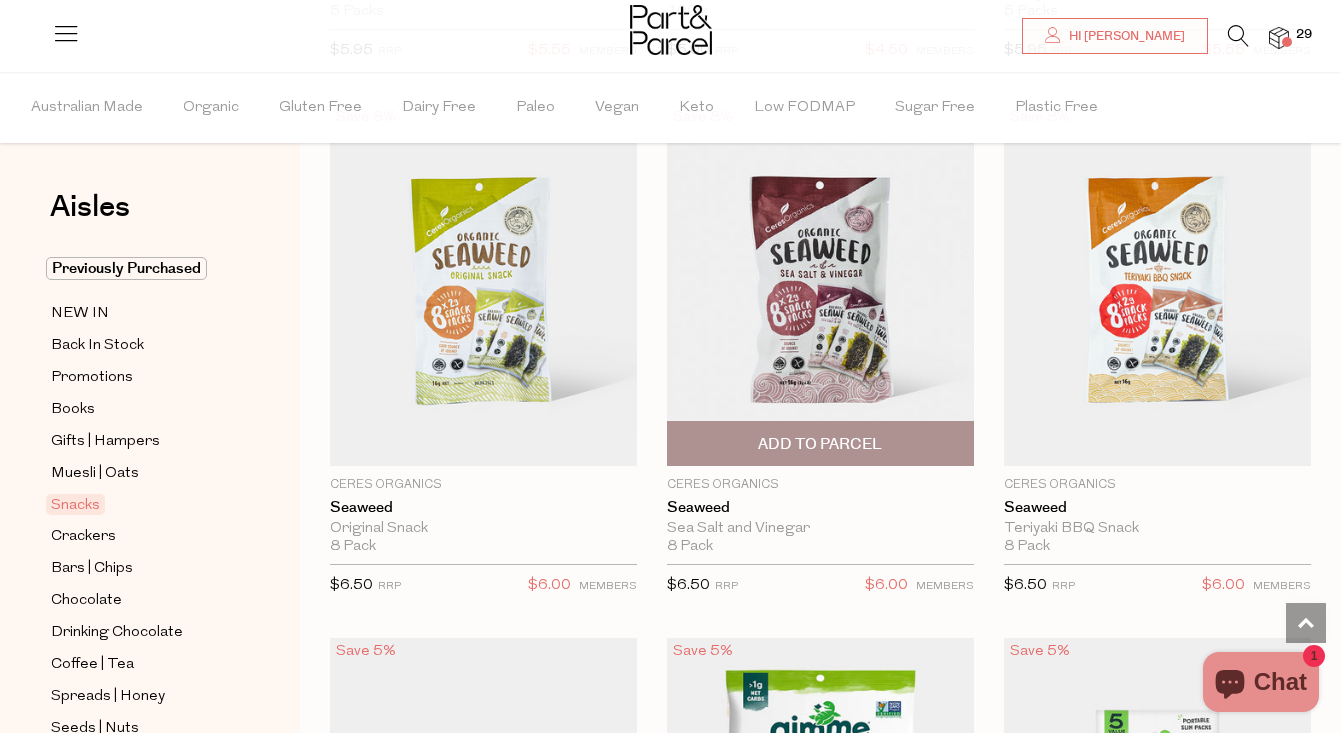 scroll, scrollTop: 9240, scrollLeft: 0, axis: vertical 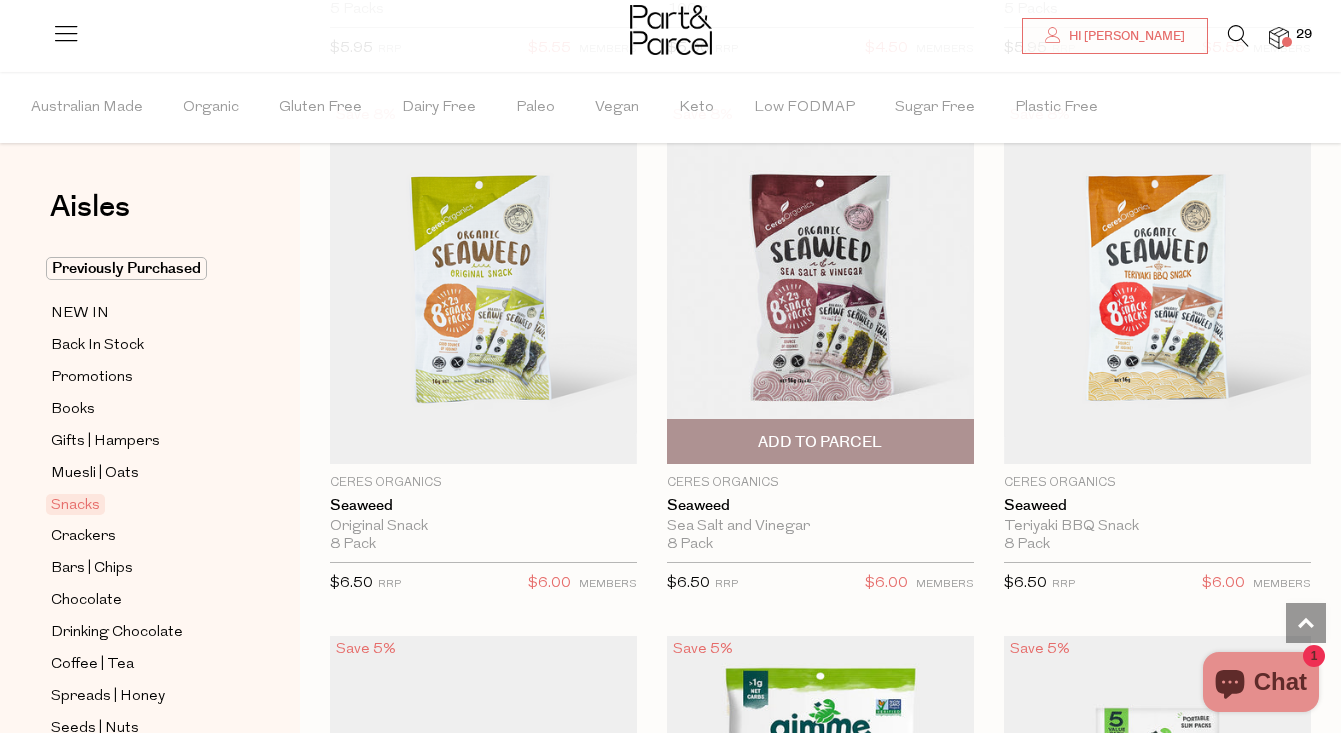click on "Add To Parcel" at bounding box center [820, 442] 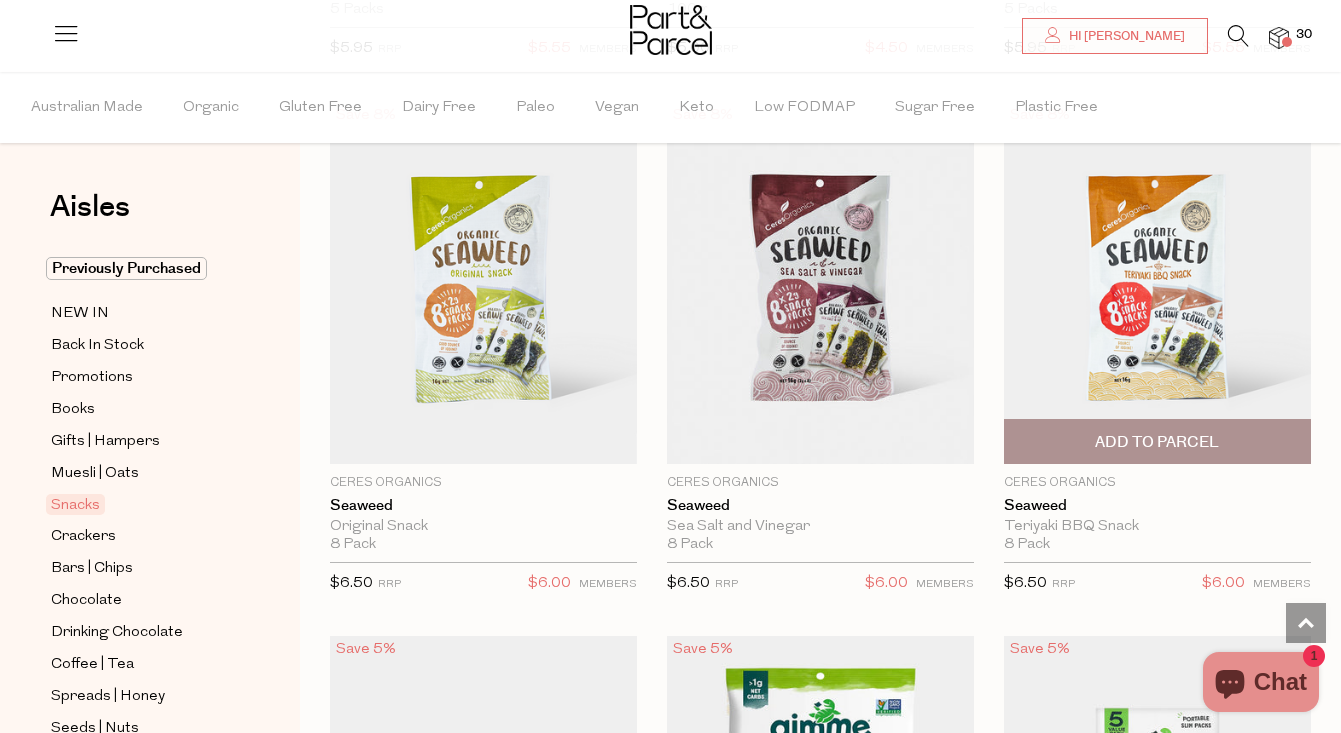 click on "Add To Parcel" at bounding box center [1157, 442] 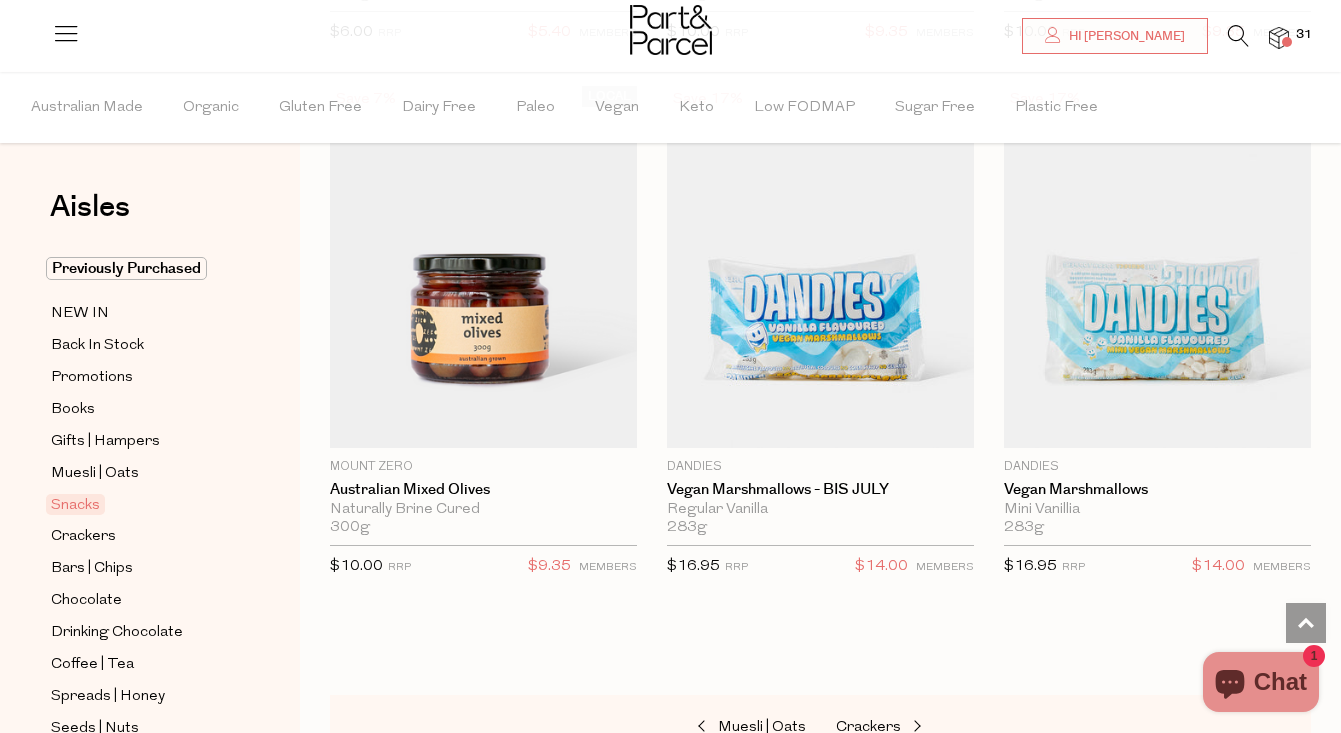 scroll, scrollTop: 12045, scrollLeft: 0, axis: vertical 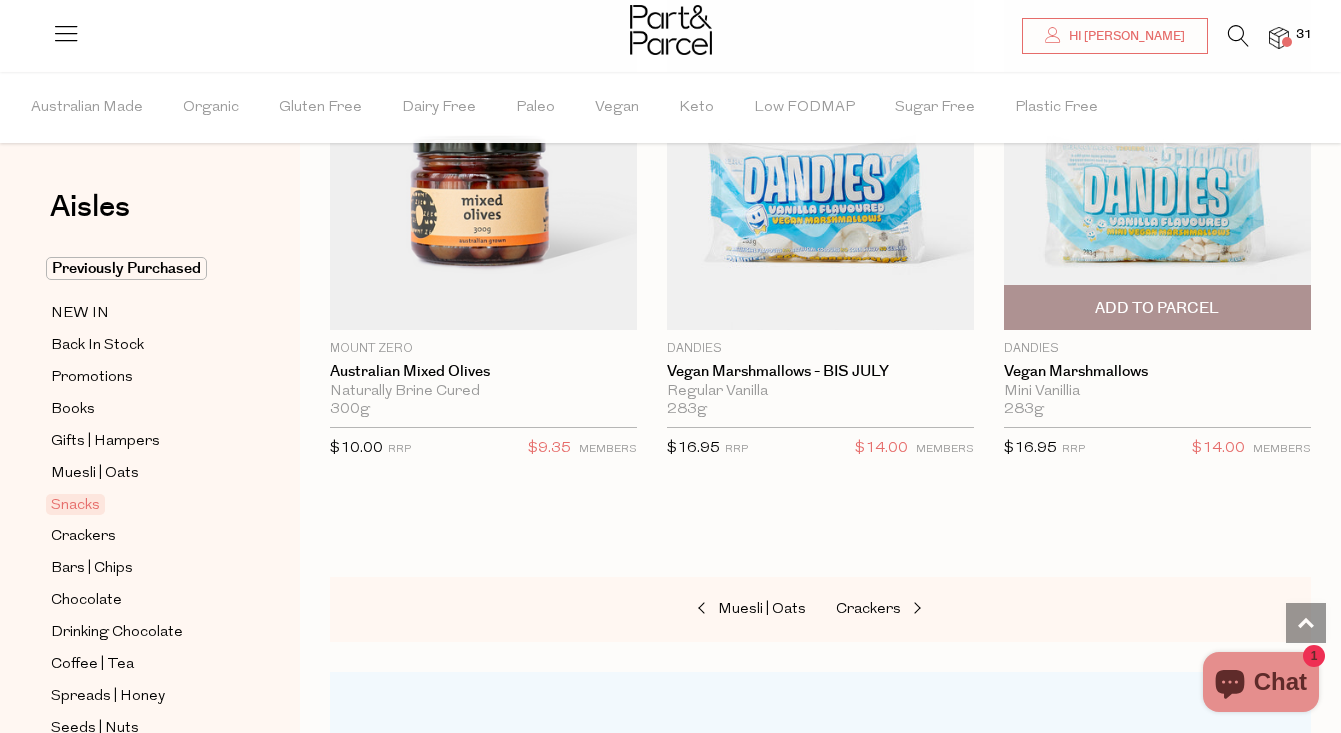 click on "Add To Parcel" at bounding box center (1157, 308) 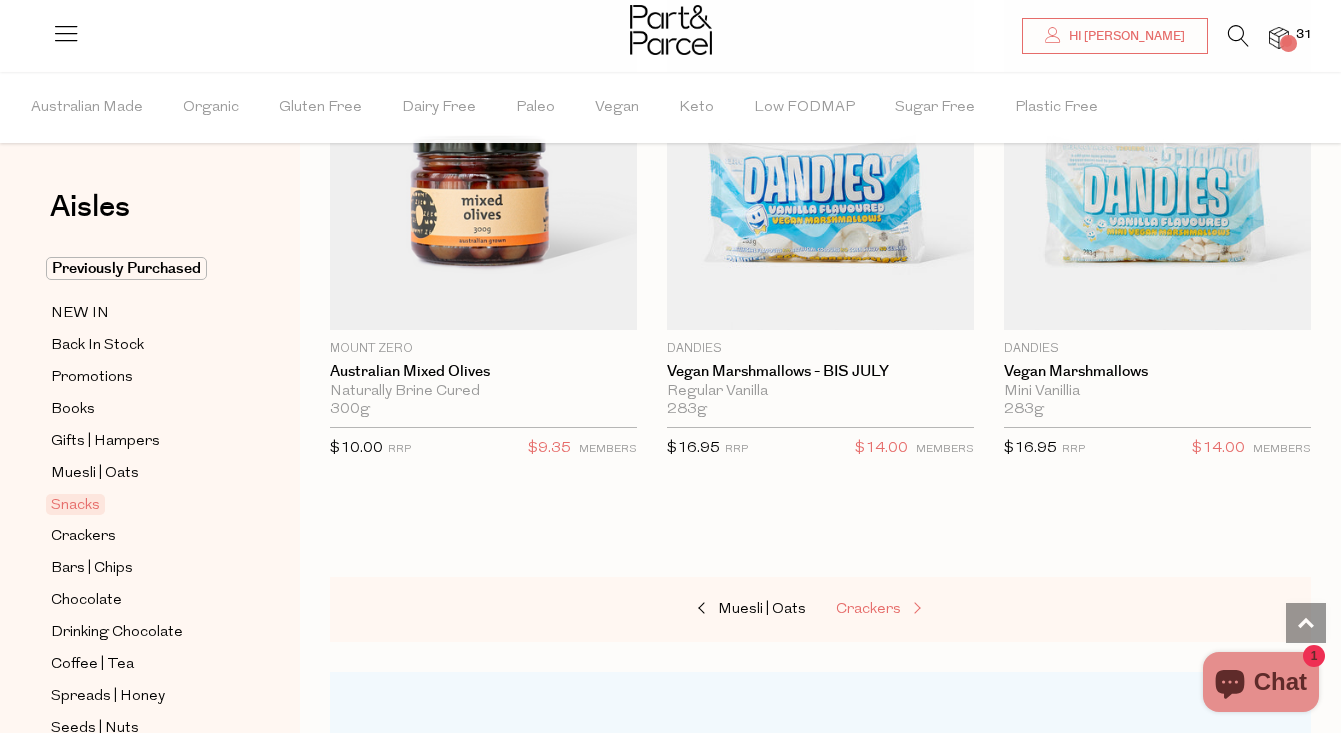 click on "Crackers" at bounding box center [868, 609] 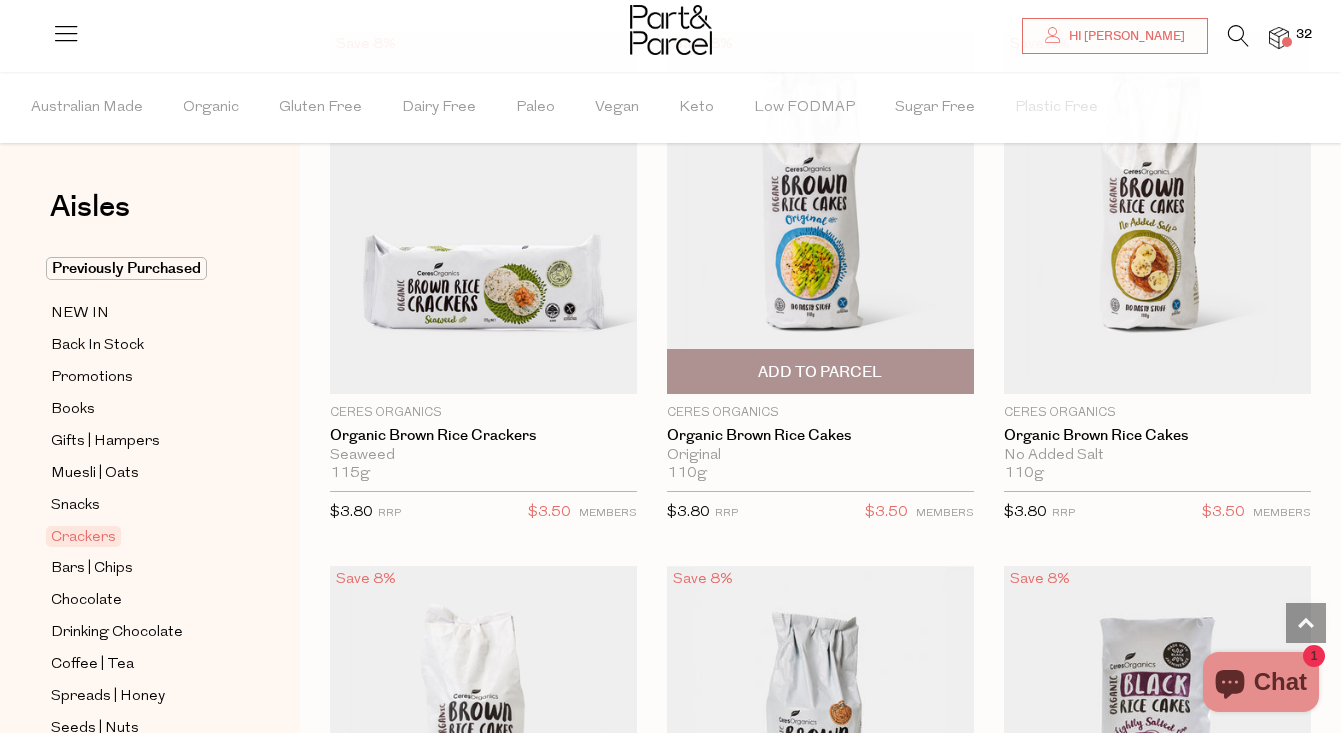 scroll, scrollTop: 1833, scrollLeft: 0, axis: vertical 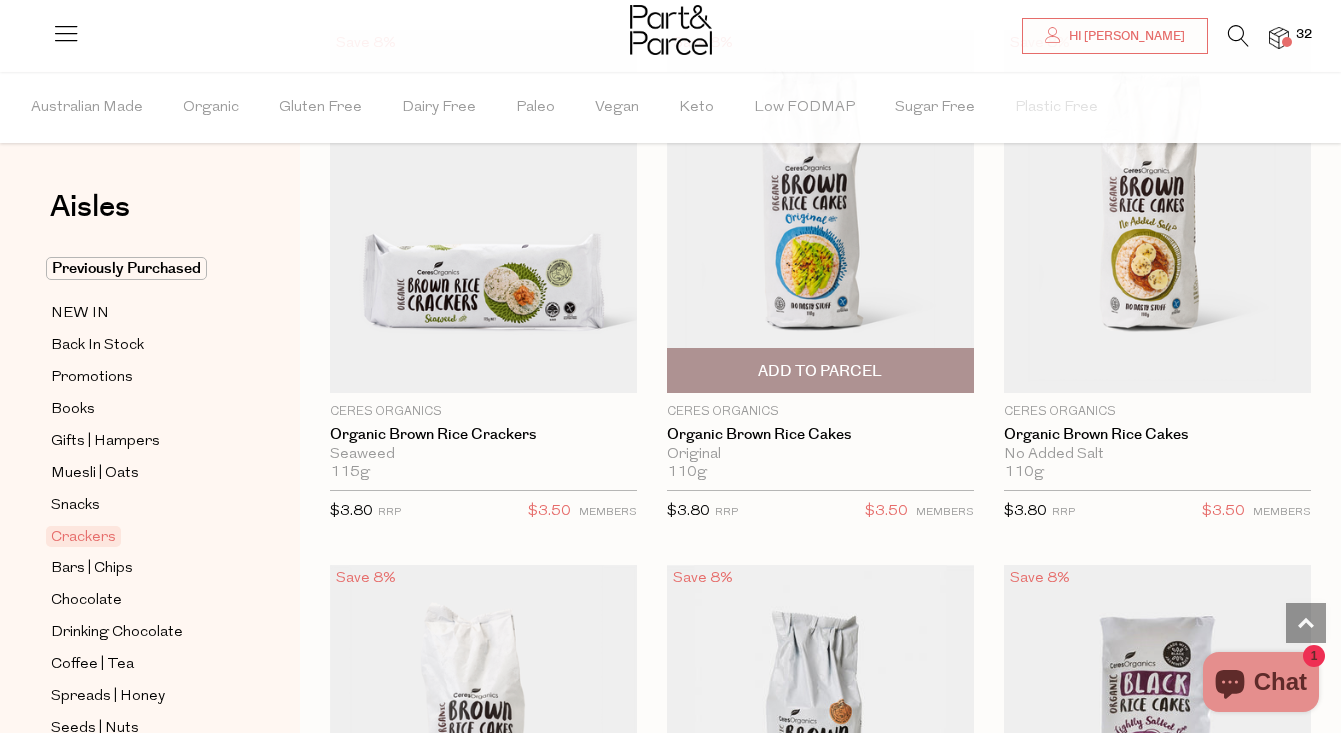 click on "Add To Parcel" at bounding box center (820, 370) 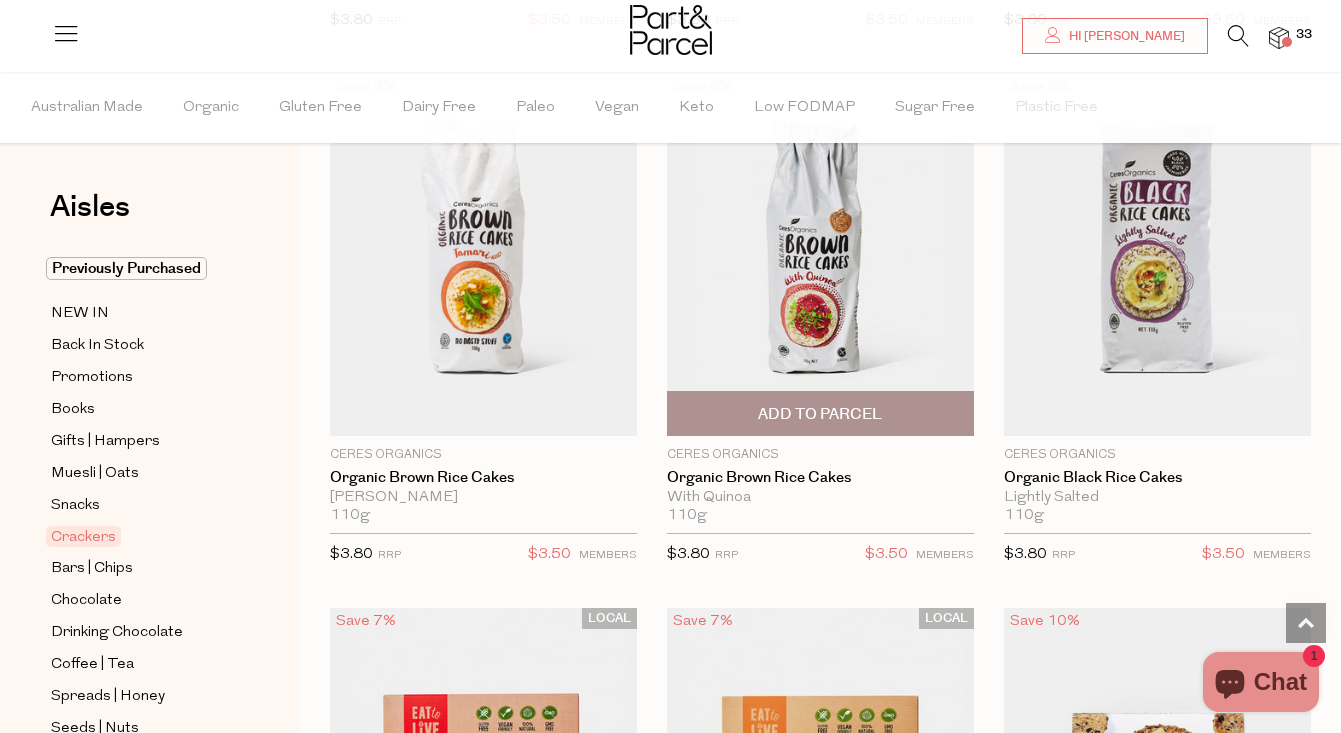 scroll, scrollTop: 2325, scrollLeft: 0, axis: vertical 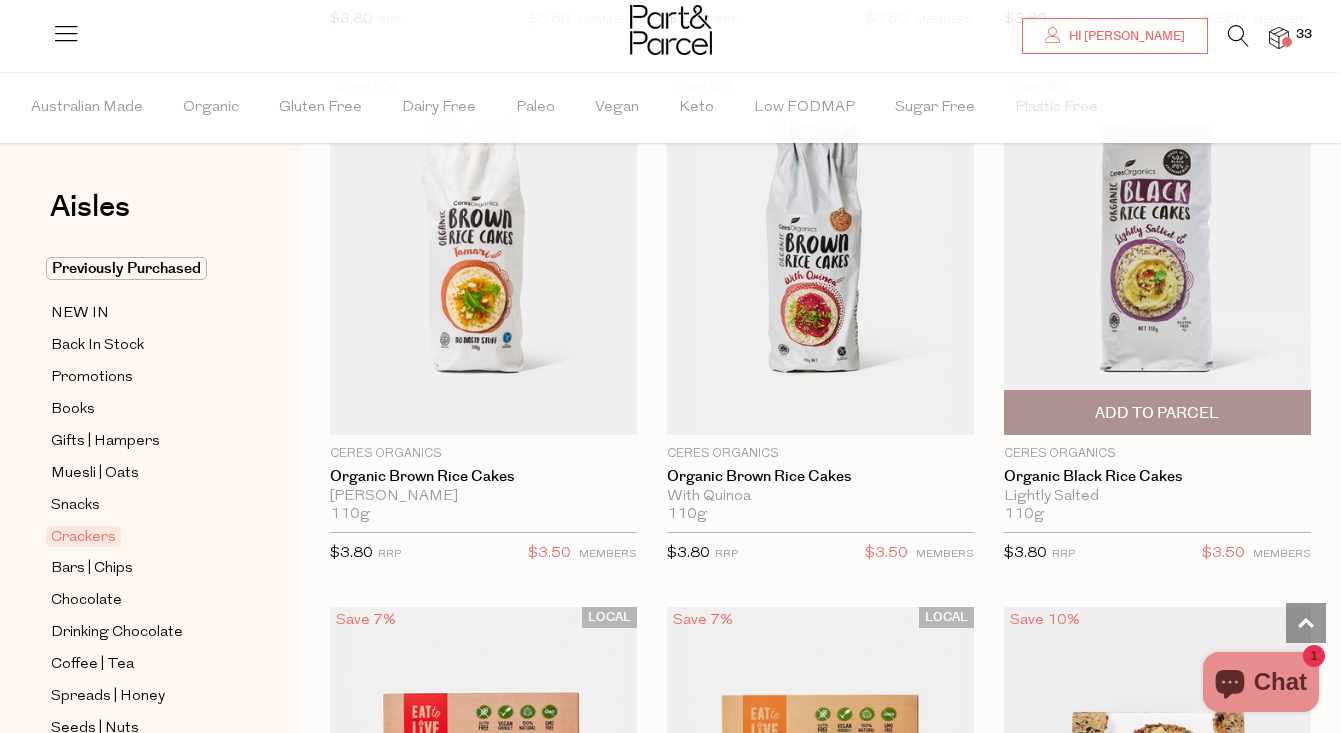 click on "Add To Parcel" at bounding box center [1157, 413] 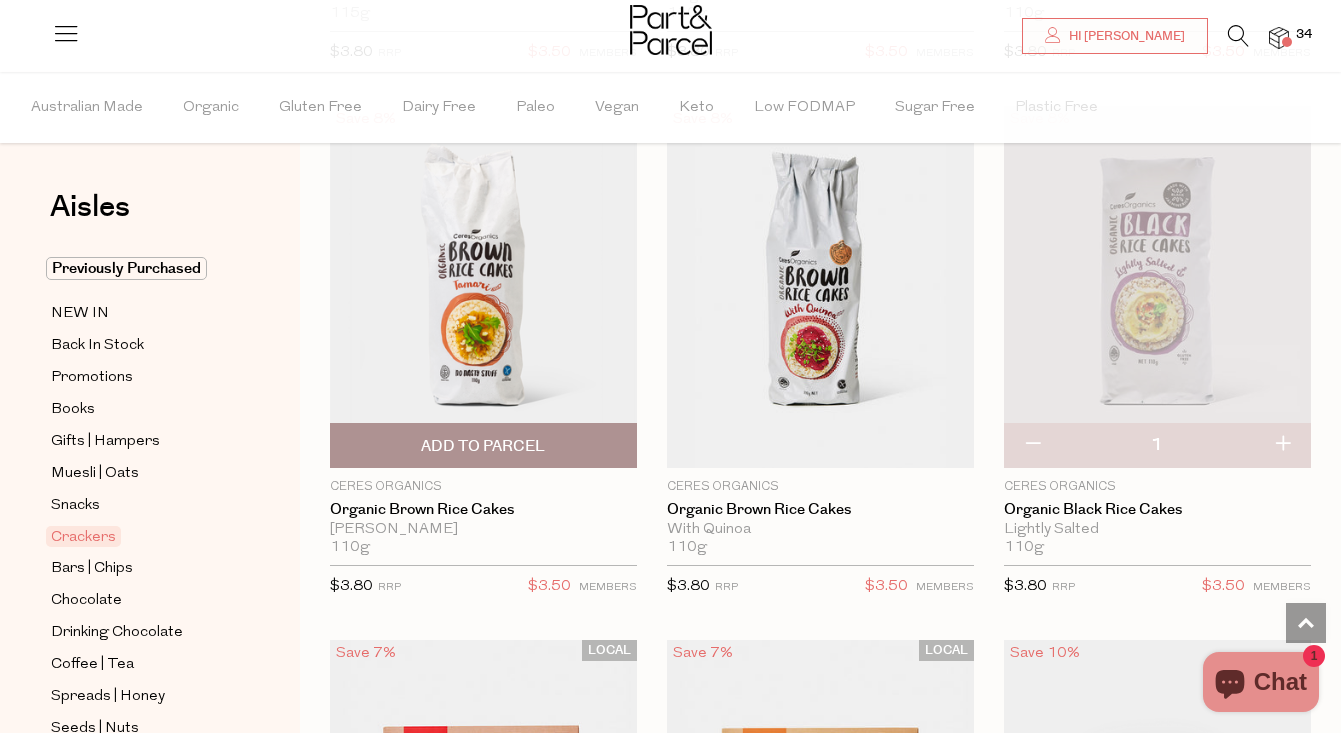 scroll, scrollTop: 2298, scrollLeft: 0, axis: vertical 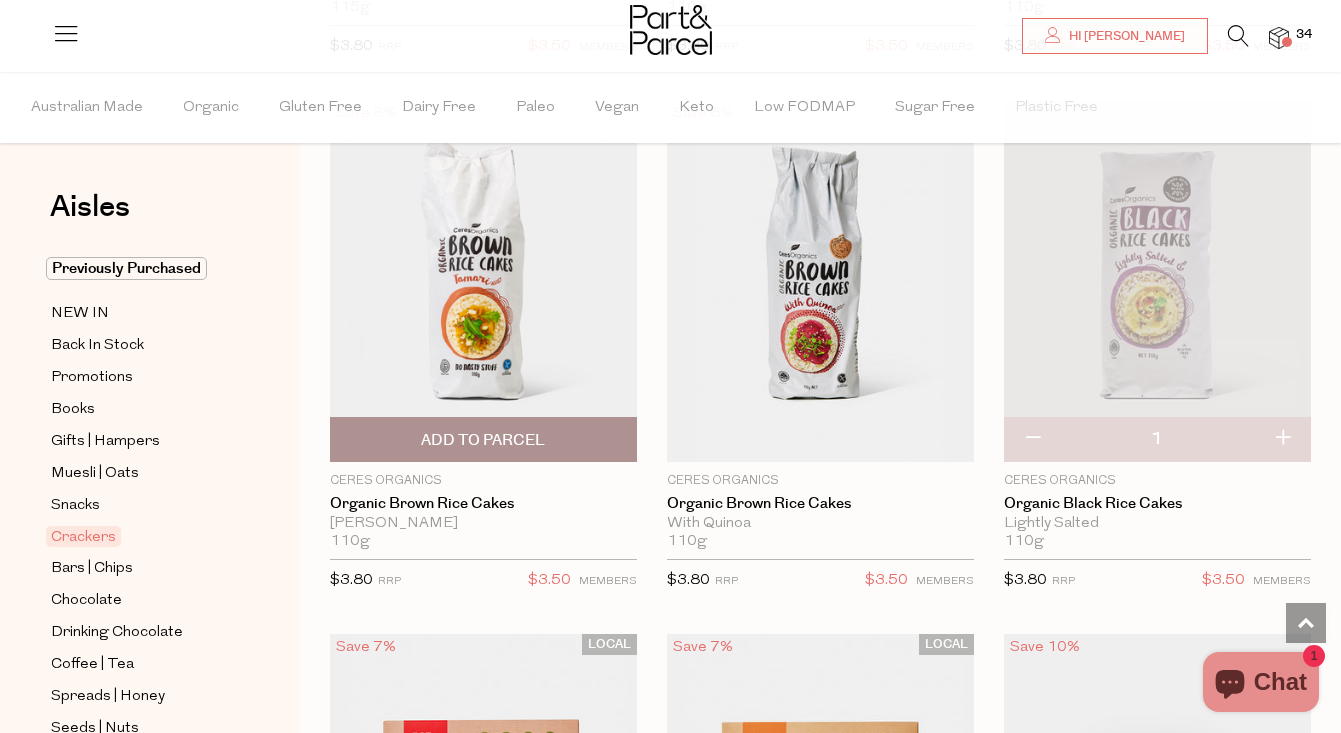 click on "Add To Parcel" at bounding box center (483, 439) 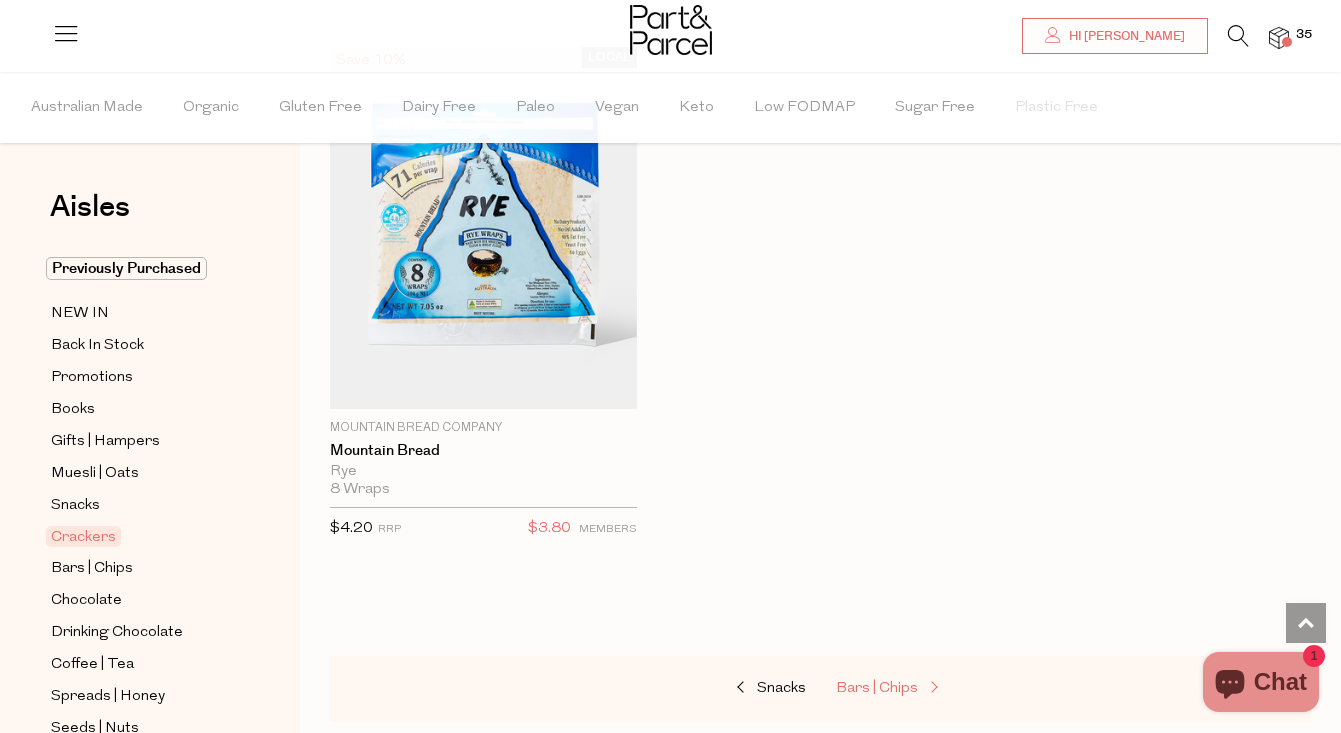click on "Bars | Chips" at bounding box center [877, 688] 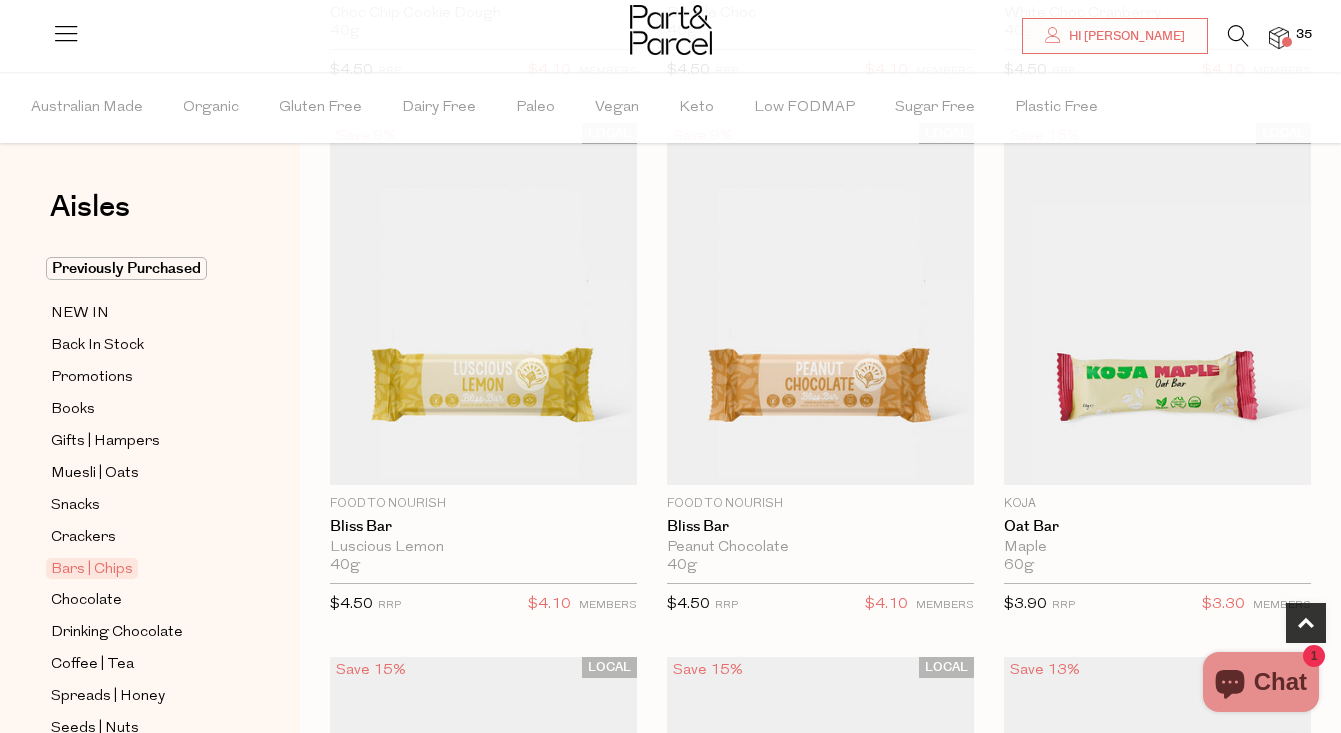 scroll, scrollTop: 679, scrollLeft: 0, axis: vertical 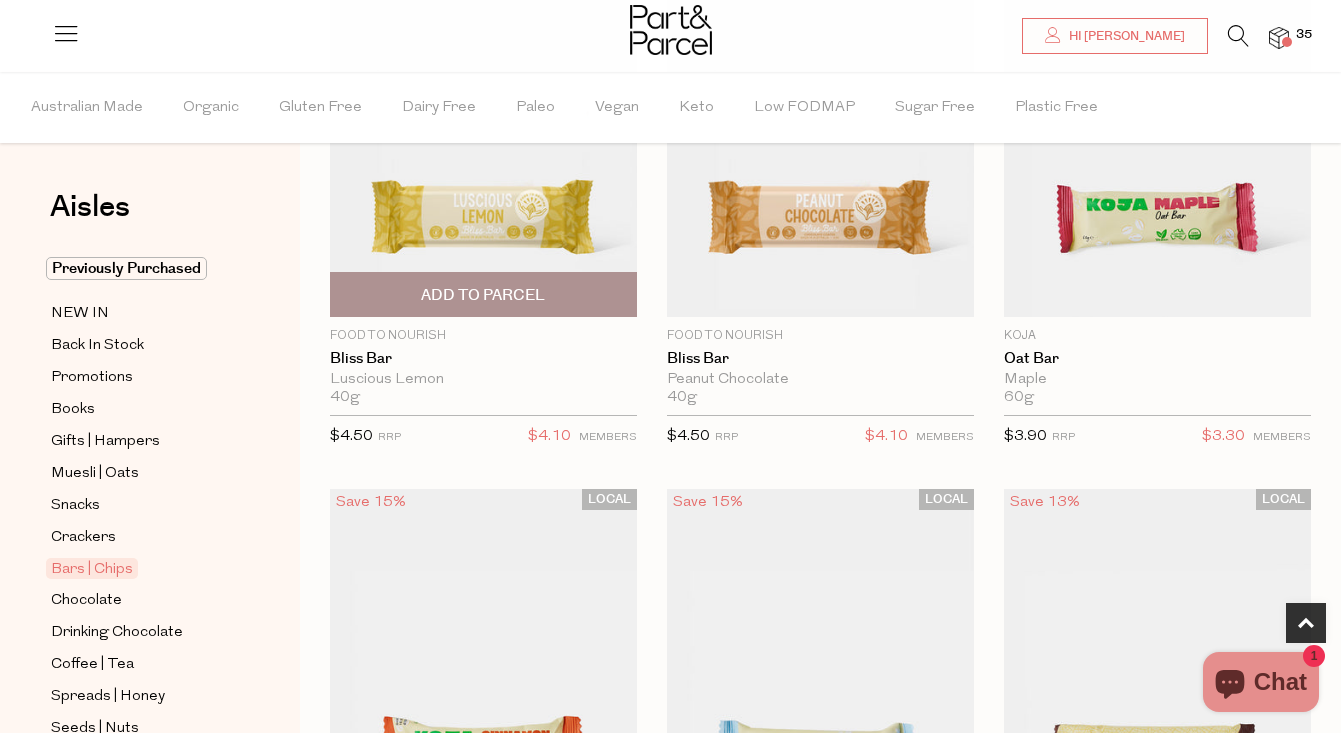 click on "Add To Parcel" at bounding box center [483, 294] 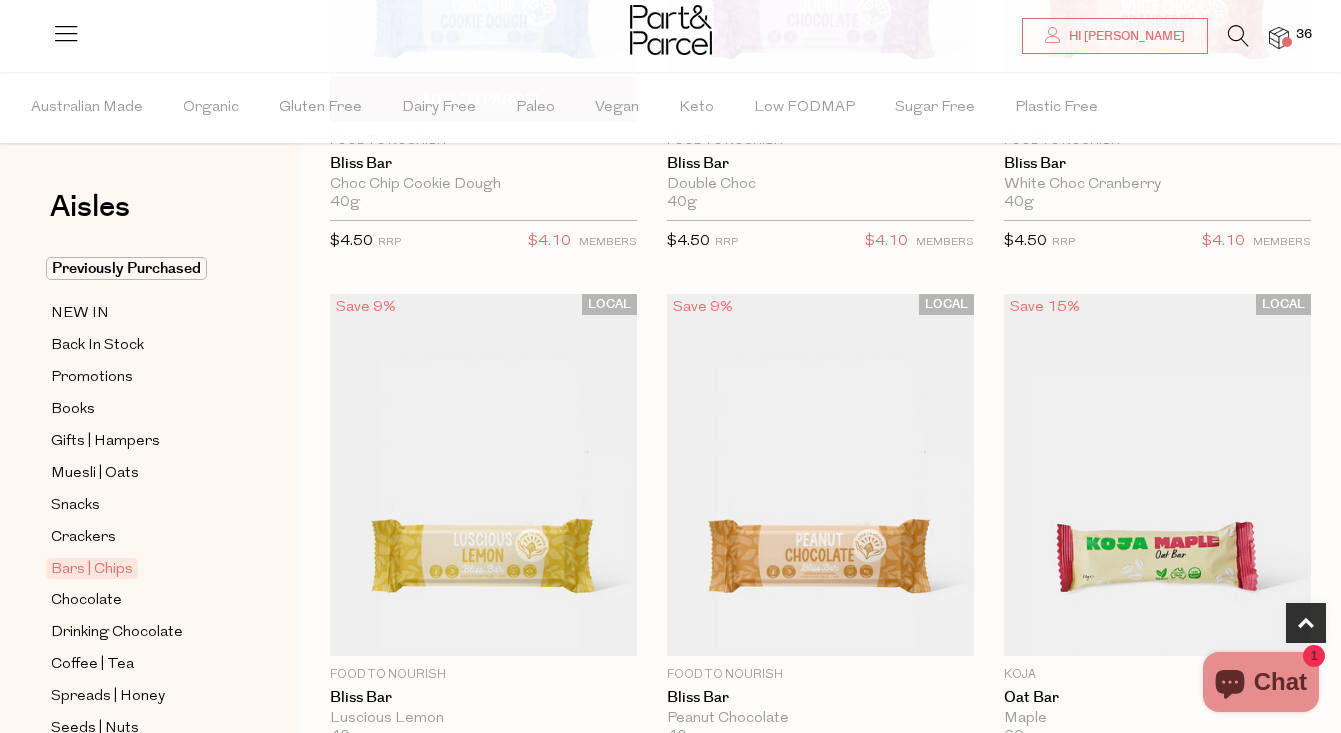 scroll, scrollTop: 386, scrollLeft: 1, axis: both 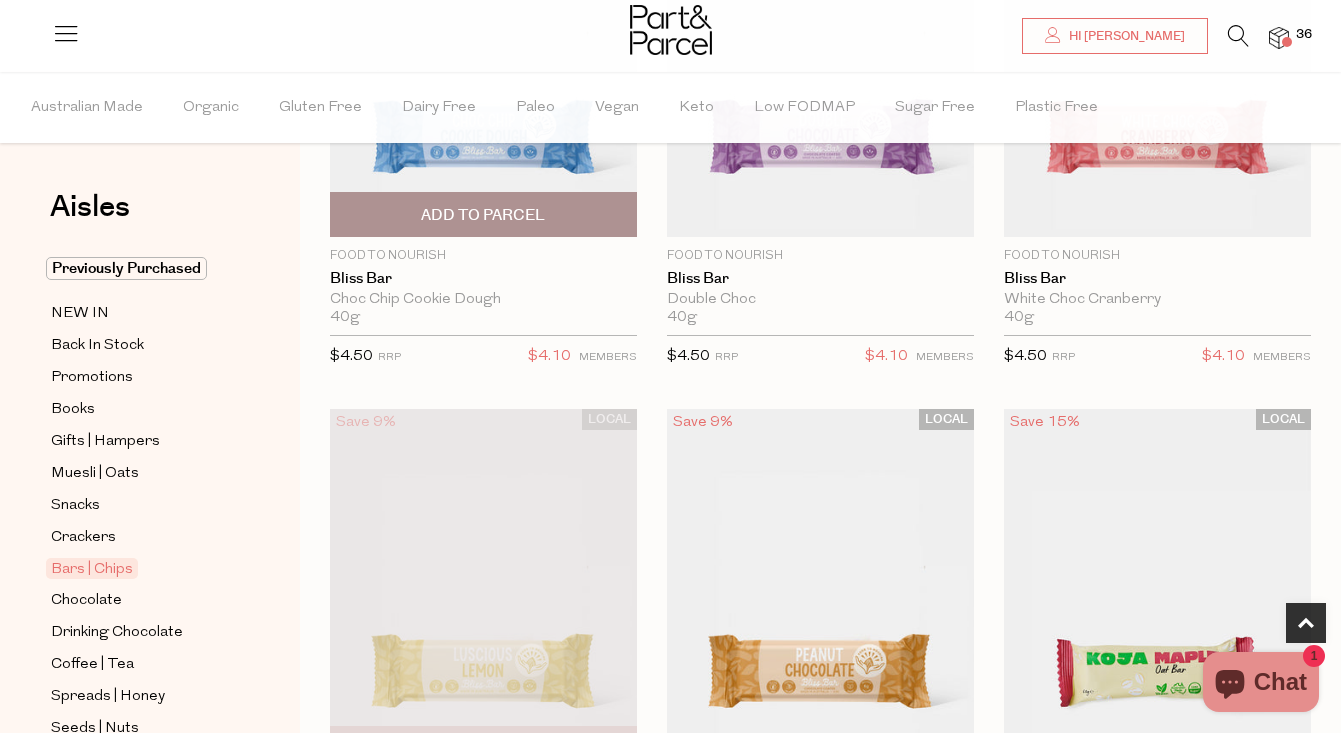 click on "Add To Parcel" at bounding box center (483, 214) 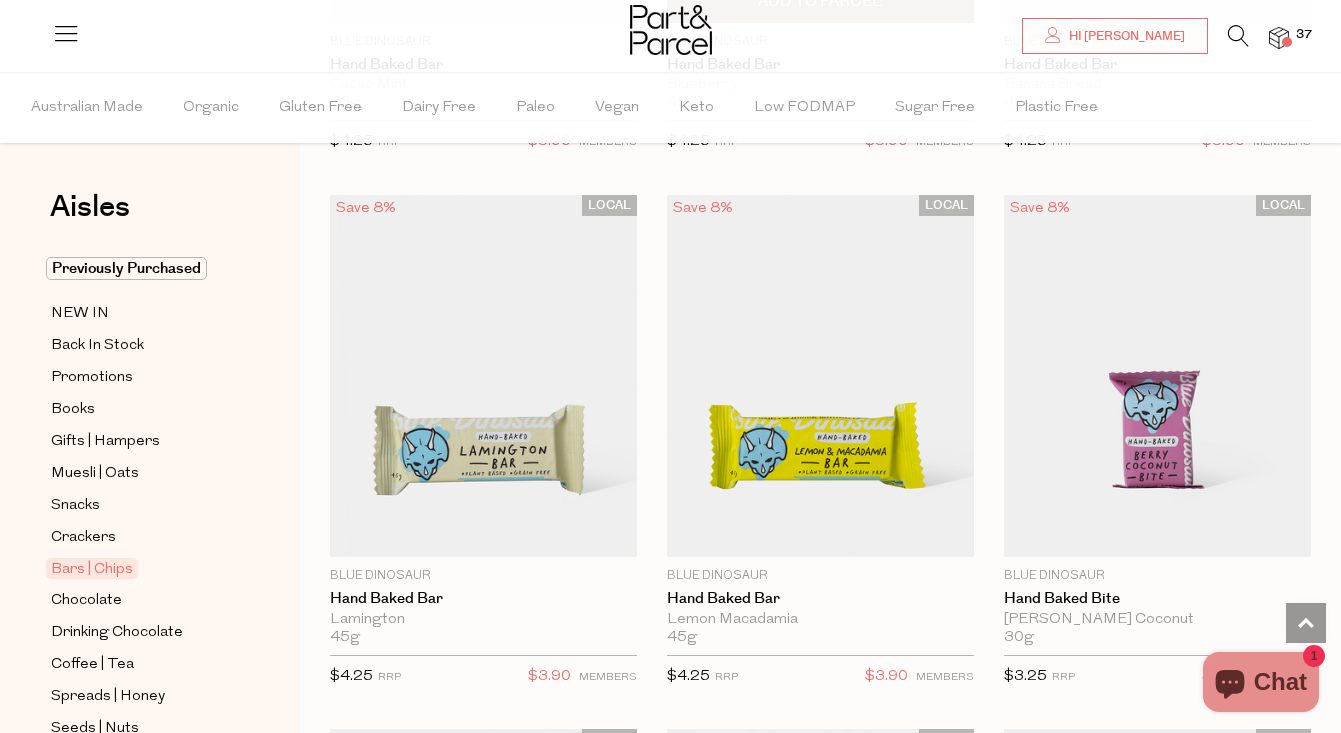 scroll, scrollTop: 5946, scrollLeft: 0, axis: vertical 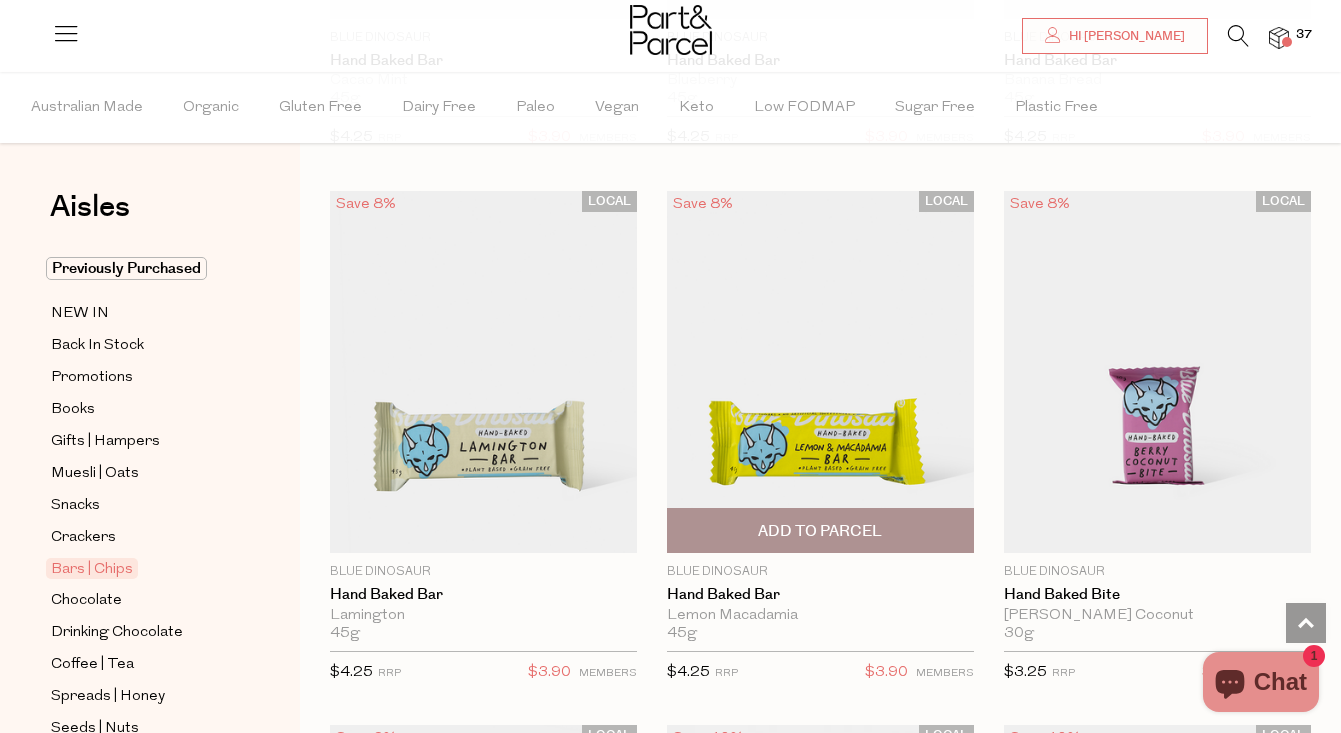 click on "Add To Parcel" at bounding box center (820, 530) 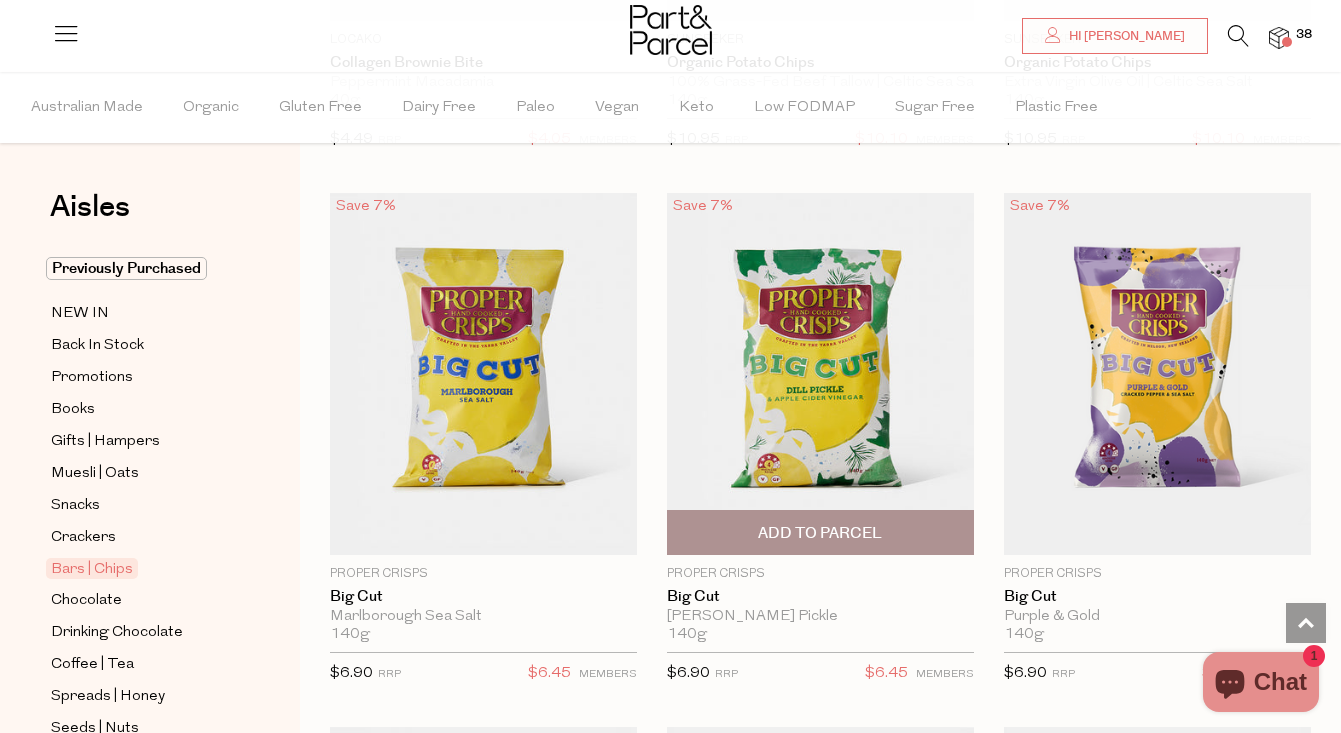 scroll, scrollTop: 10242, scrollLeft: 0, axis: vertical 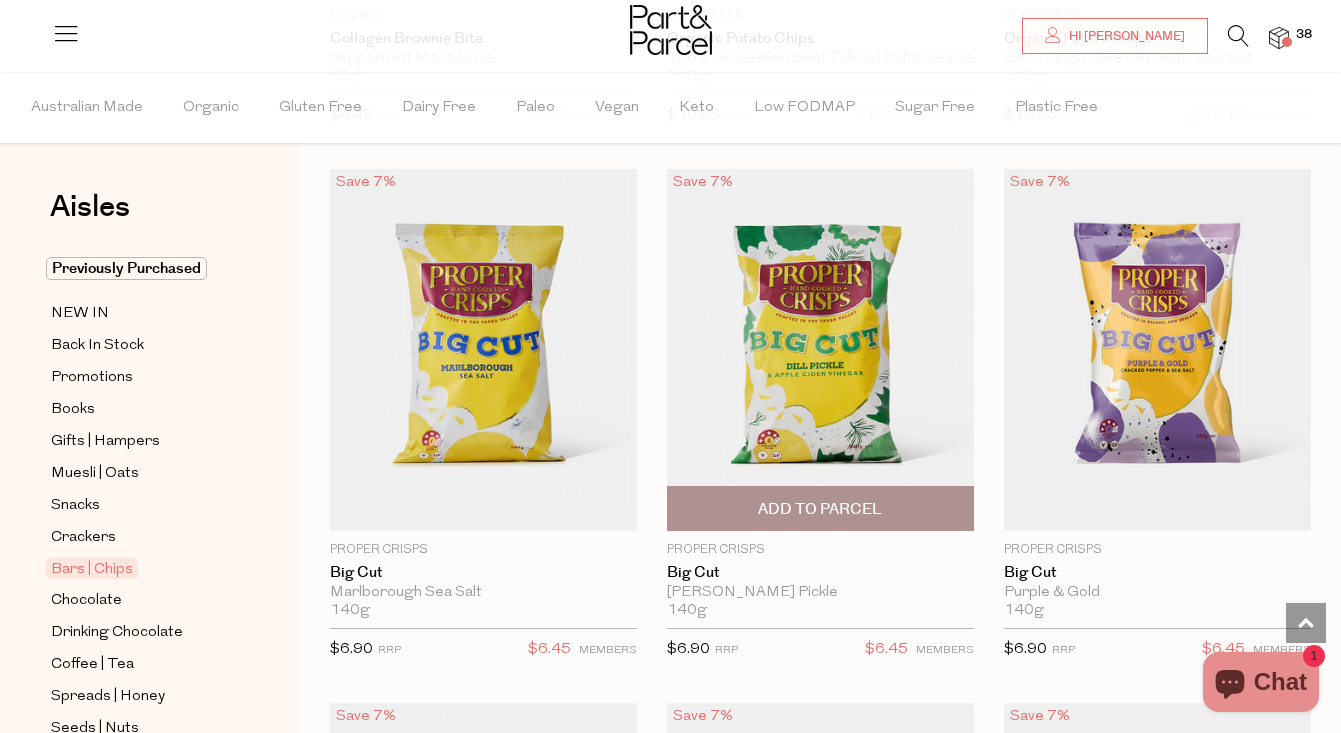 click on "Add To Parcel" at bounding box center [820, 509] 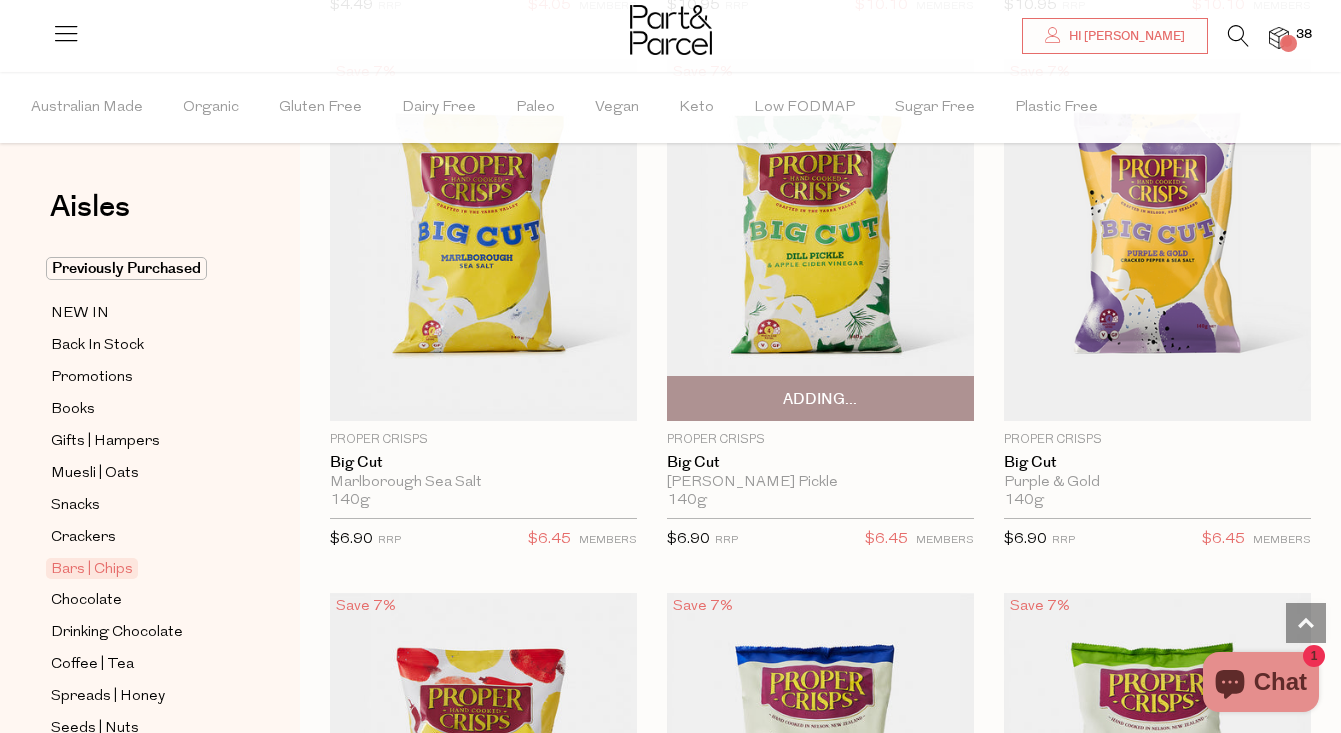 scroll, scrollTop: 10377, scrollLeft: 0, axis: vertical 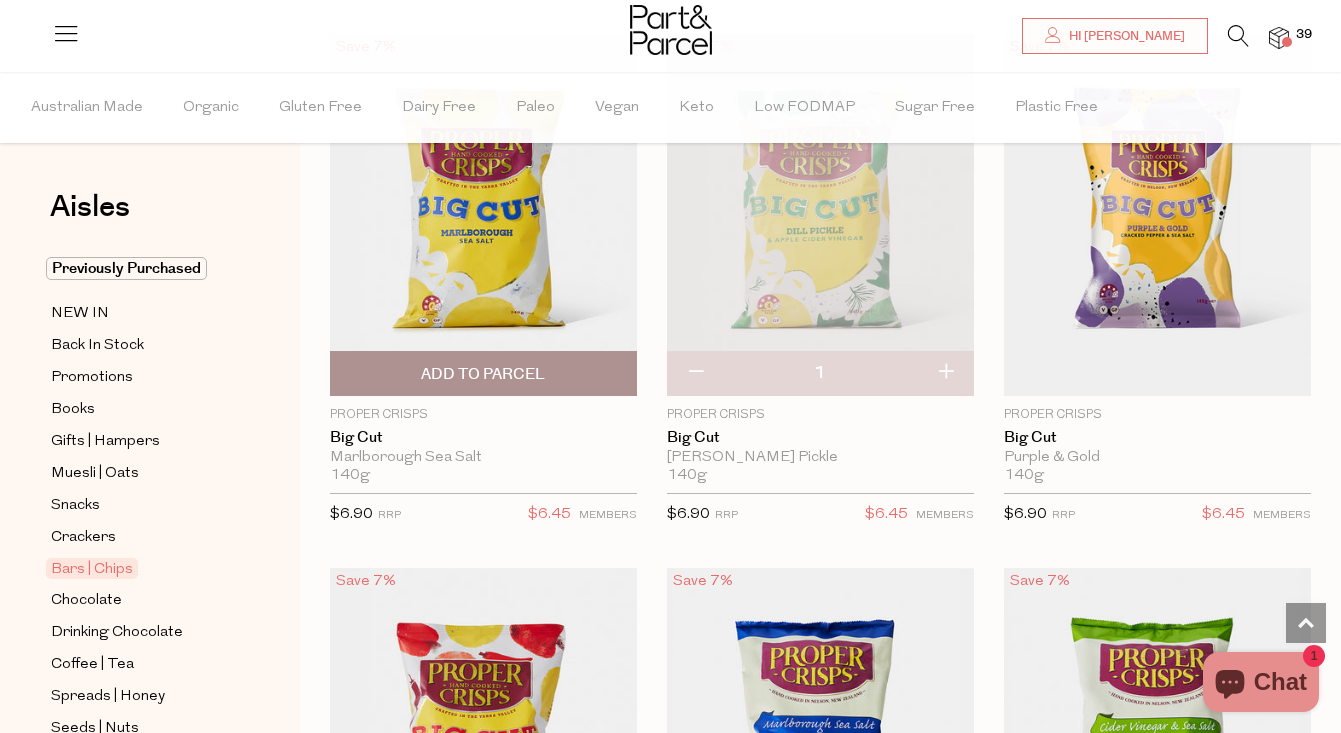 click at bounding box center (483, 215) 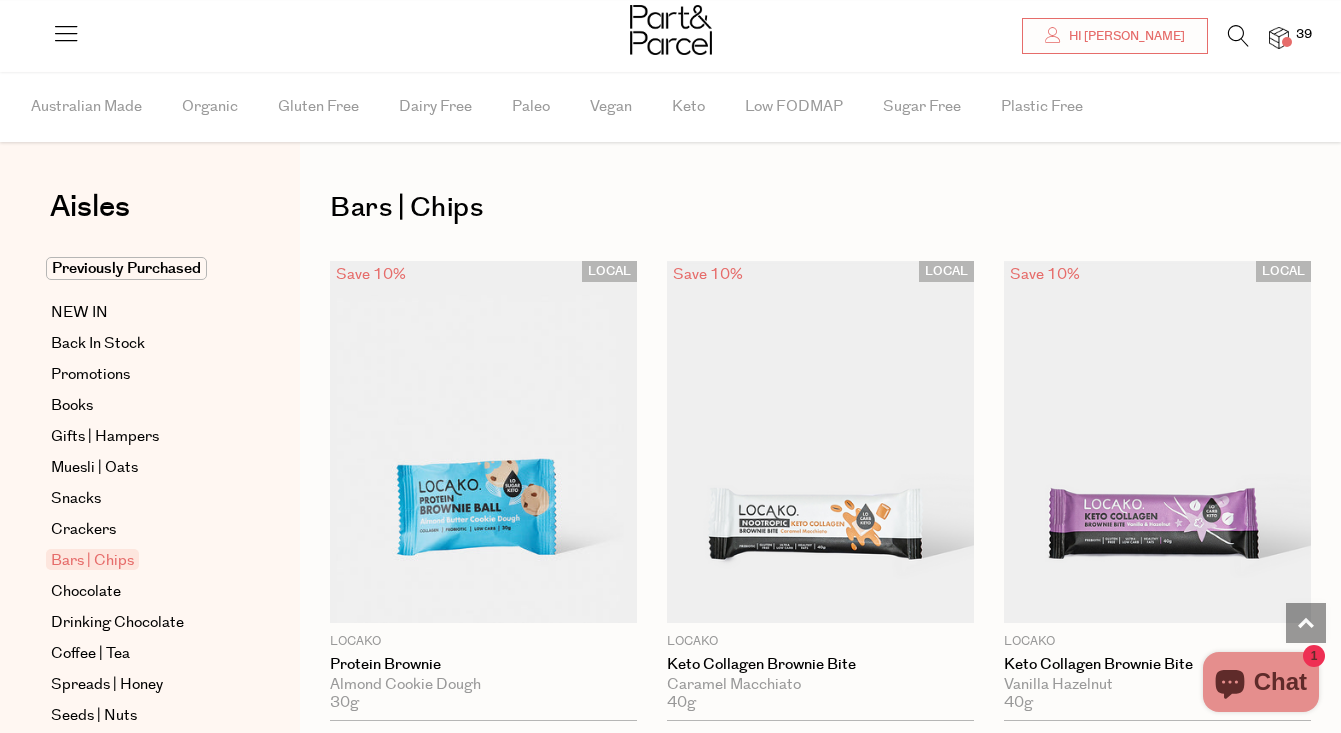 scroll, scrollTop: 2473, scrollLeft: 0, axis: vertical 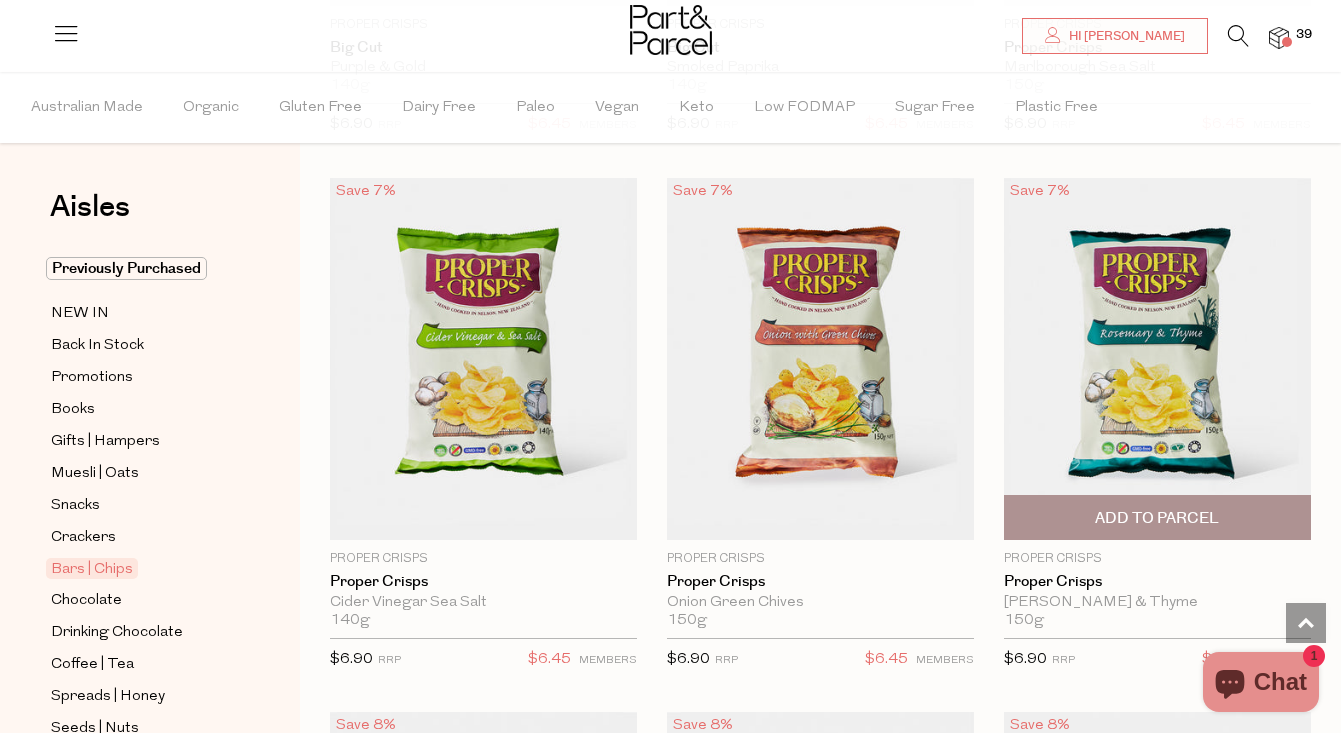 click on "Add To Parcel" at bounding box center [1157, 518] 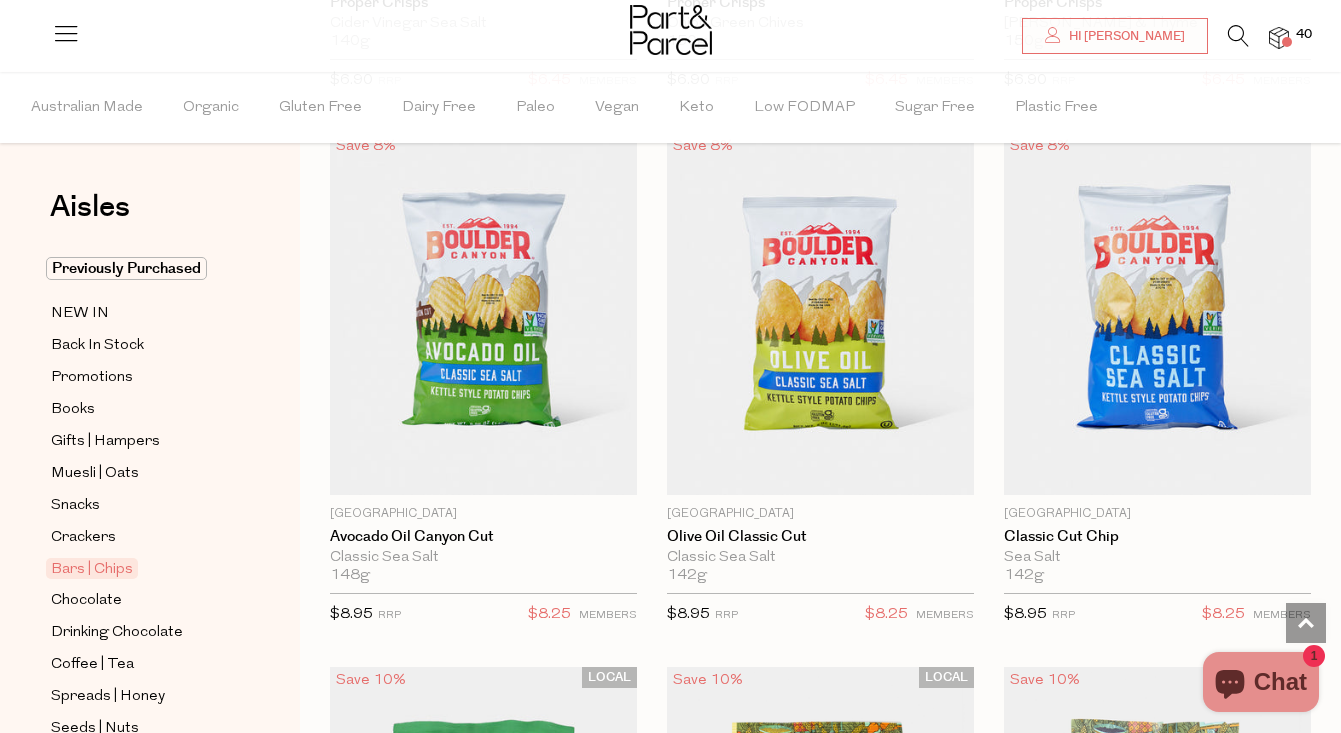 scroll, scrollTop: 2765, scrollLeft: 0, axis: vertical 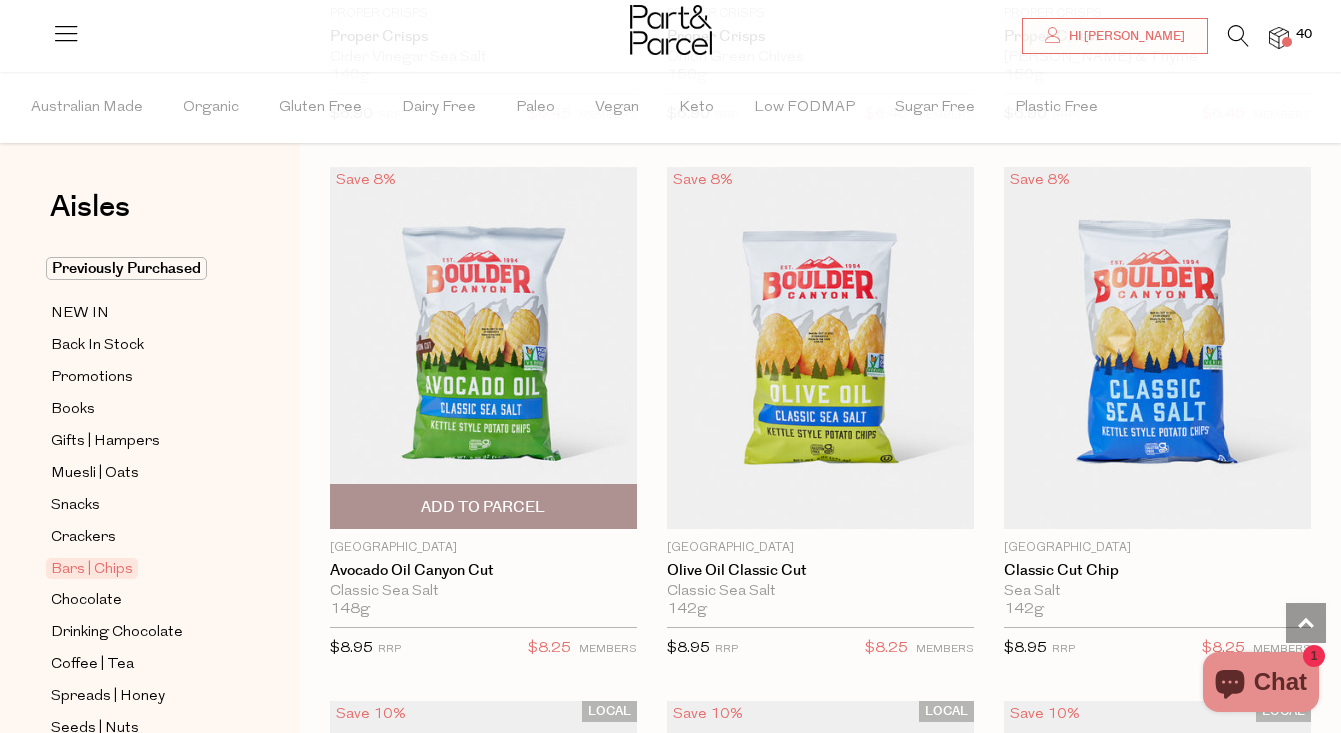 click on "Add To Parcel" at bounding box center (483, 507) 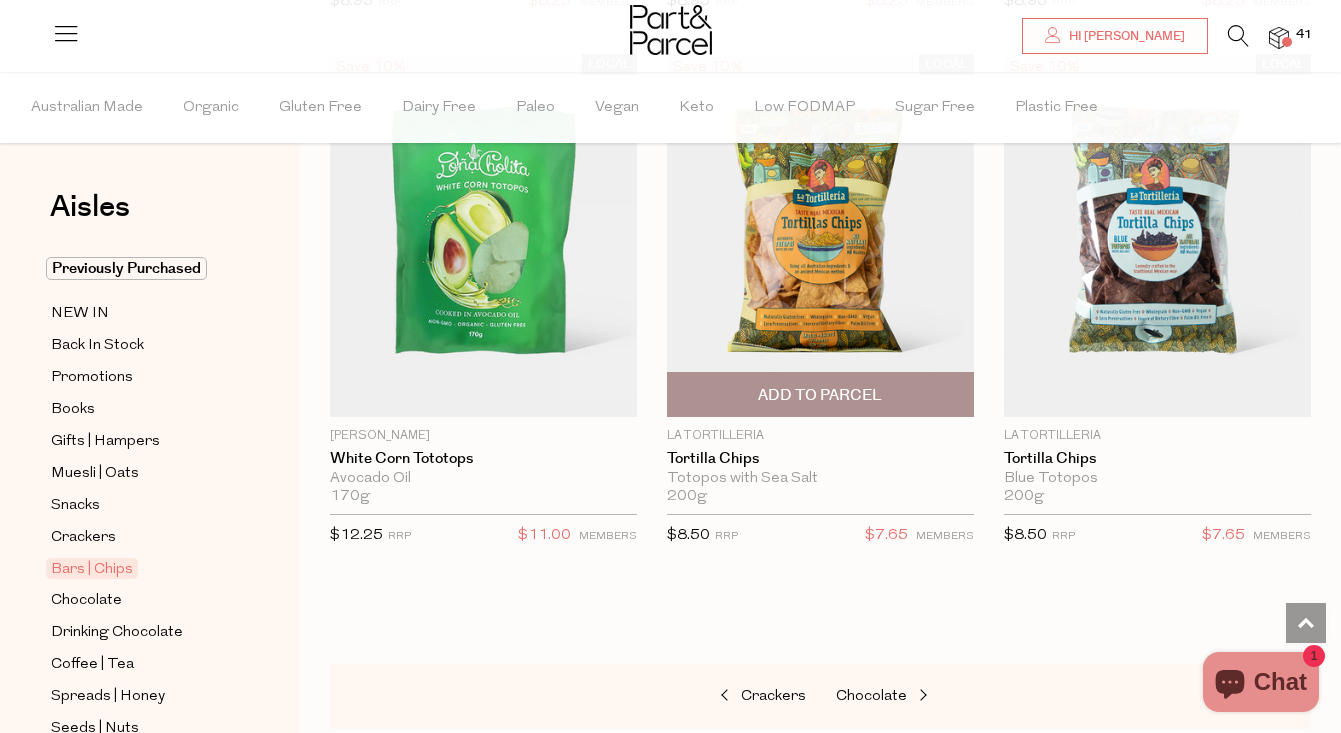 scroll, scrollTop: 3413, scrollLeft: 0, axis: vertical 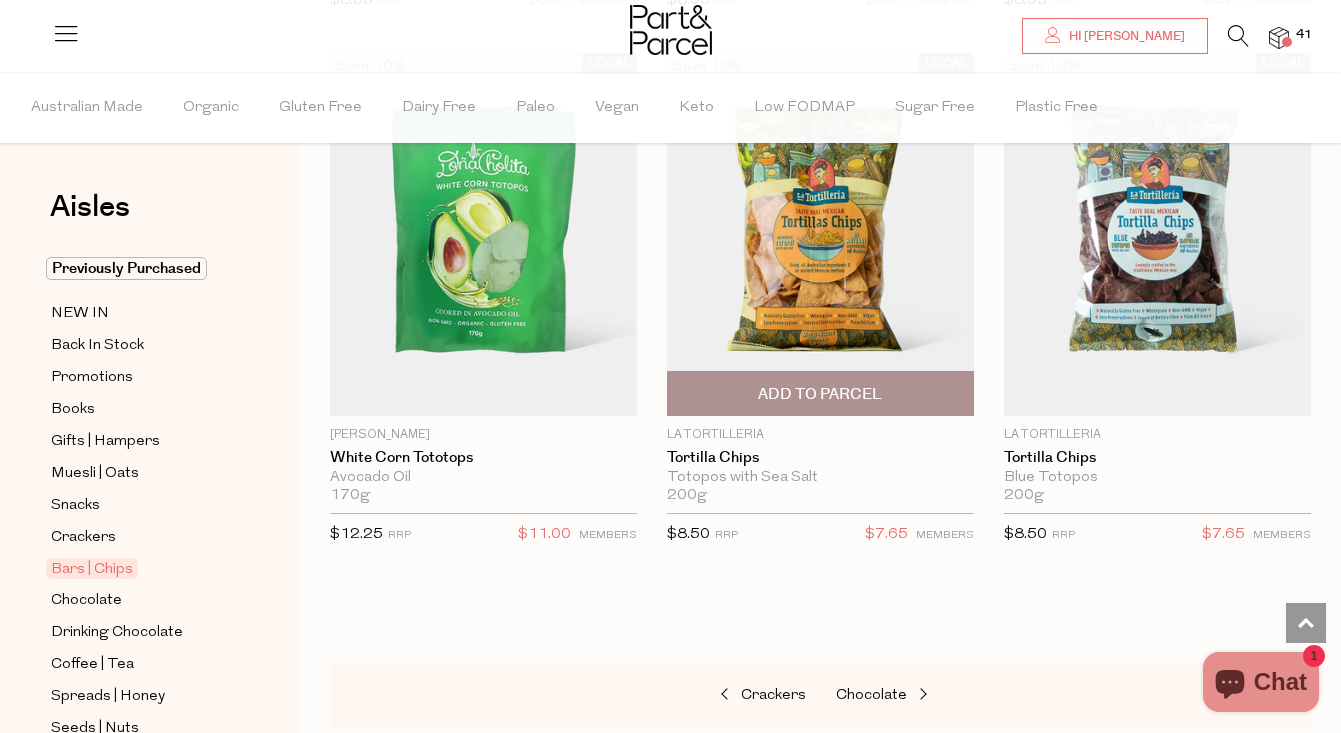 click on "Add To Parcel" at bounding box center (820, 394) 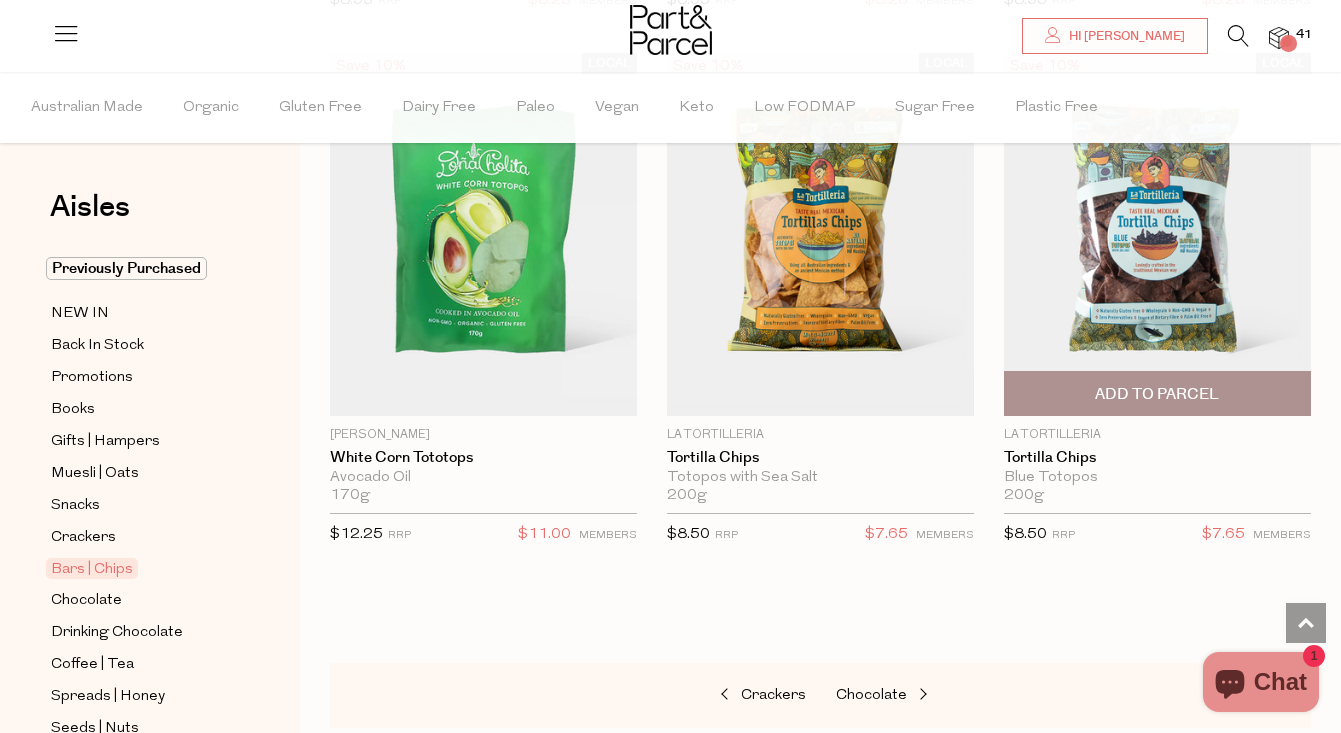 click on "Add To Parcel" at bounding box center [1157, 393] 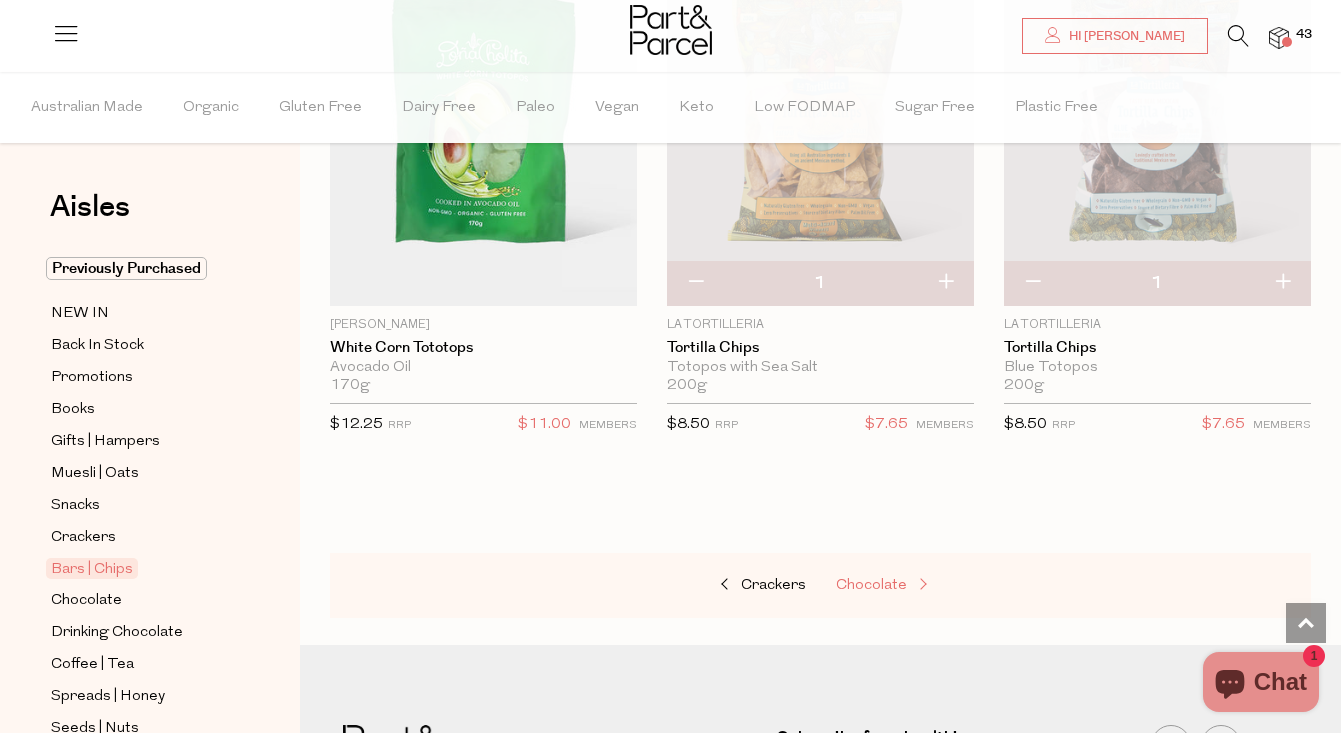 click on "Chocolate" at bounding box center [871, 585] 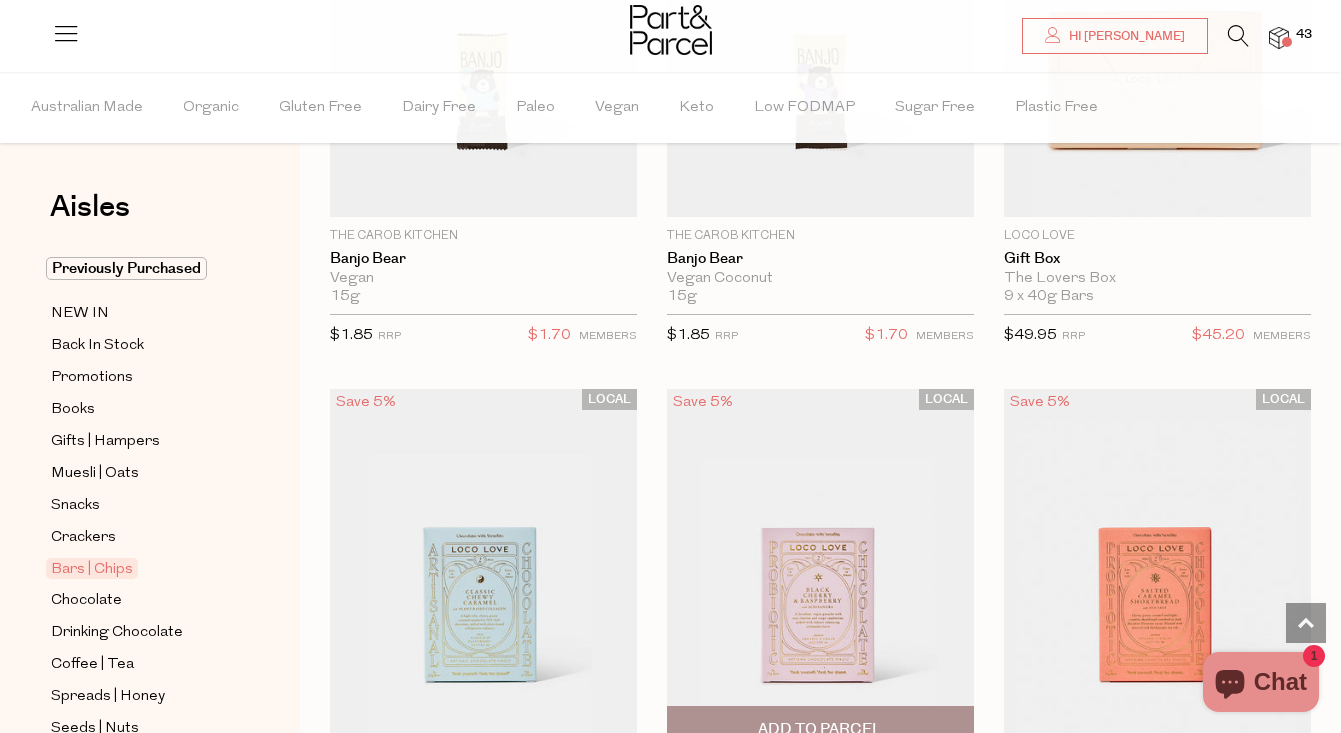 scroll, scrollTop: 9527, scrollLeft: 1, axis: both 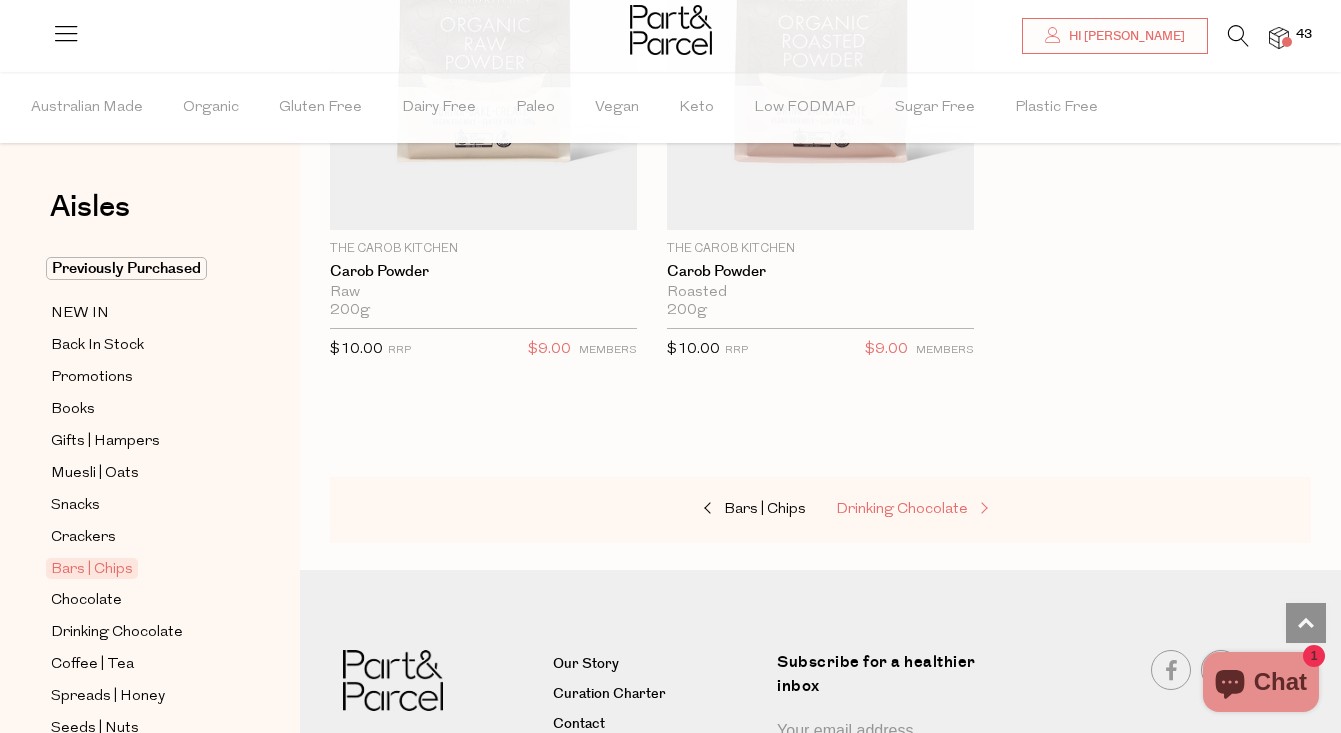 click on "Drinking Chocolate" at bounding box center (902, 509) 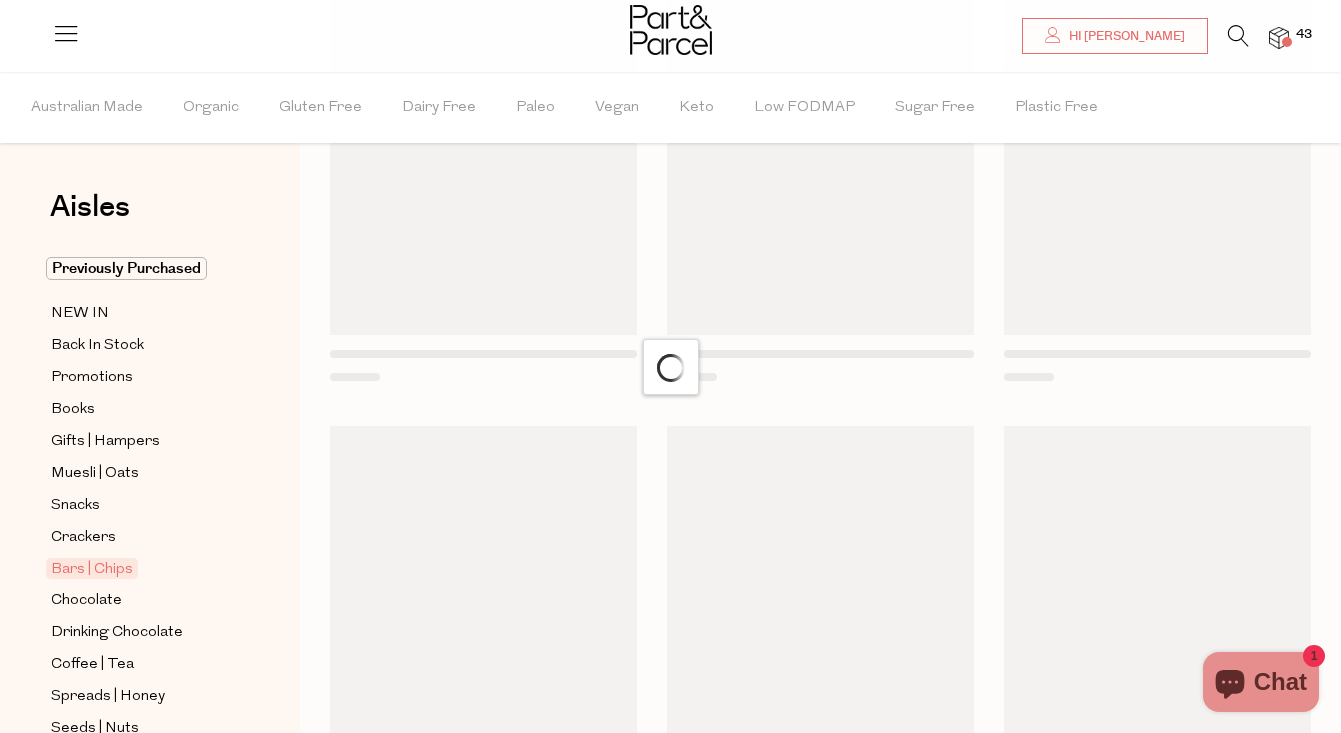scroll, scrollTop: 0, scrollLeft: 0, axis: both 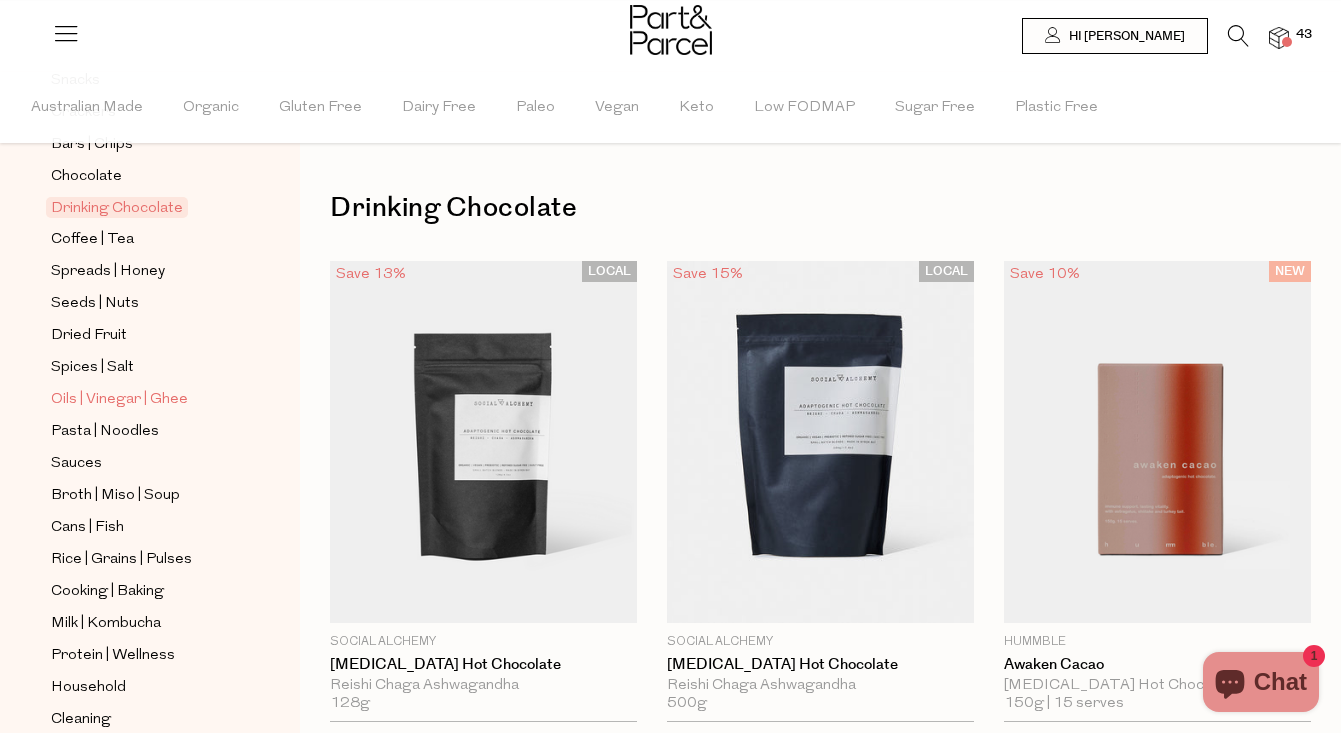 click on "Oils | Vinegar | Ghee" at bounding box center (119, 400) 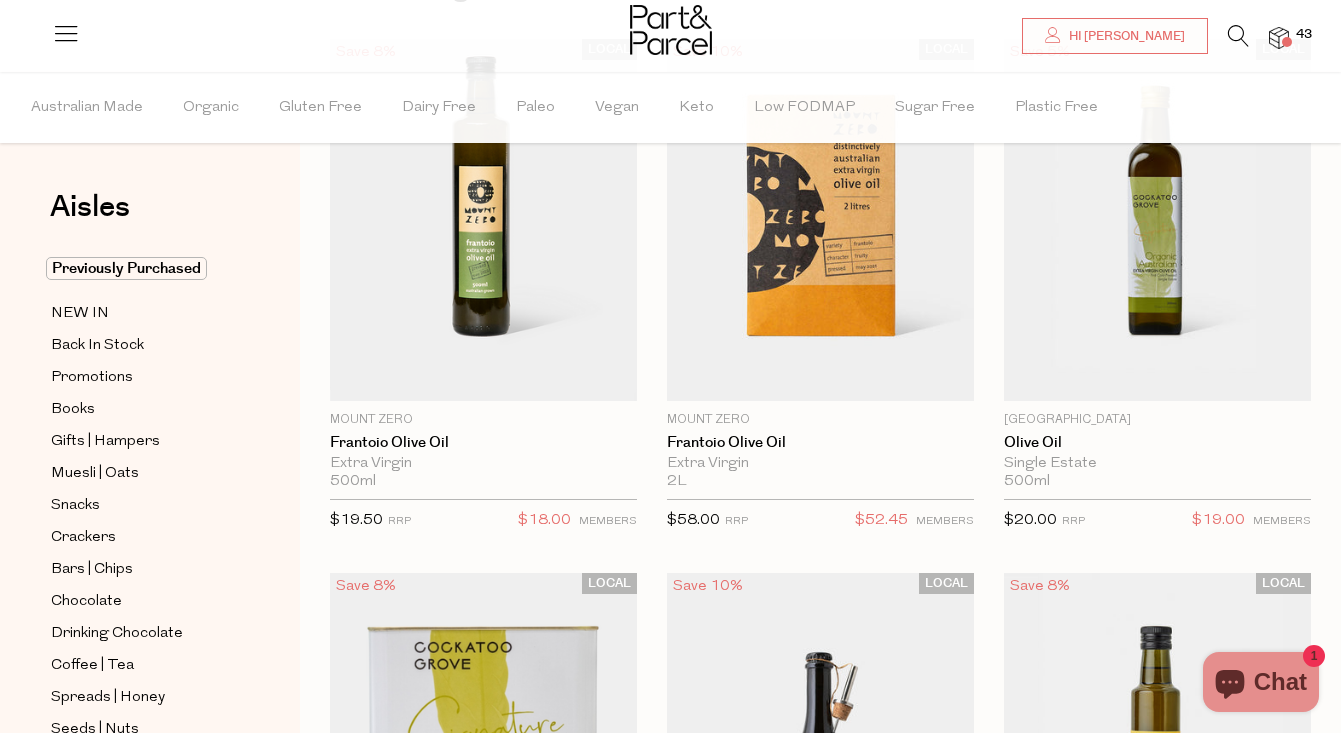 scroll, scrollTop: 224, scrollLeft: 0, axis: vertical 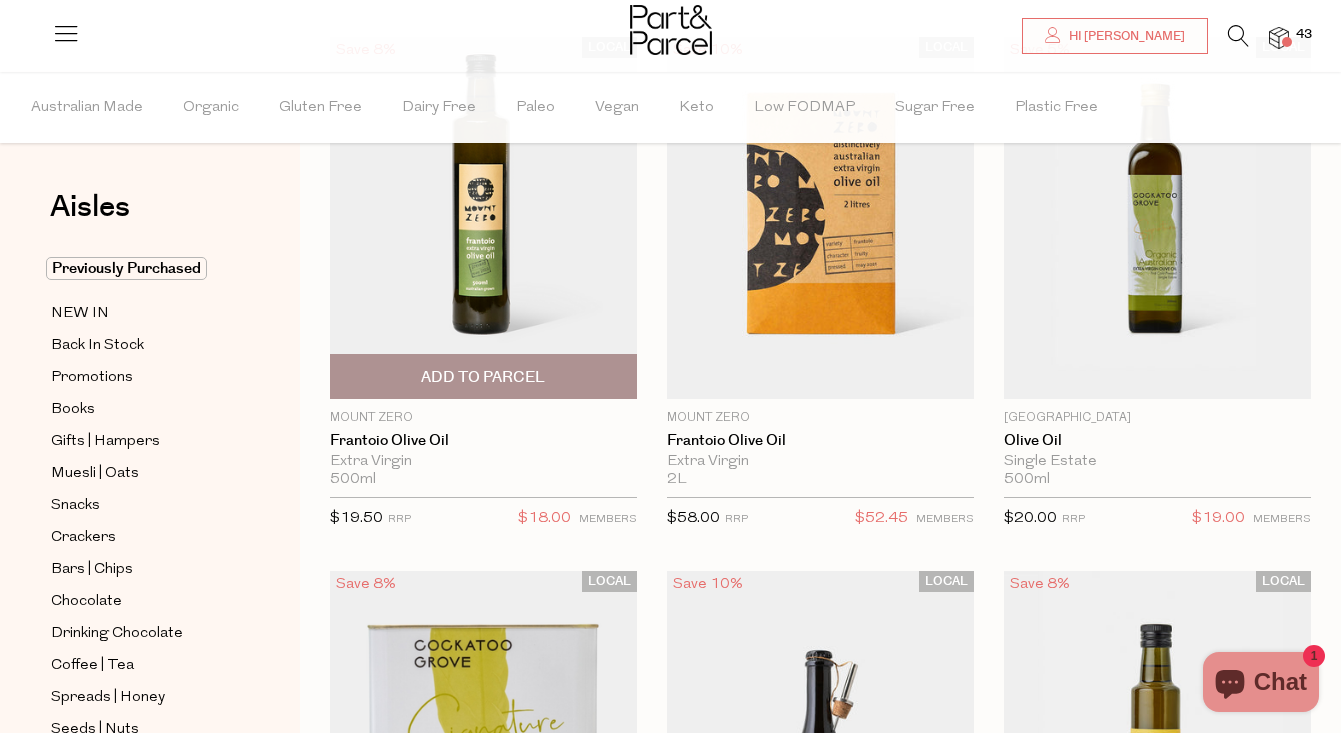 click on "Add To Parcel" at bounding box center (483, 377) 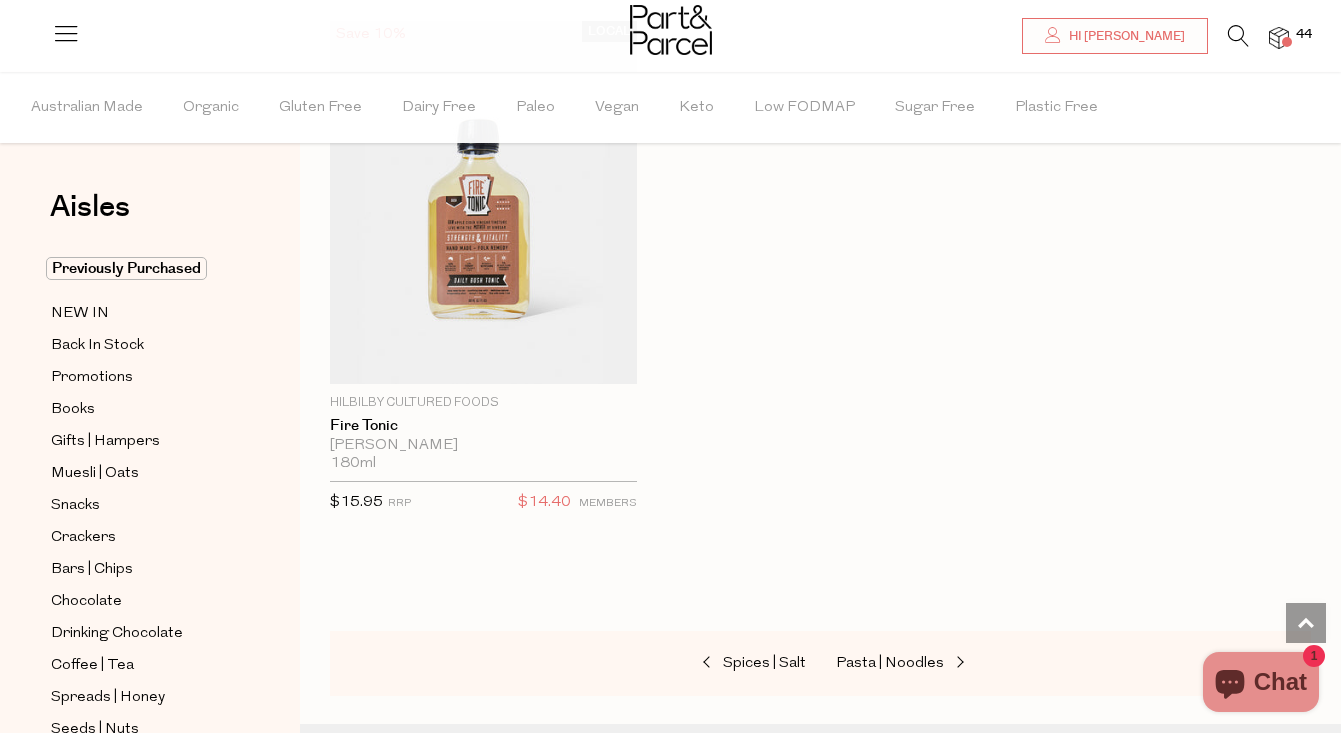 scroll, scrollTop: 8257, scrollLeft: 0, axis: vertical 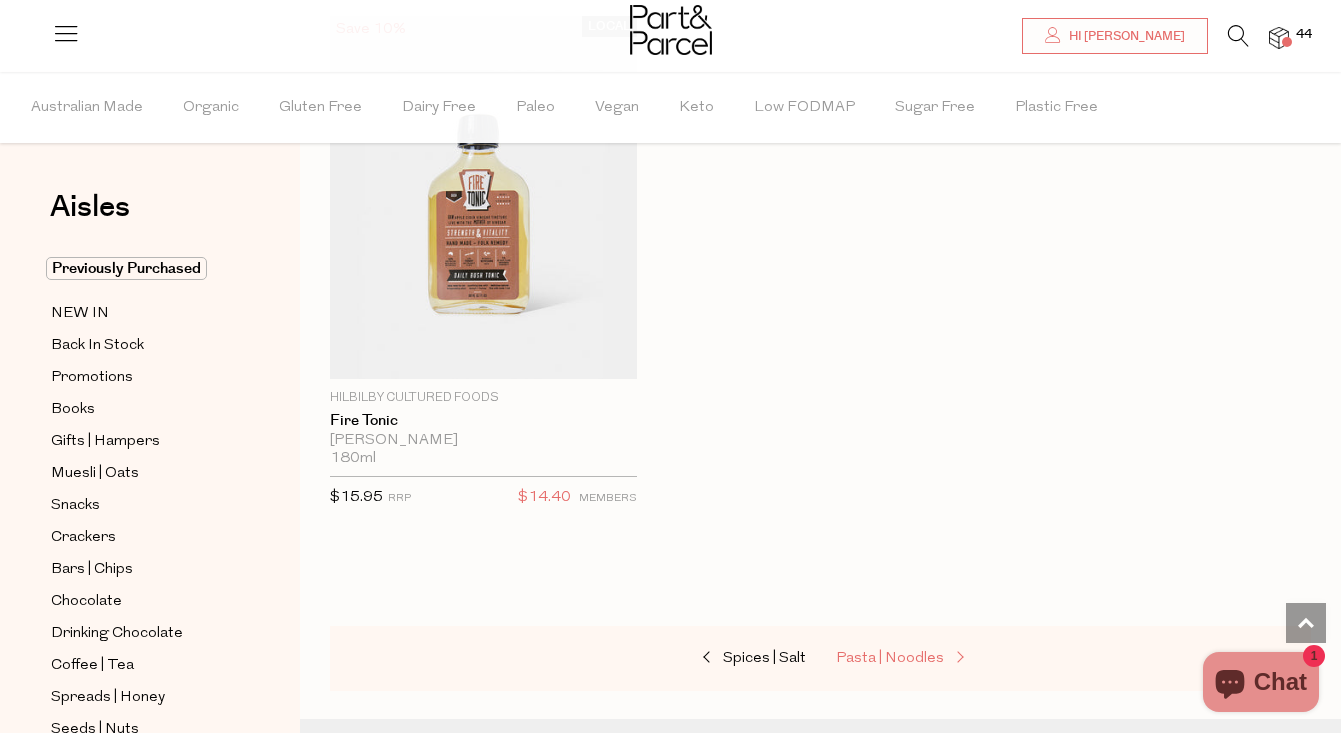 click on "Pasta | Noodles" at bounding box center (890, 658) 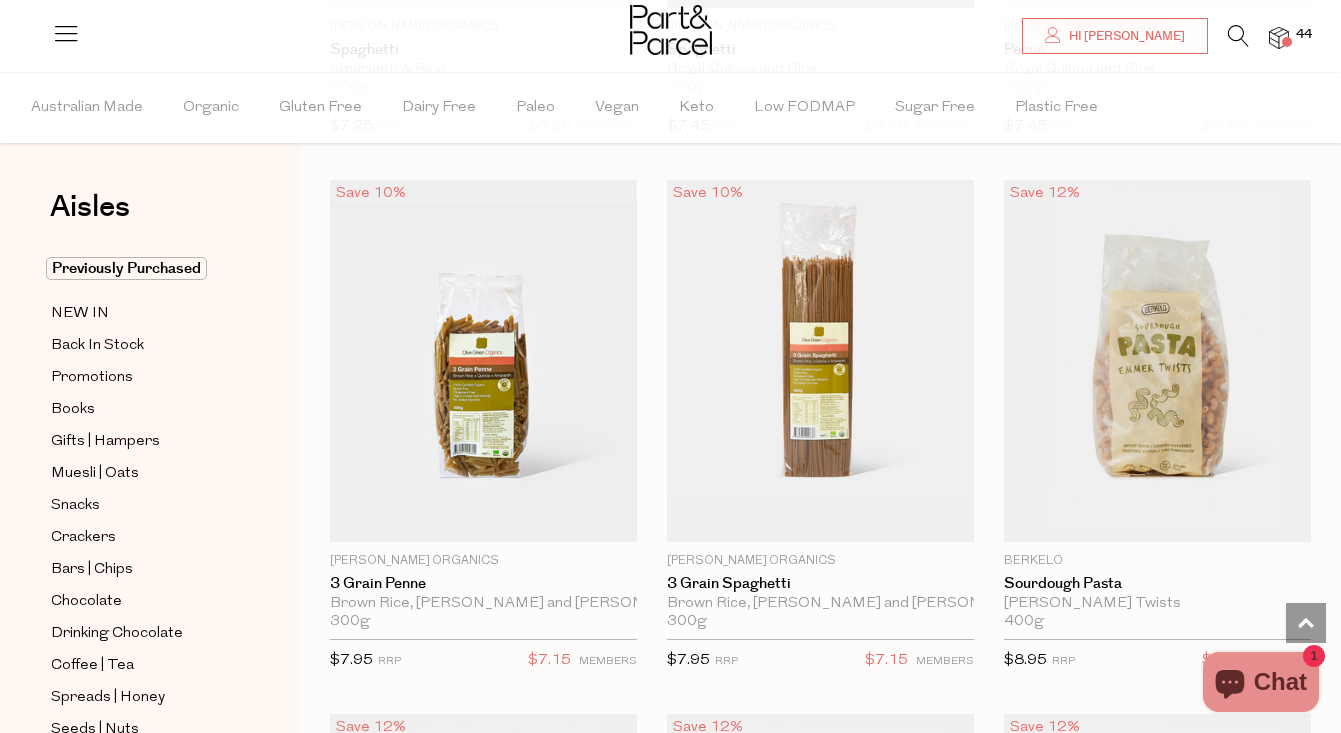 scroll, scrollTop: 2785, scrollLeft: 1, axis: both 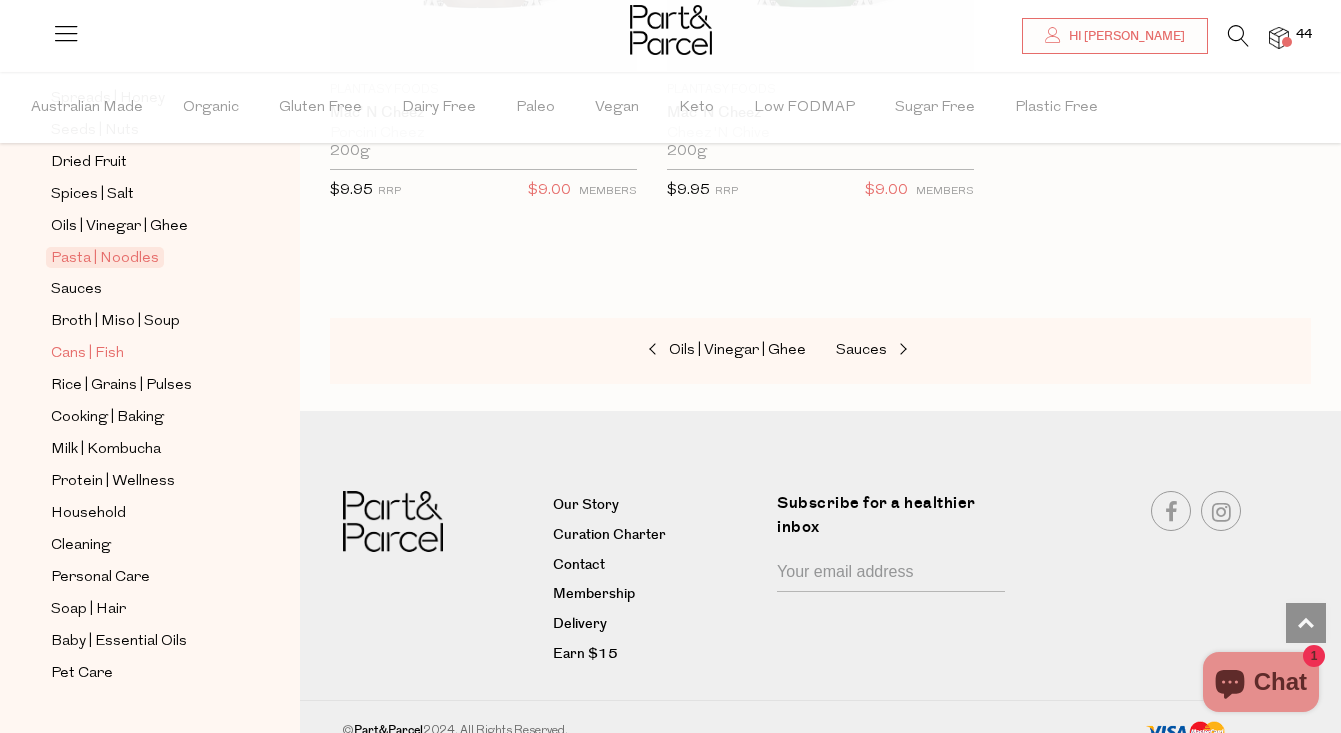 click on "Cans | Fish" at bounding box center (87, 354) 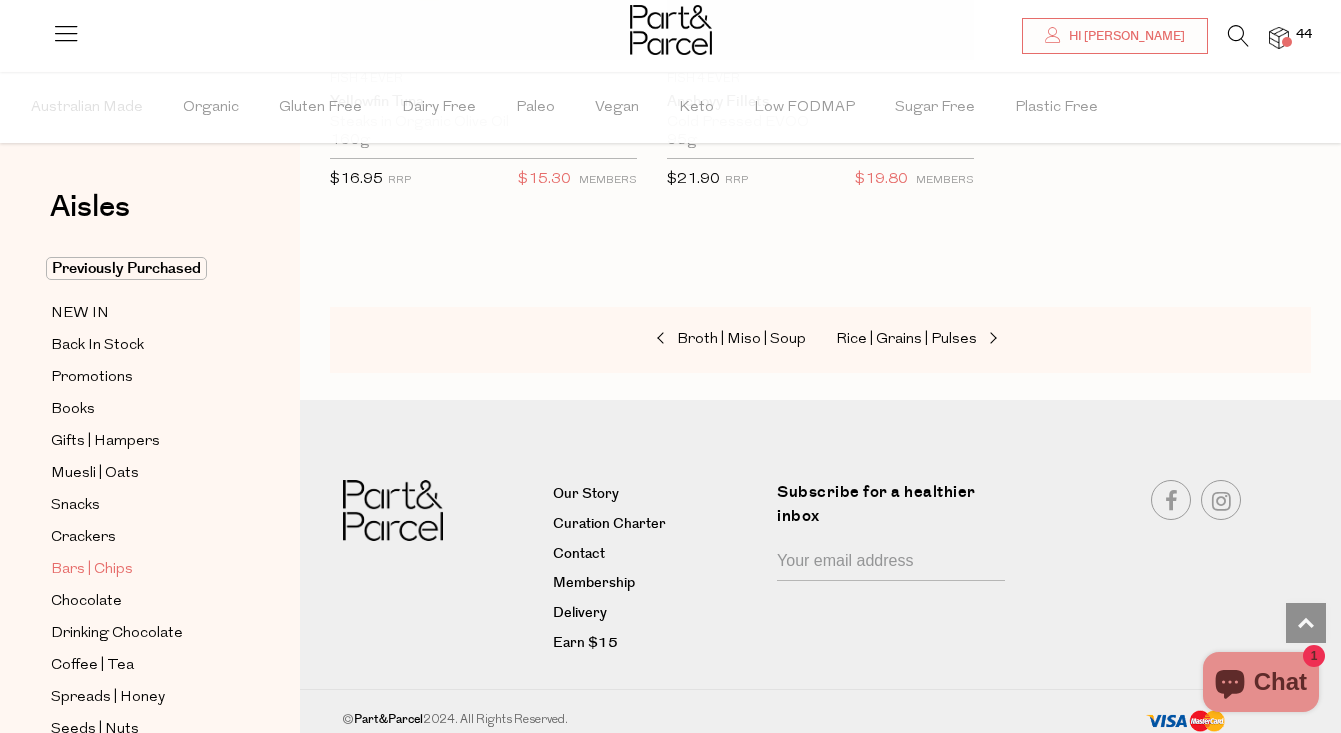 scroll, scrollTop: 4845, scrollLeft: 0, axis: vertical 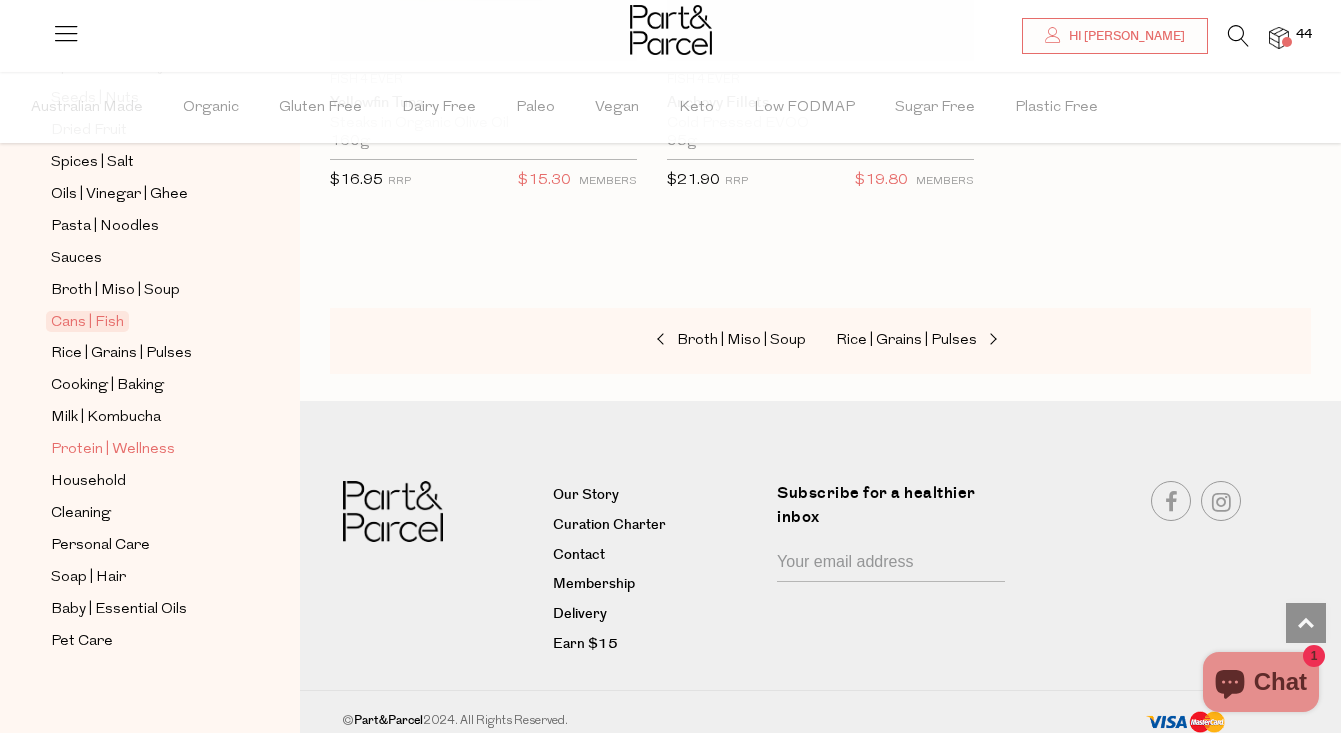 click on "Protein | Wellness" at bounding box center [113, 450] 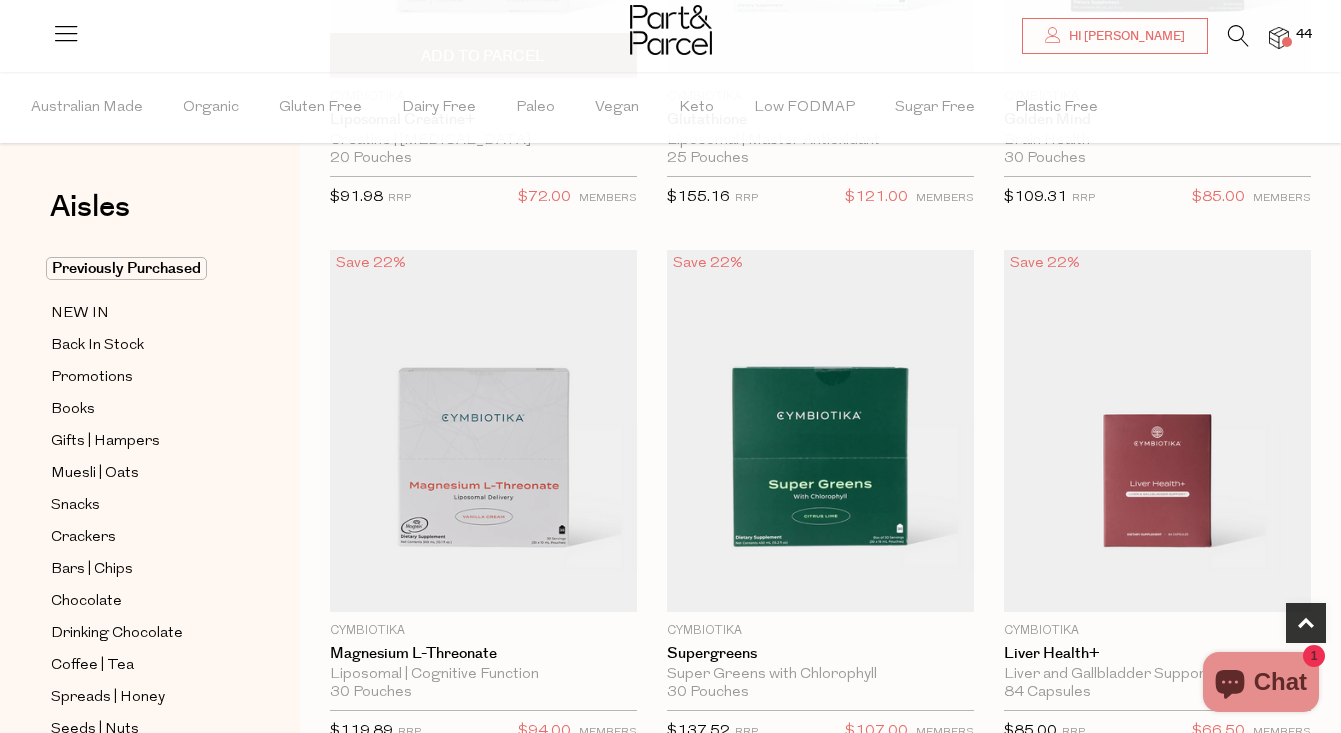 scroll, scrollTop: 1083, scrollLeft: 0, axis: vertical 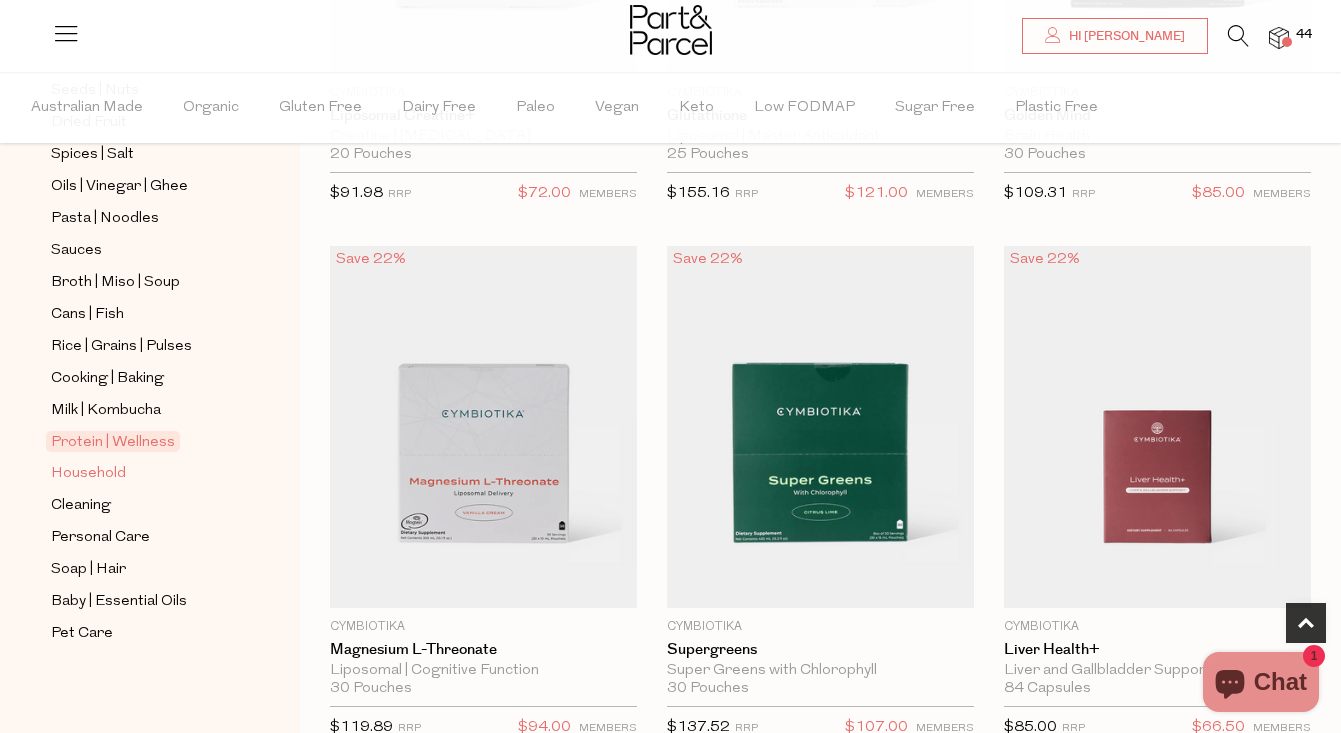 click on "Household" at bounding box center [88, 474] 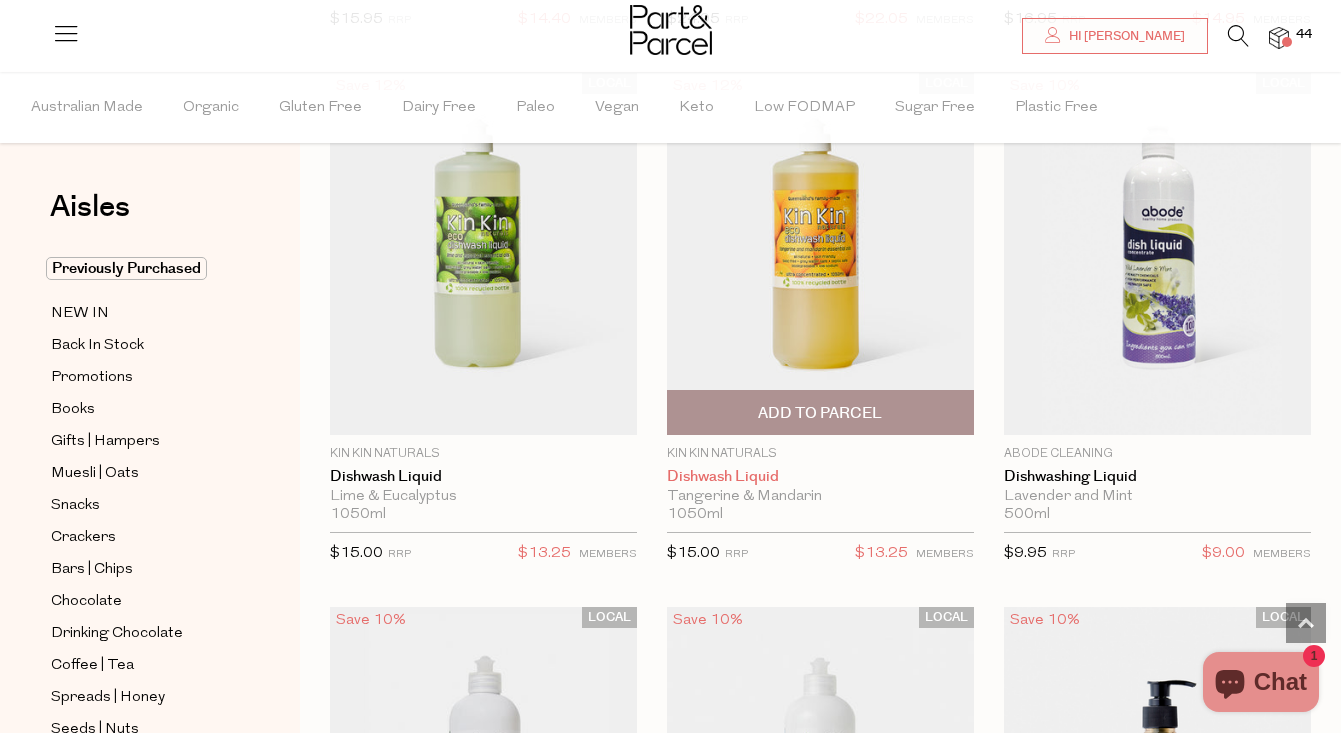scroll, scrollTop: 5525, scrollLeft: 0, axis: vertical 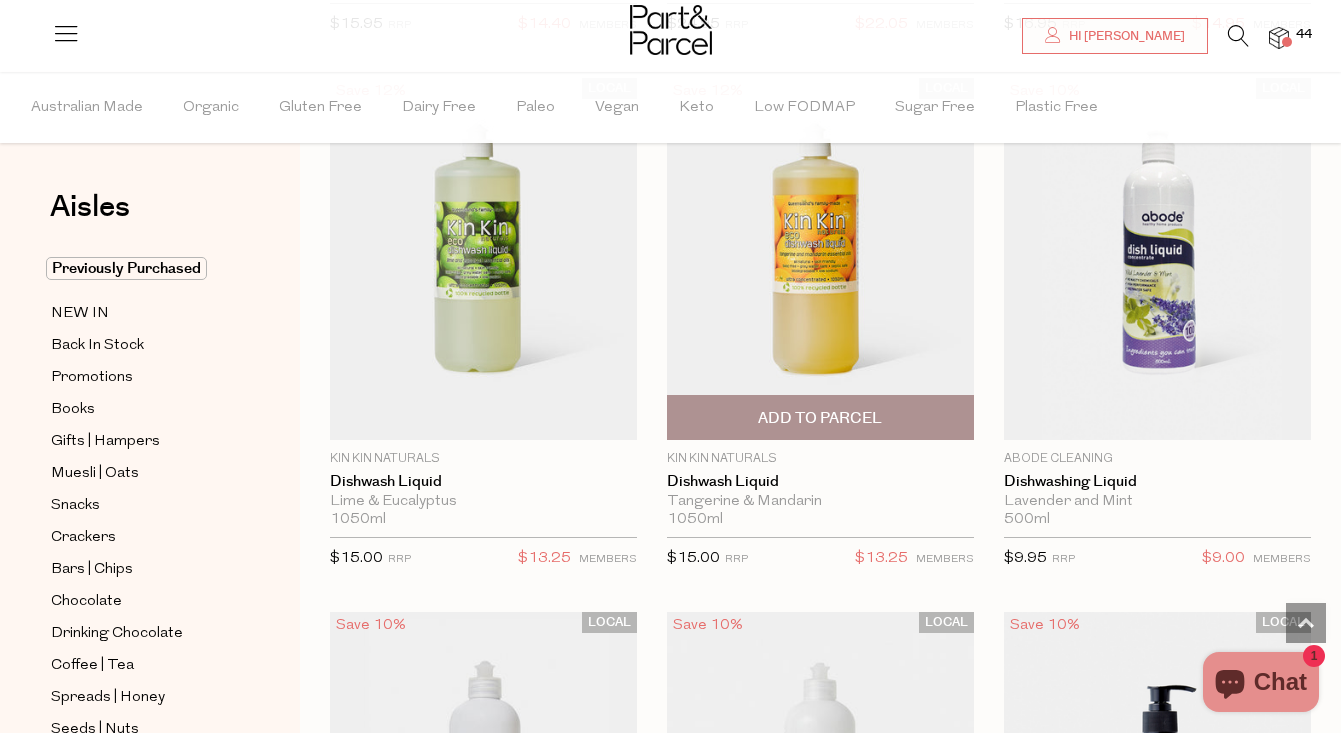 click on "Add To Parcel" at bounding box center (820, 418) 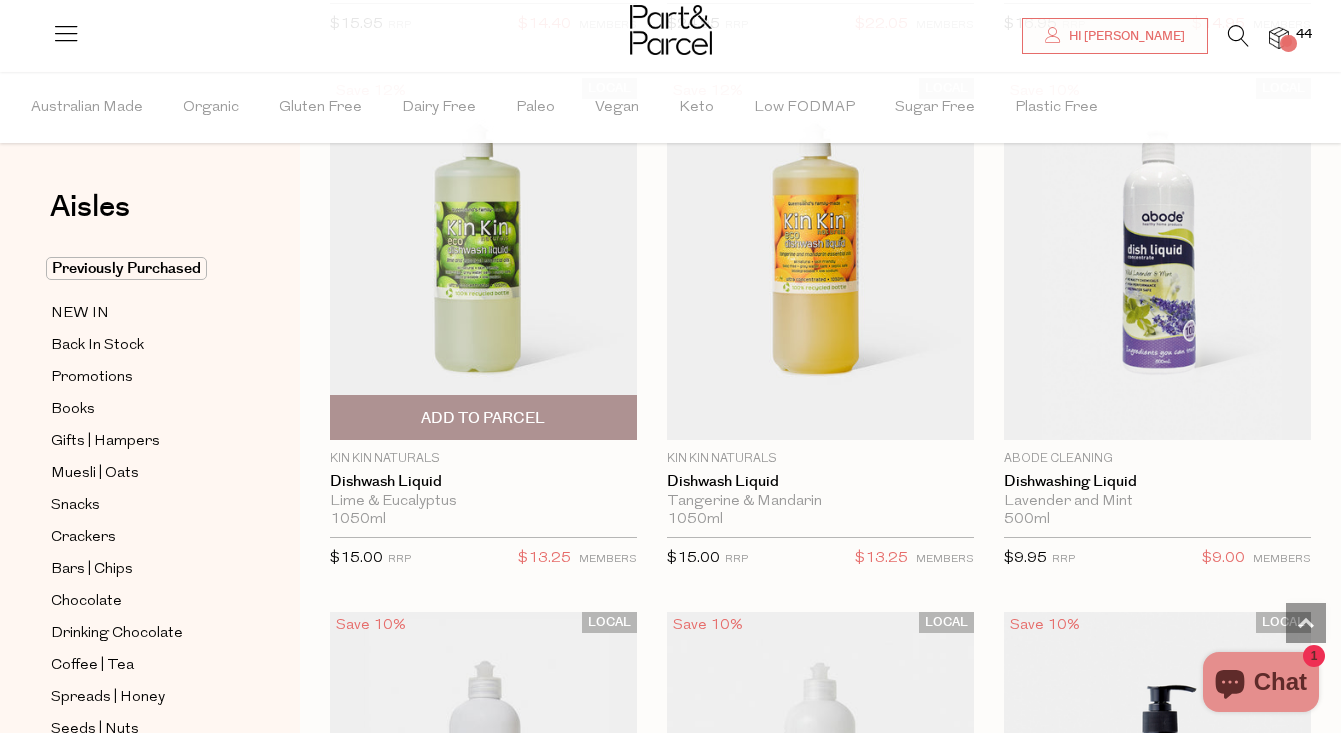 click on "Add To Parcel" at bounding box center (483, 418) 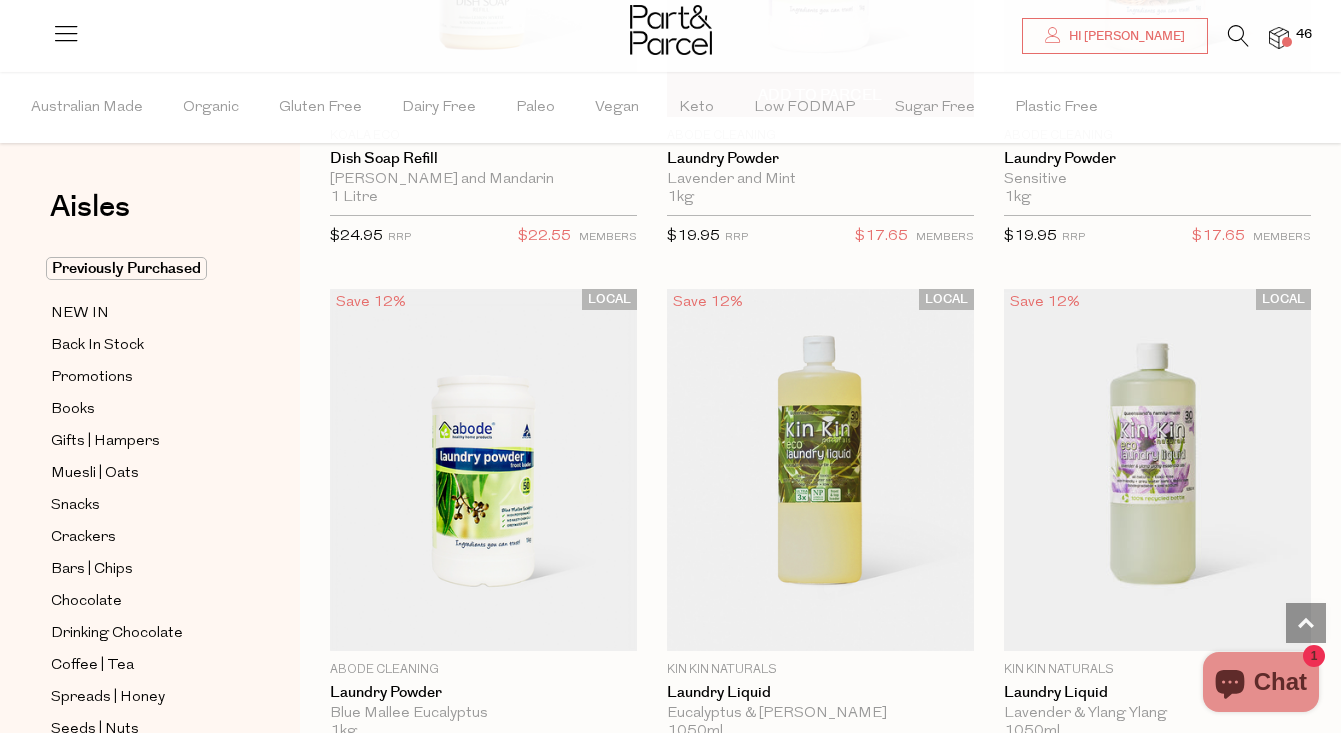 scroll, scrollTop: 6924, scrollLeft: 0, axis: vertical 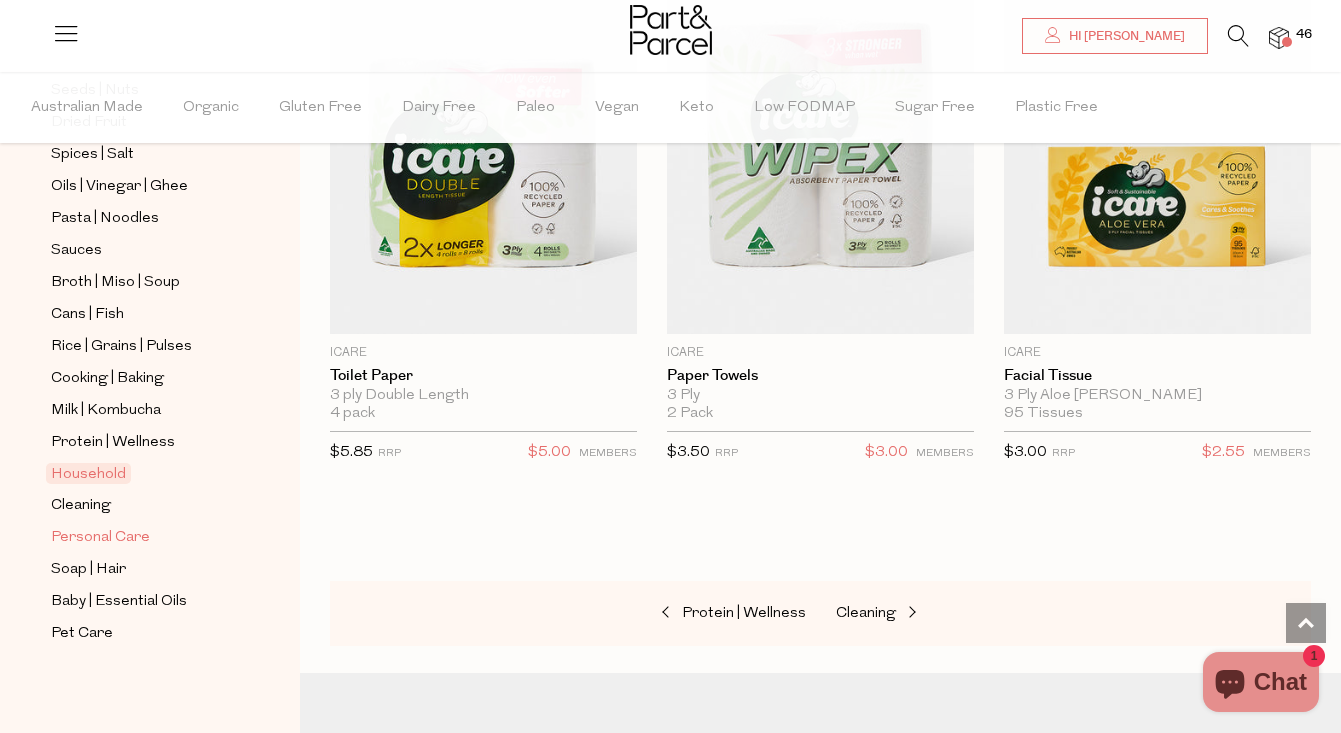 click on "Personal Care" at bounding box center (100, 538) 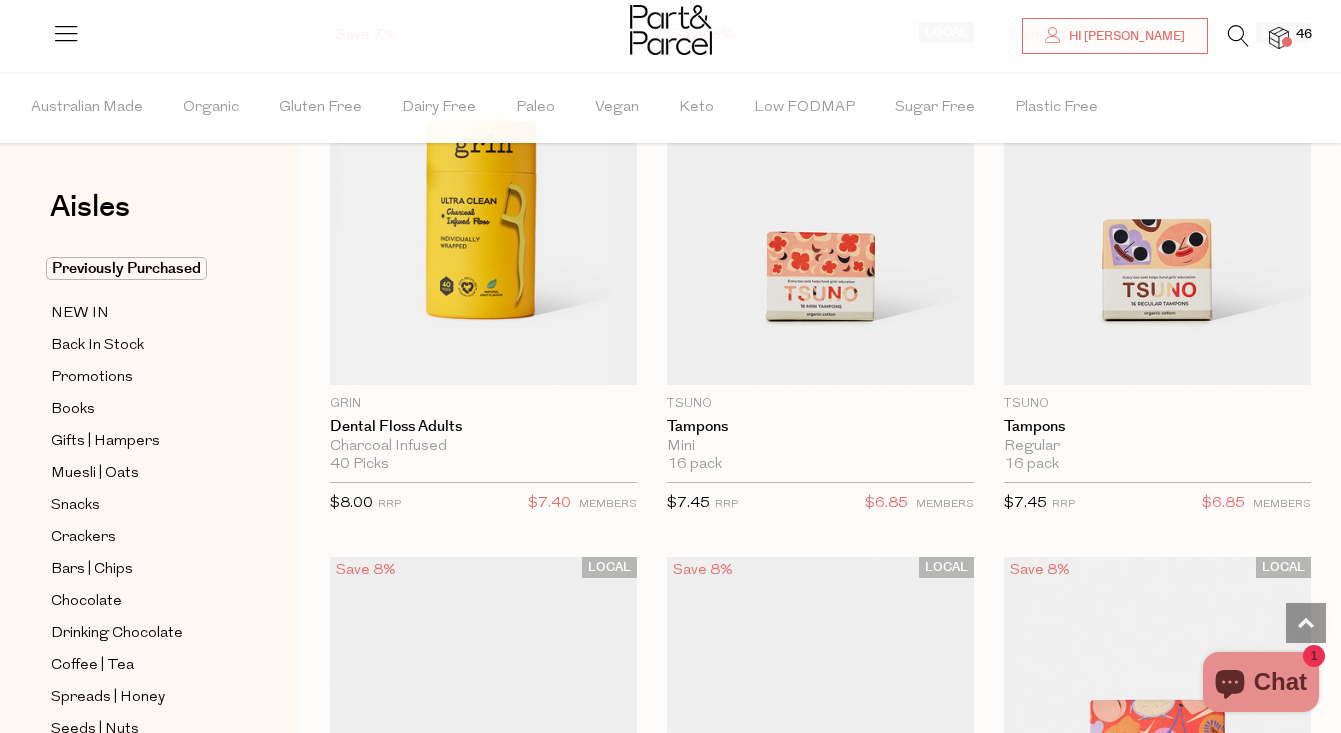 scroll, scrollTop: 5041, scrollLeft: 0, axis: vertical 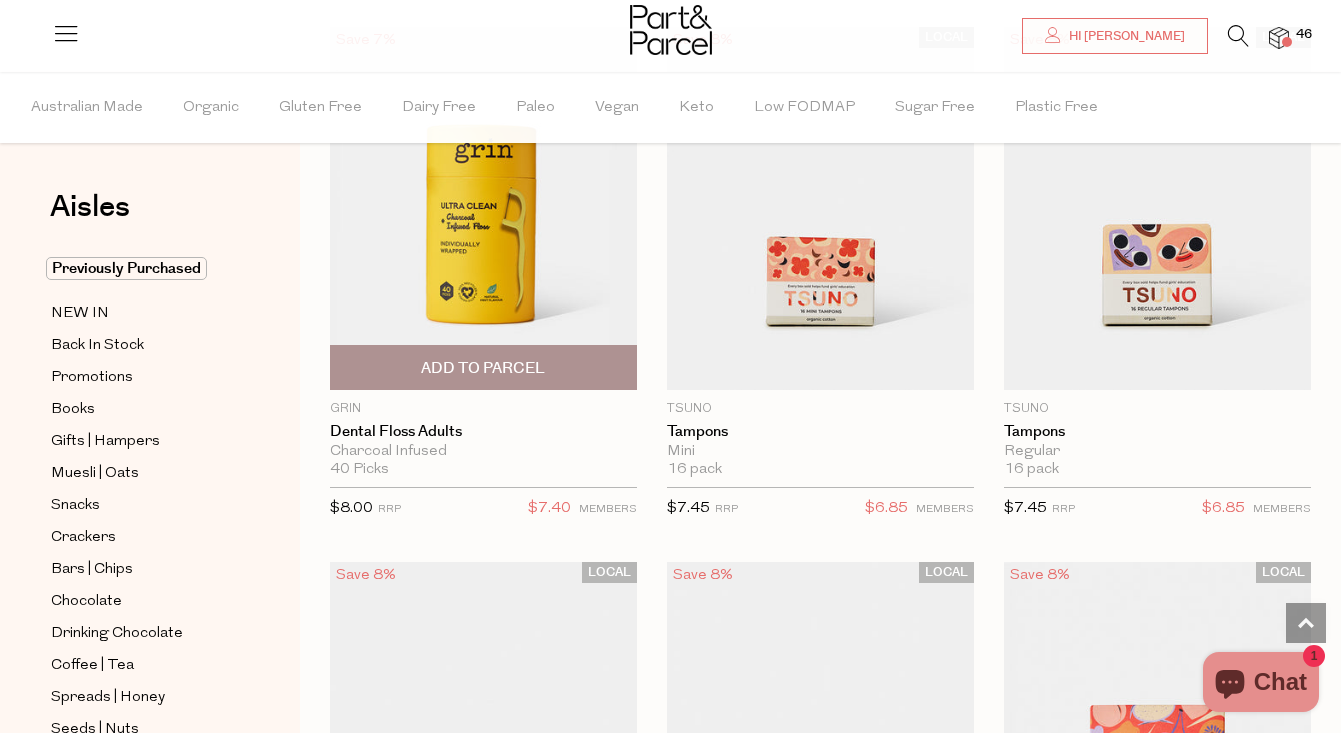 click on "Add To Parcel" at bounding box center [483, 367] 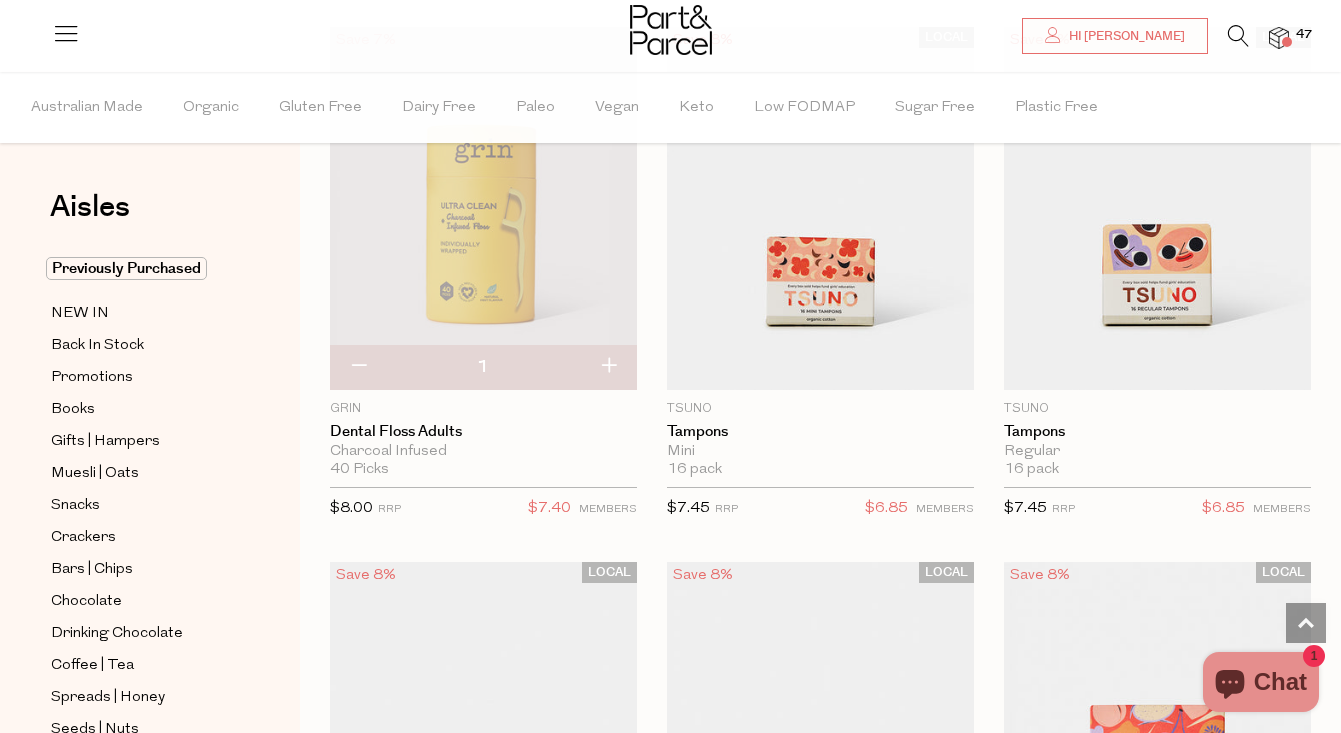 click at bounding box center [608, 367] 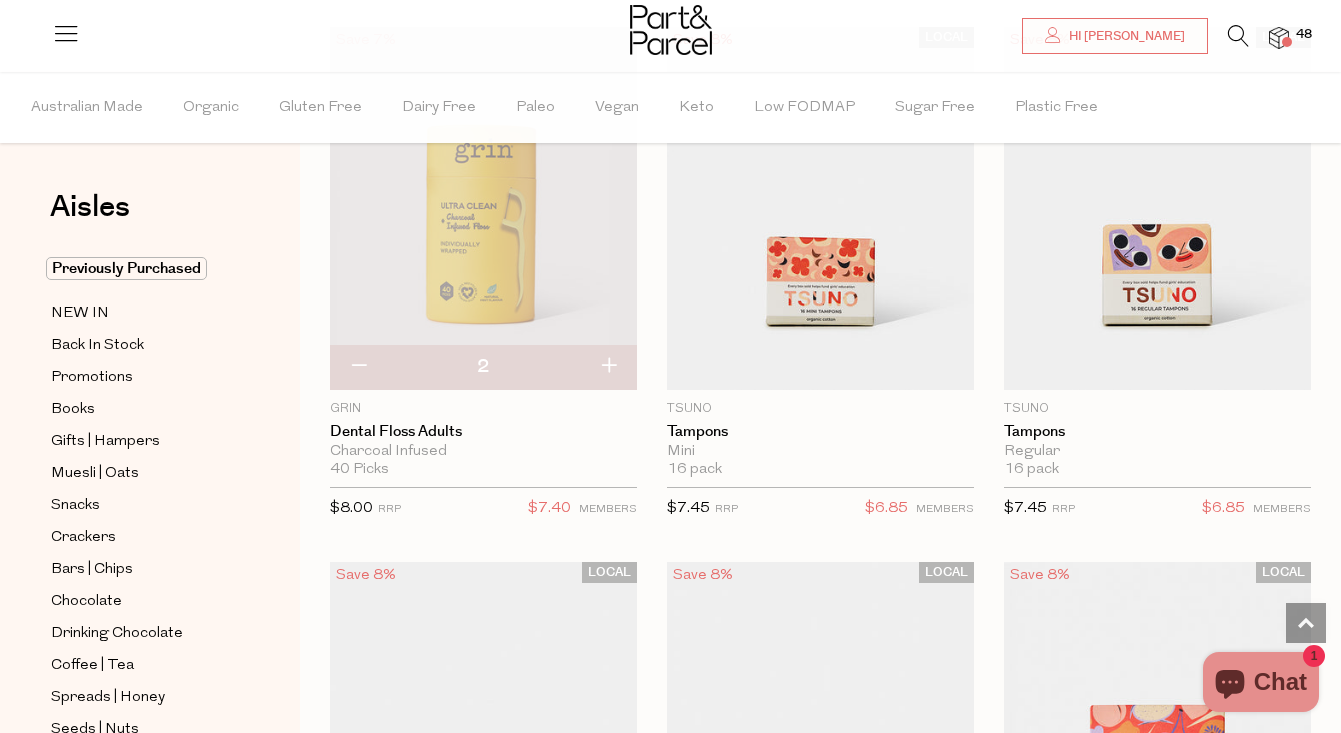 click at bounding box center [608, 367] 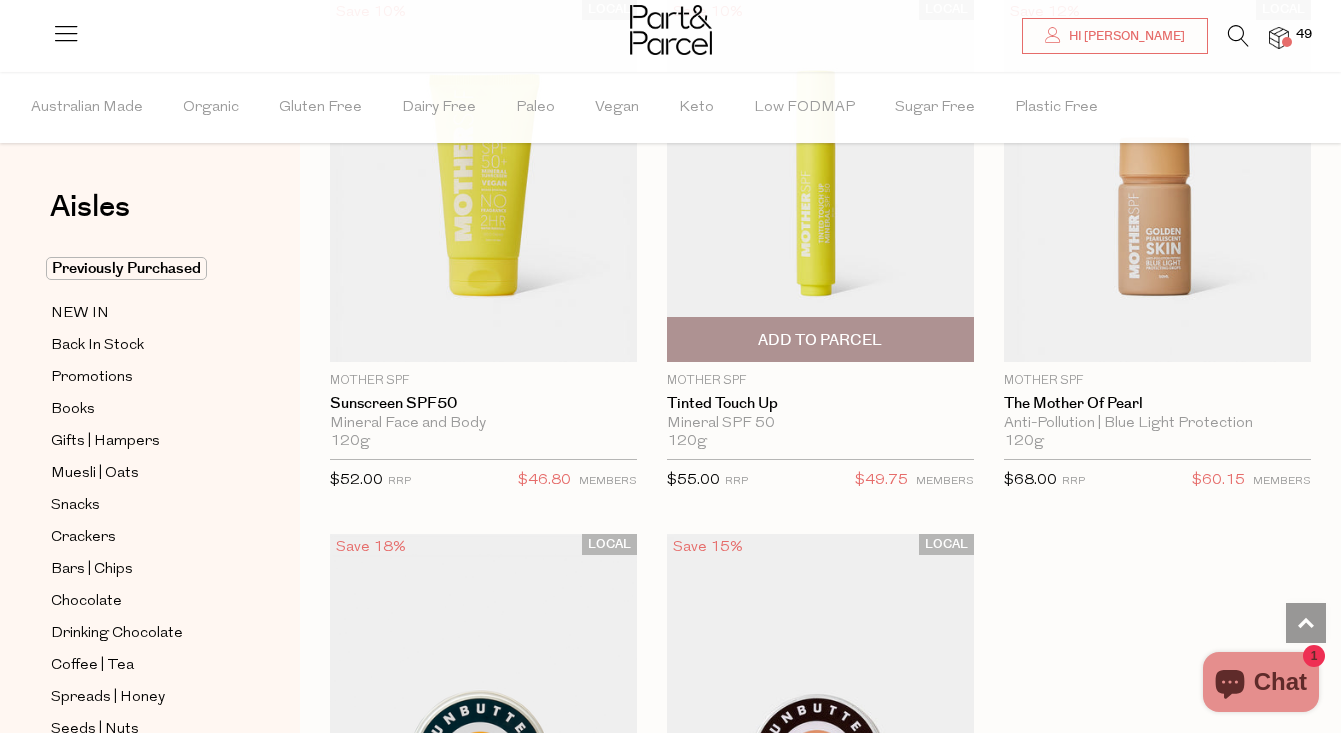 scroll, scrollTop: 8276, scrollLeft: 0, axis: vertical 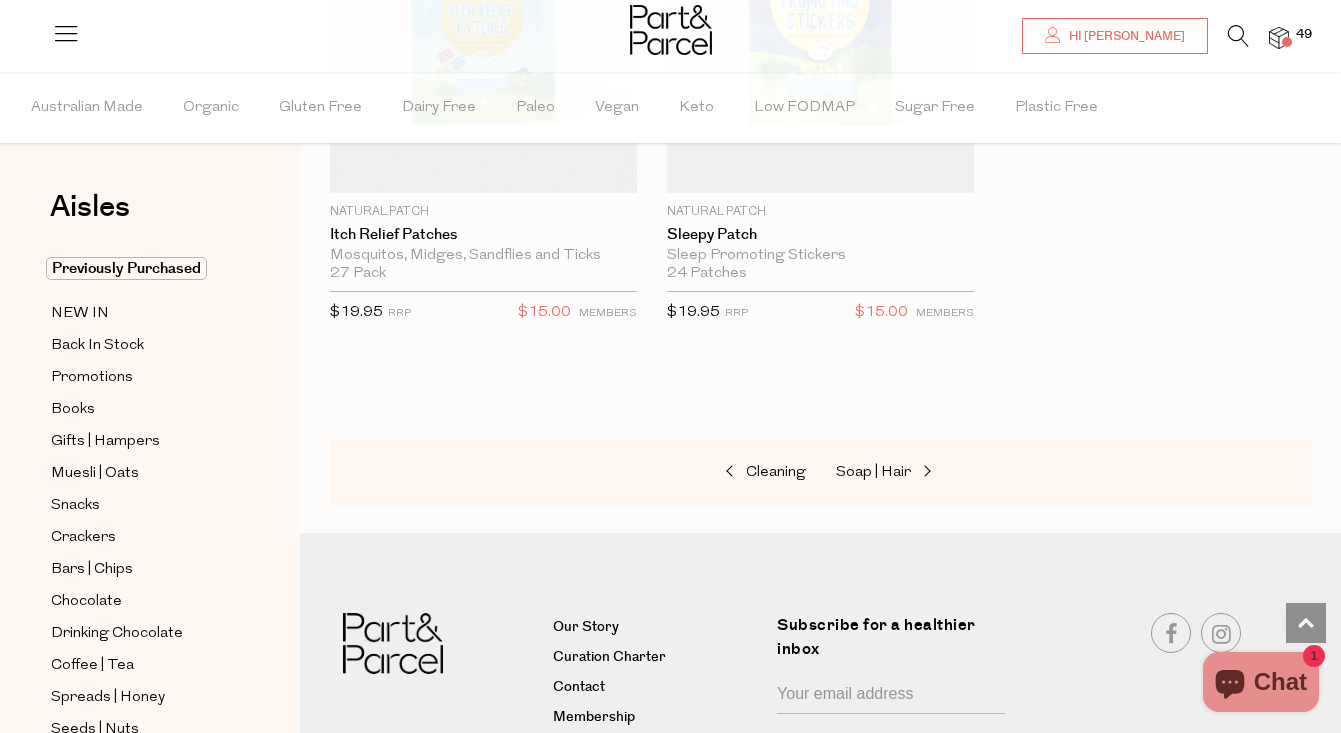 click at bounding box center [1279, 38] 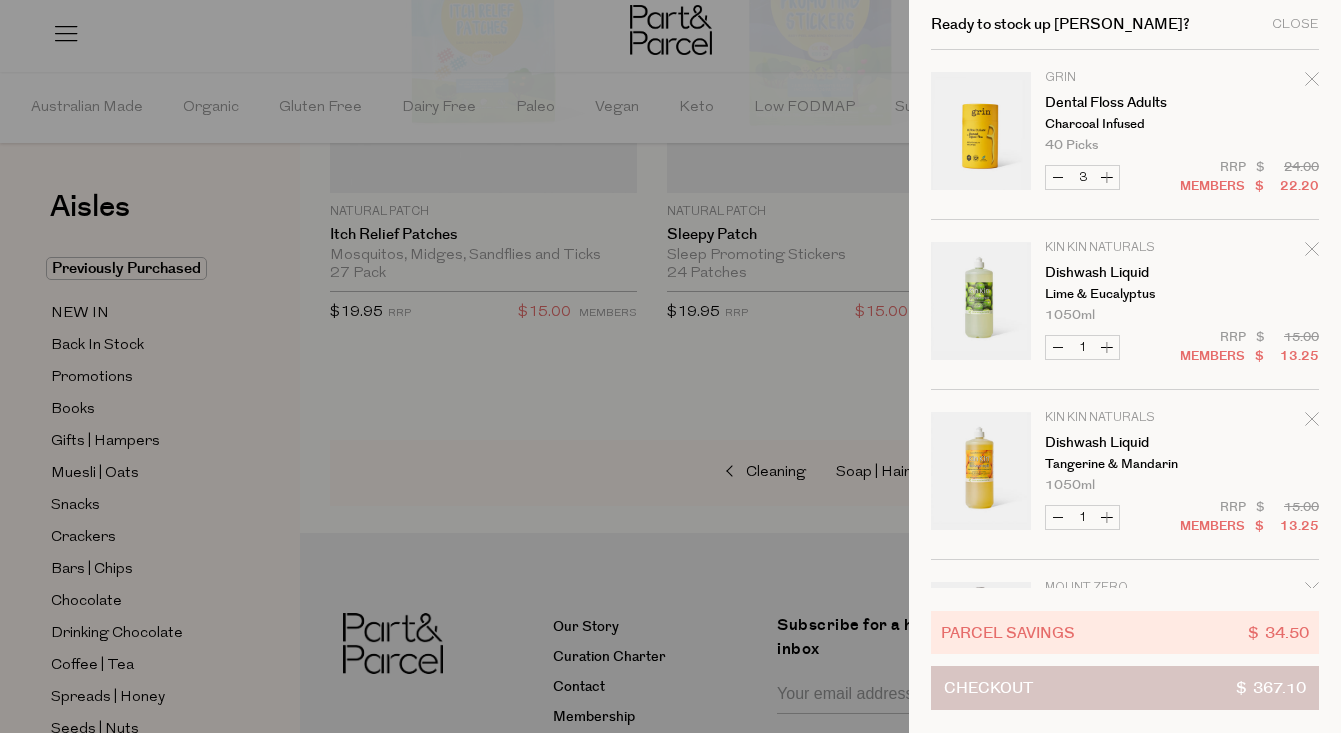 click on "Checkout $ 367.10" at bounding box center (1125, 688) 